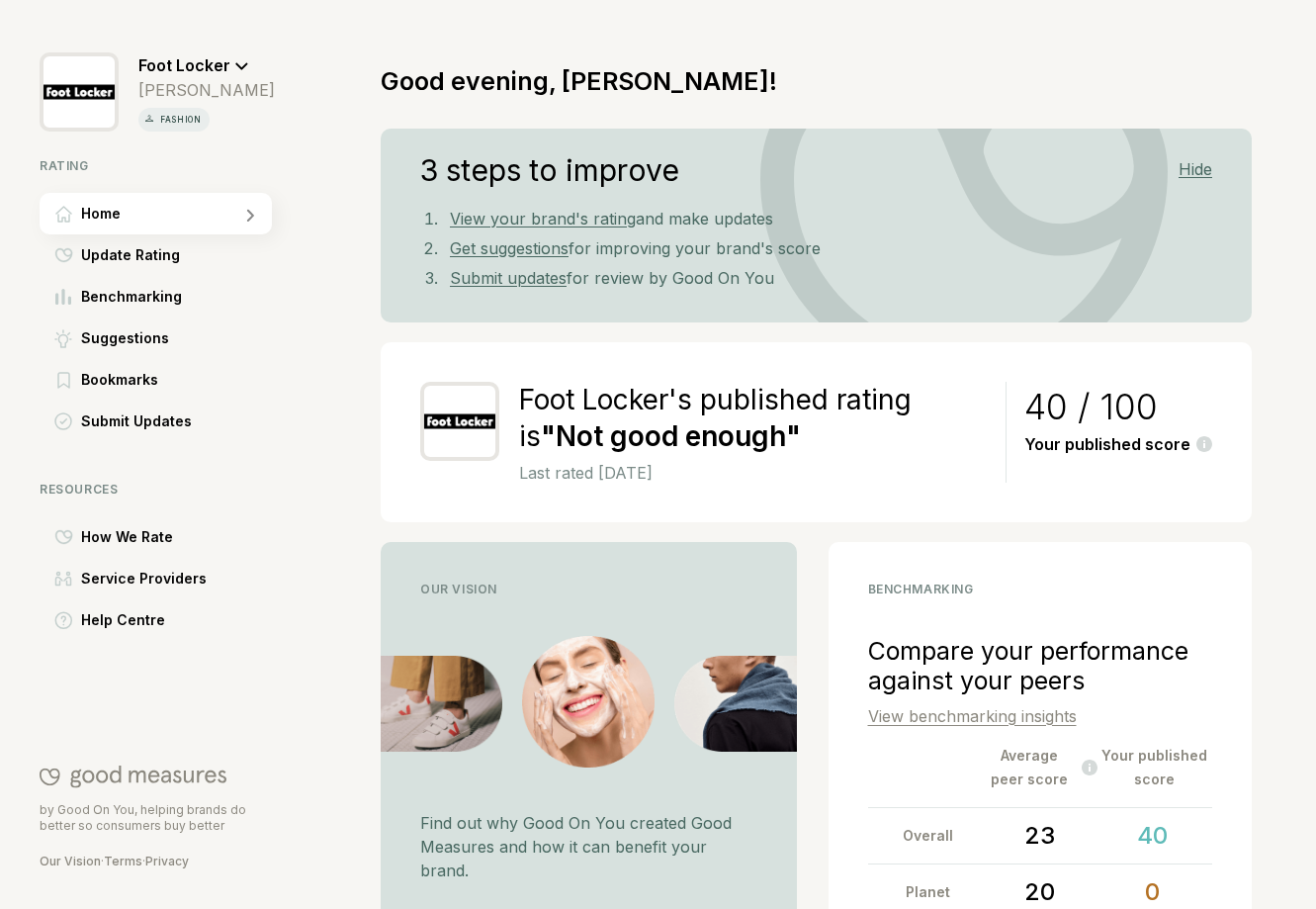 scroll, scrollTop: 0, scrollLeft: 0, axis: both 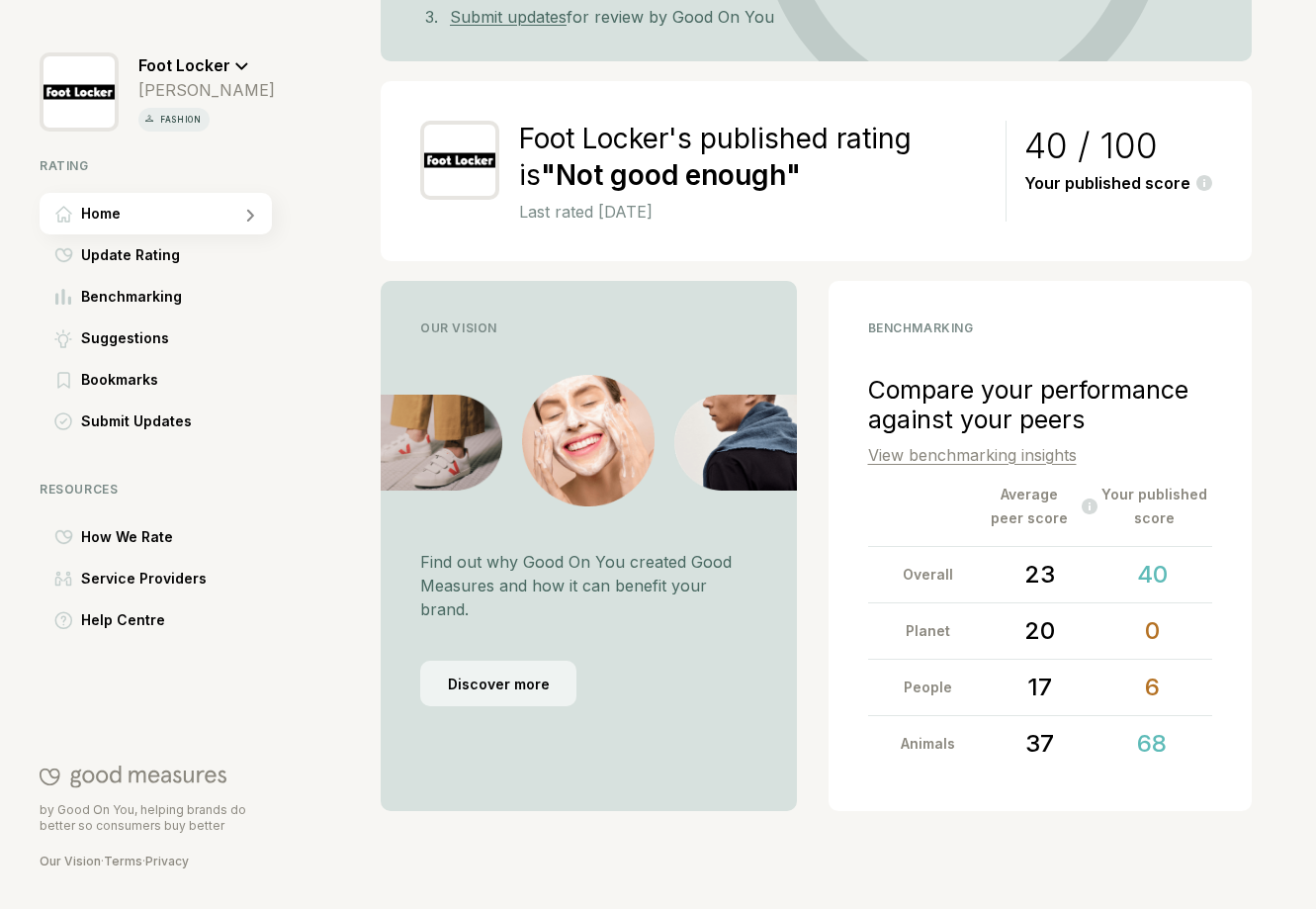 click on "Discover more" at bounding box center [498, 683] 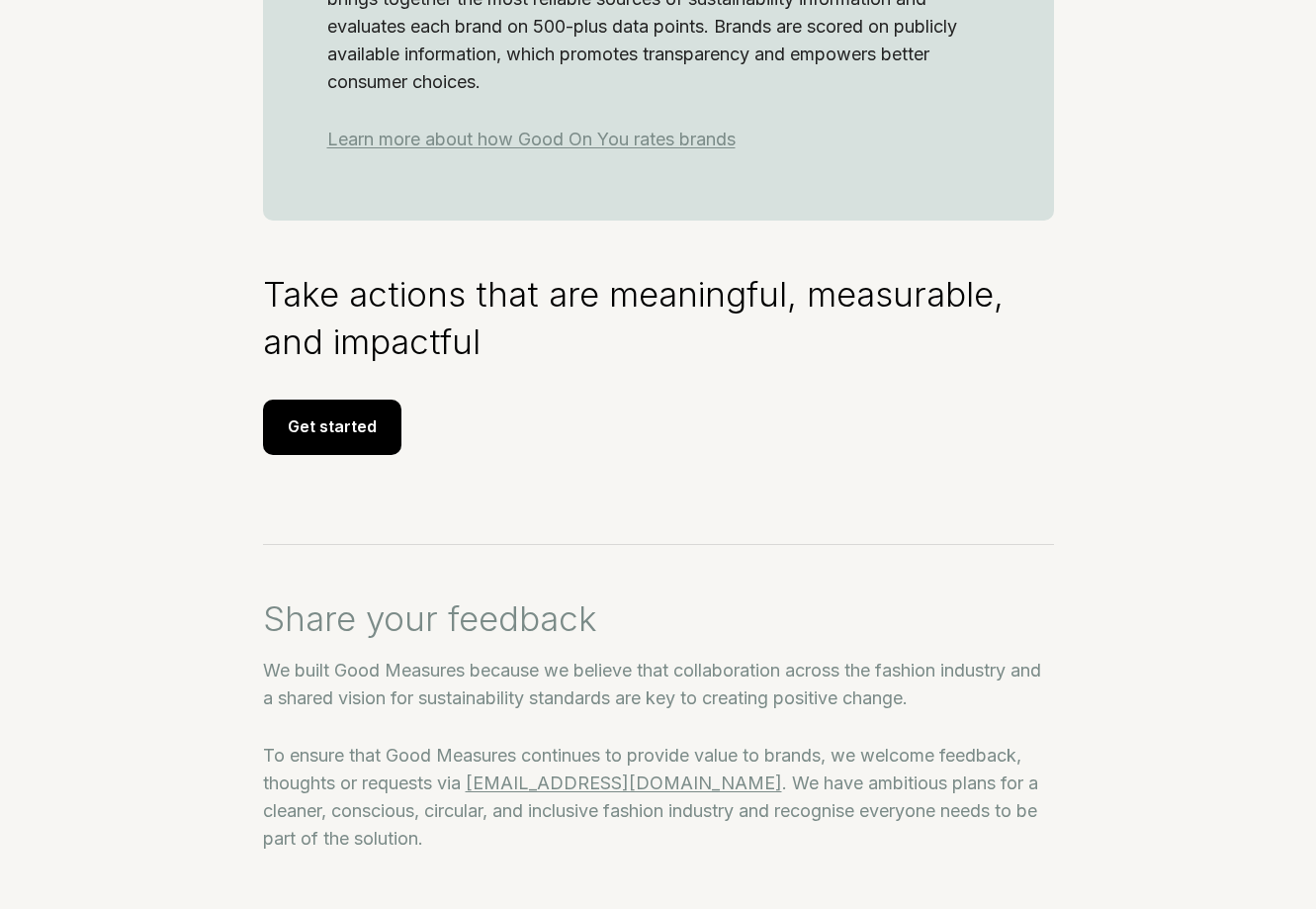 scroll, scrollTop: 2781, scrollLeft: 0, axis: vertical 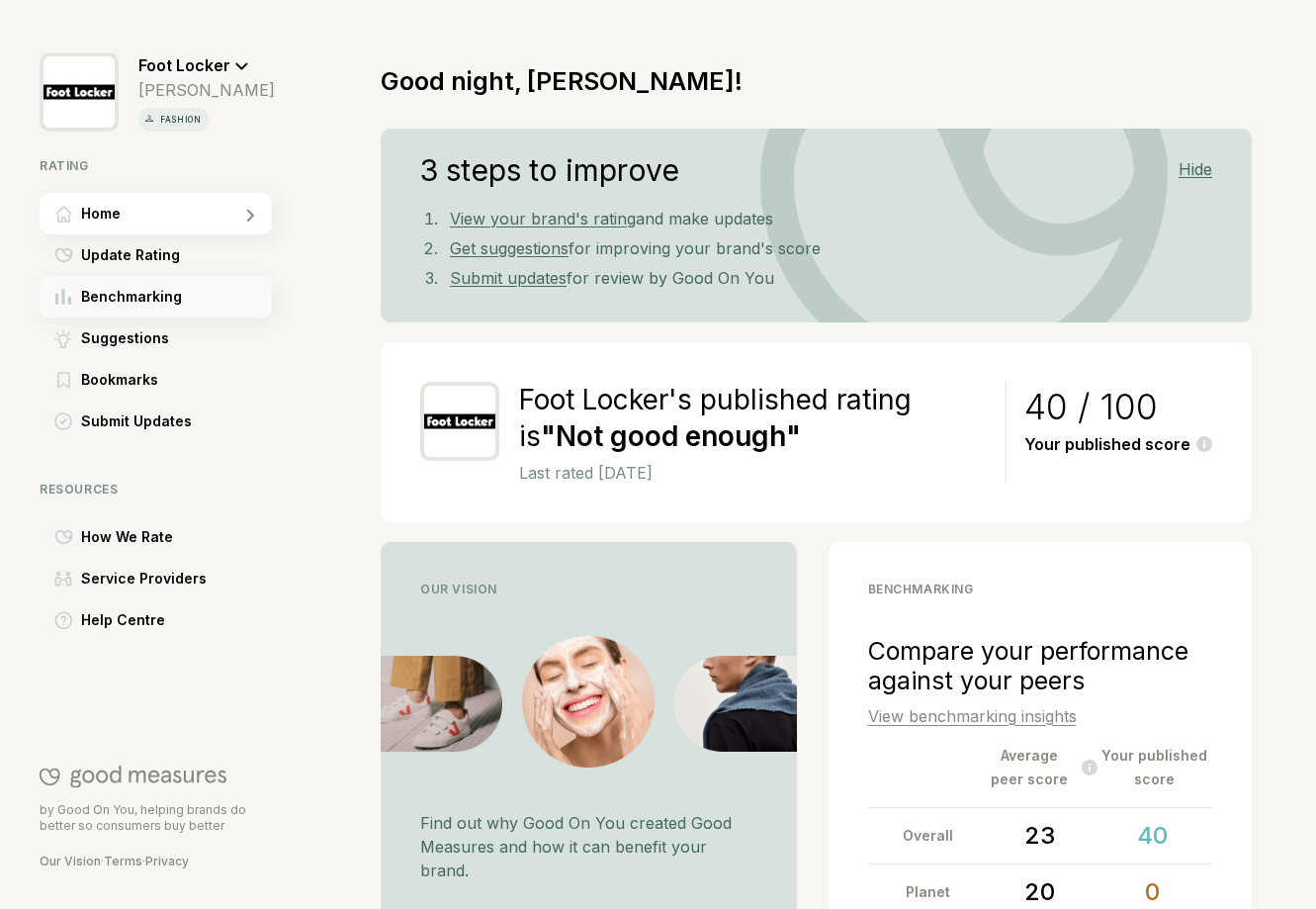 click on "Benchmarking" at bounding box center (132, 297) 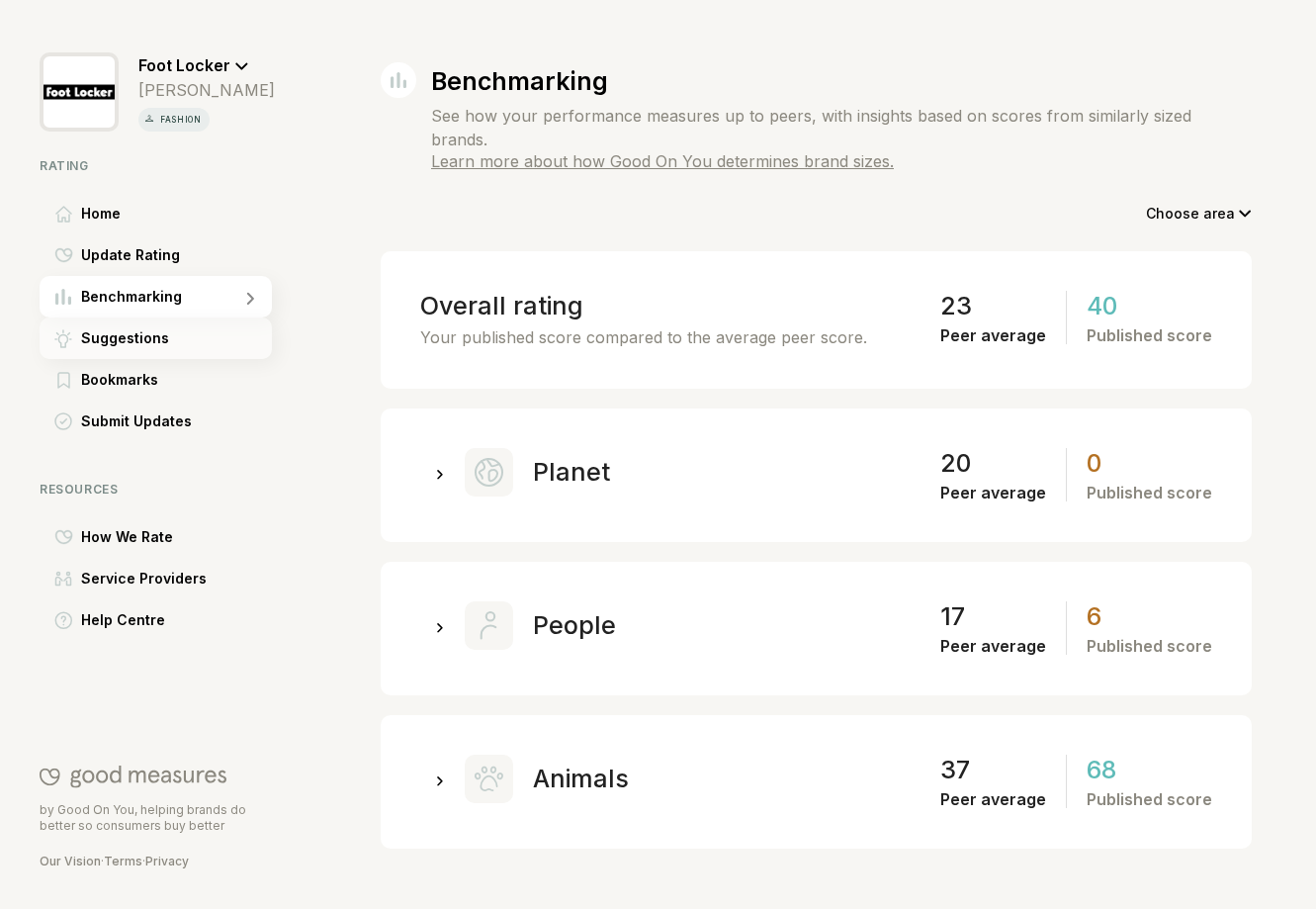 click on "Suggestions" at bounding box center (125, 338) 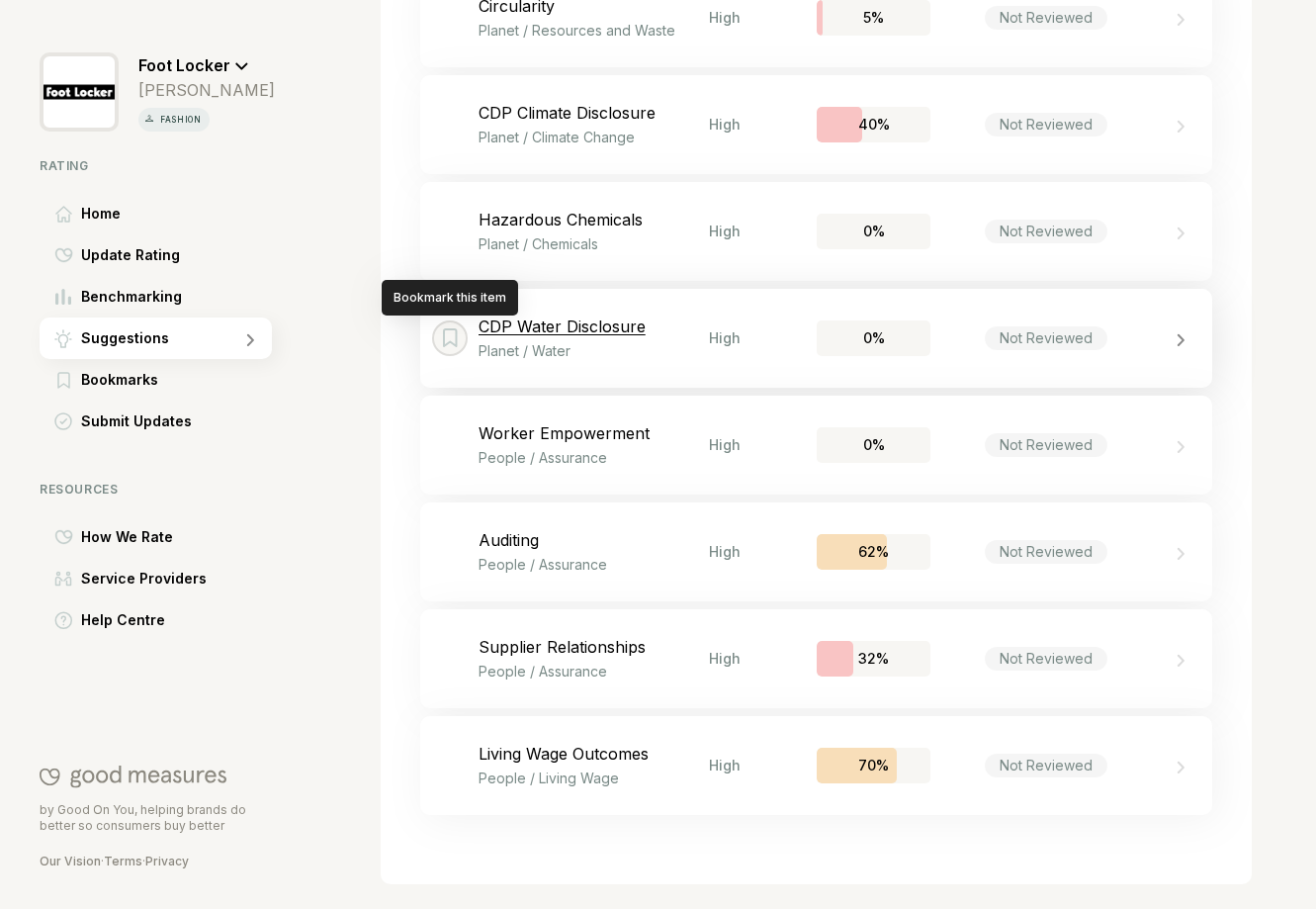 scroll, scrollTop: 446, scrollLeft: 0, axis: vertical 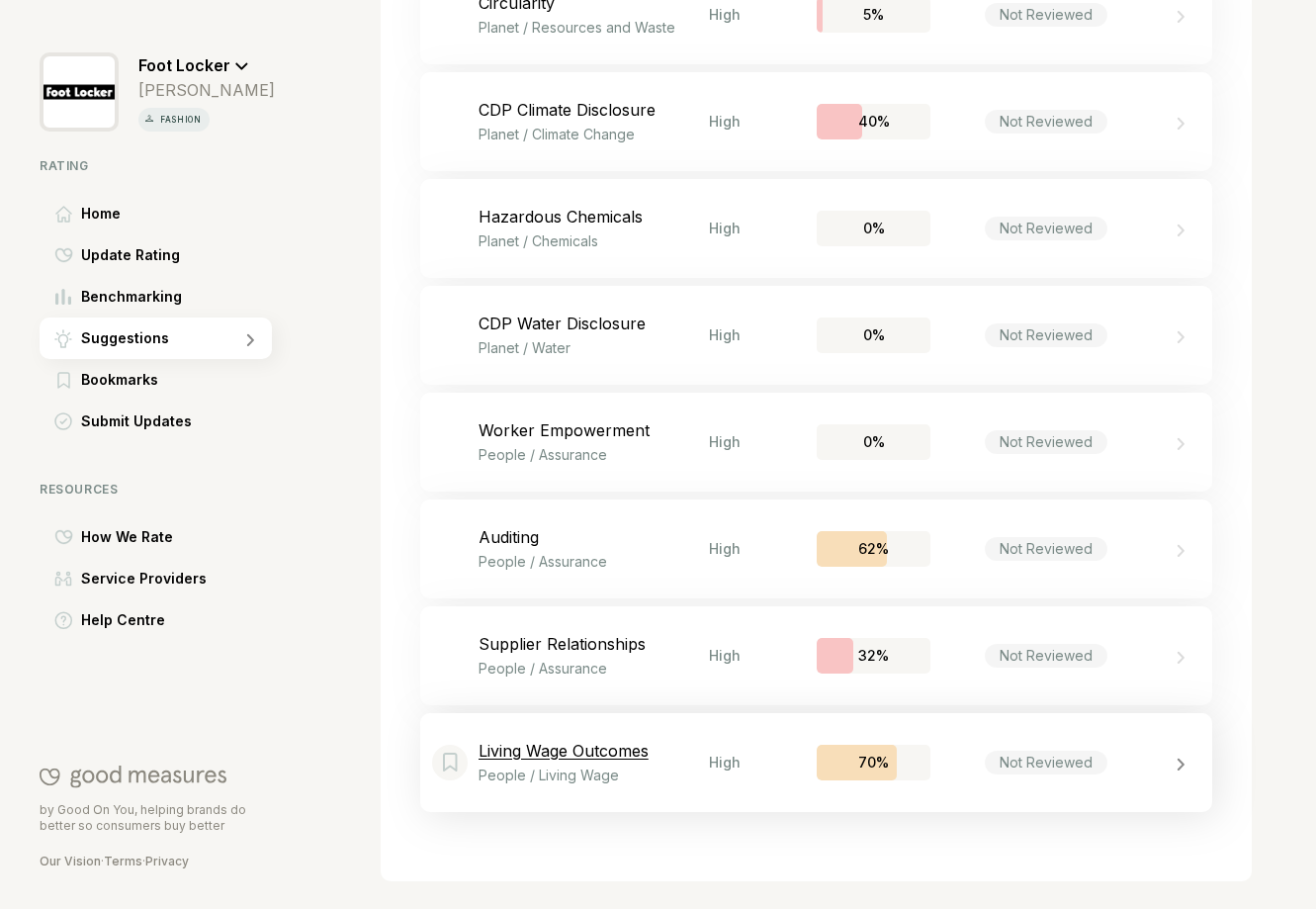 click at bounding box center [1182, 763] 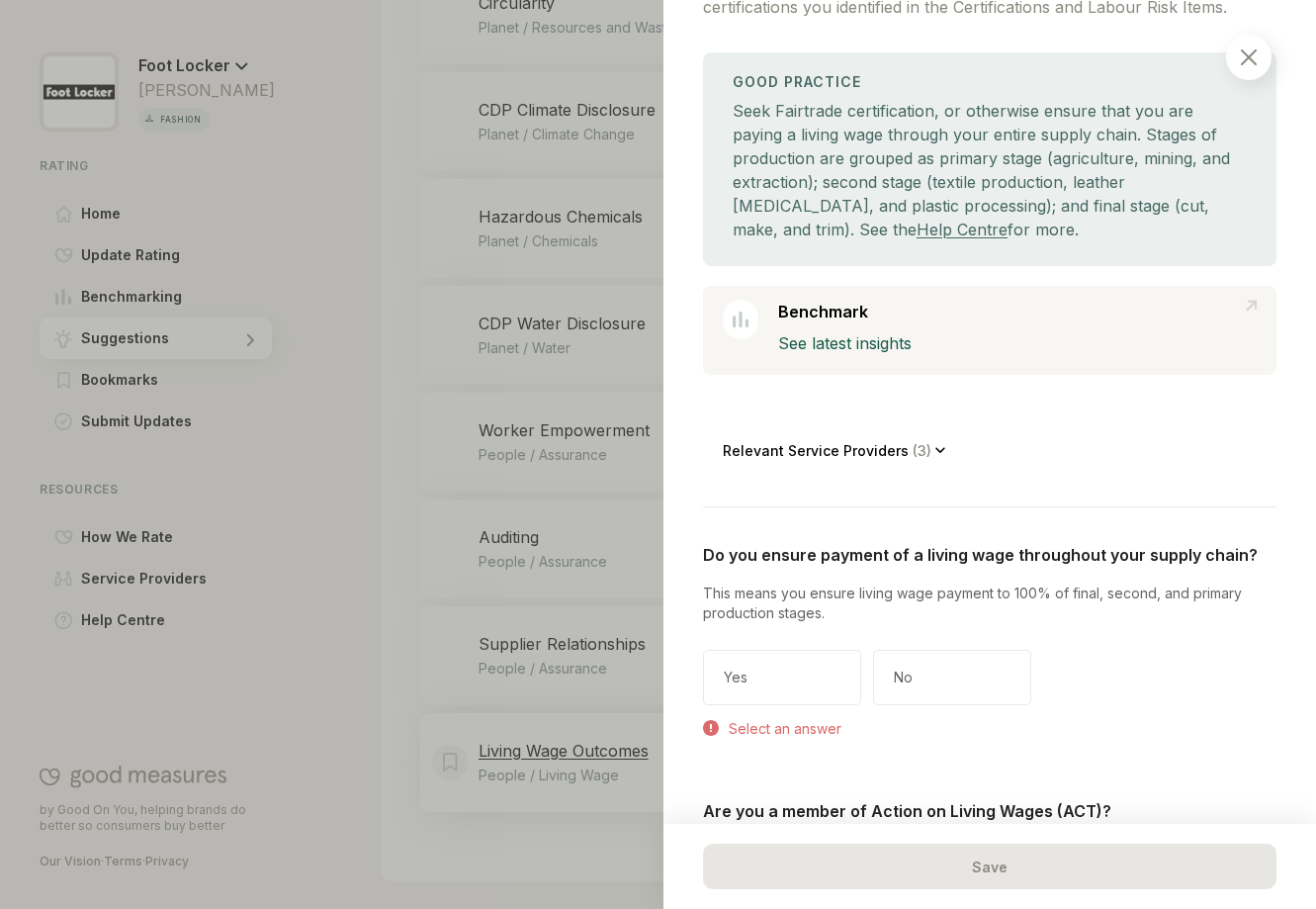 scroll, scrollTop: 255, scrollLeft: 0, axis: vertical 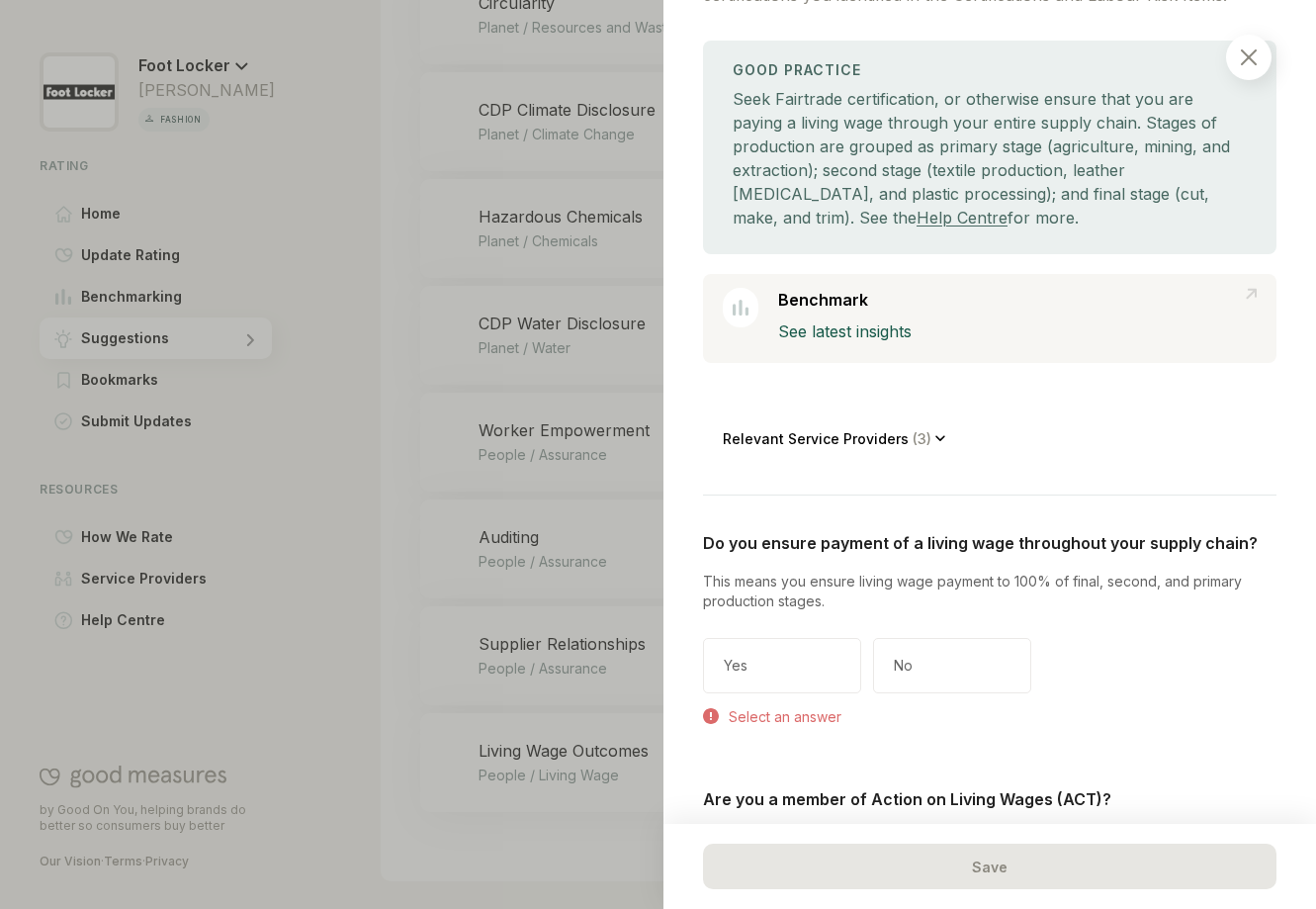 click on "Yes" at bounding box center (782, 666) 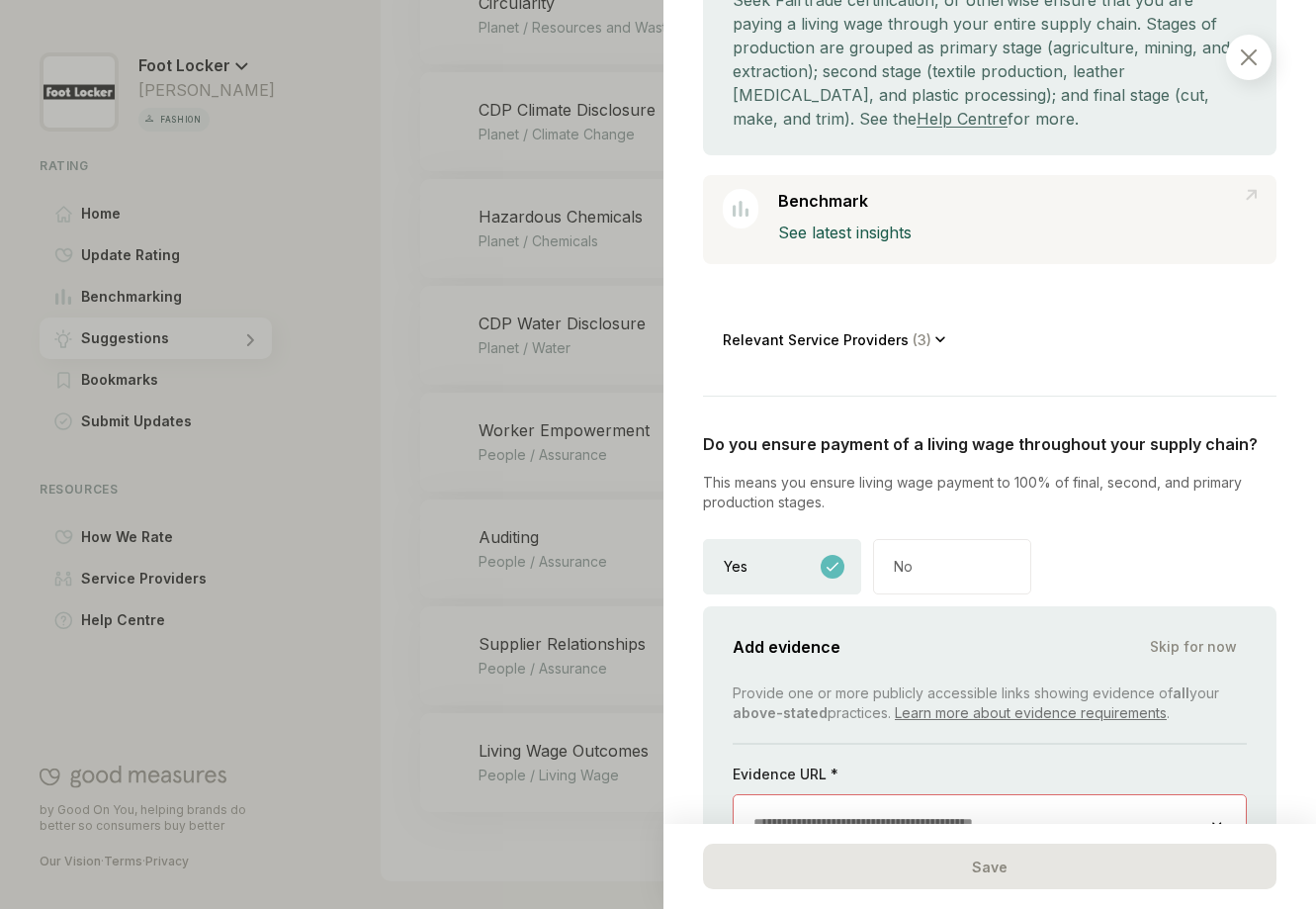 scroll, scrollTop: 399, scrollLeft: 0, axis: vertical 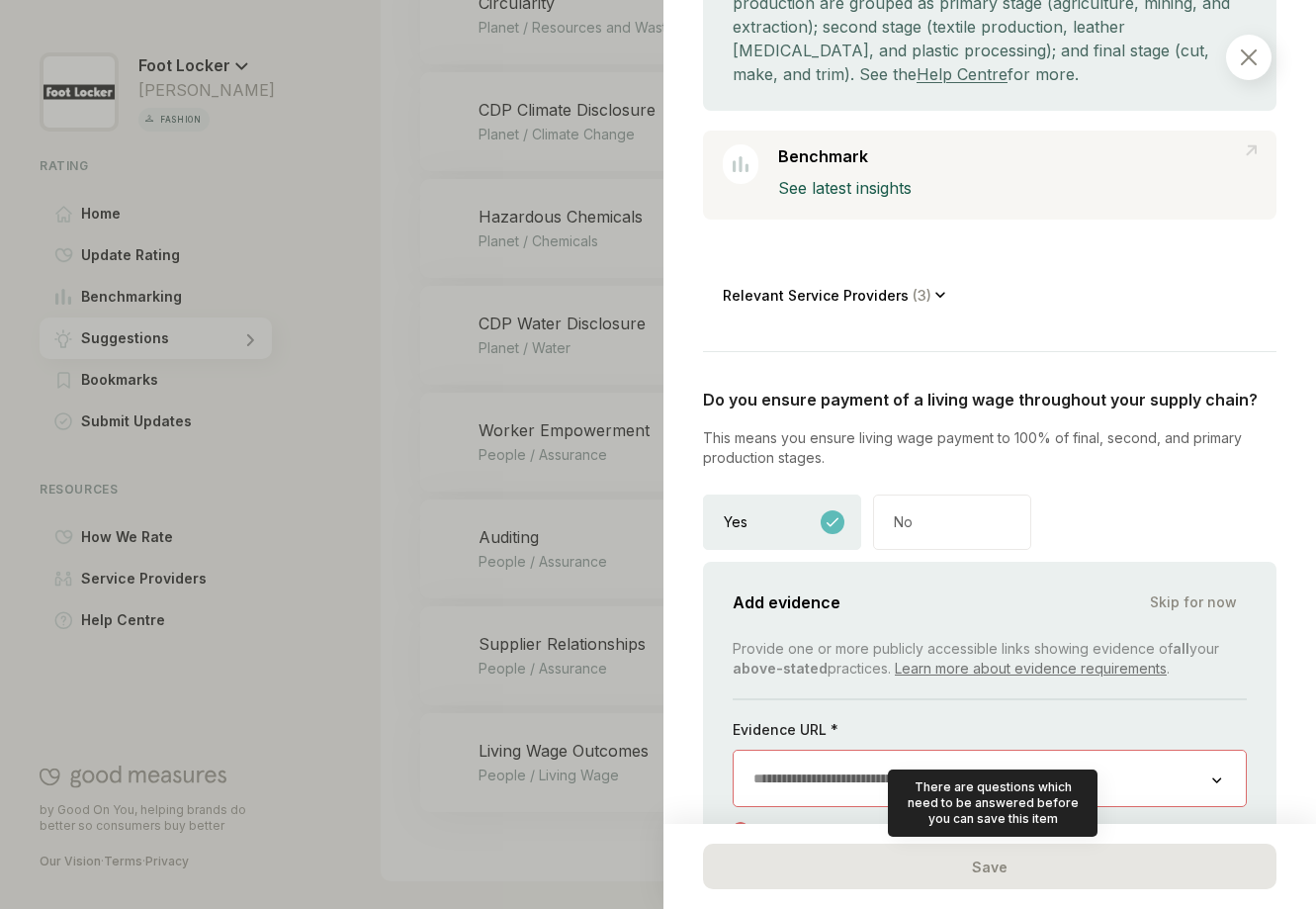 click on "Save" at bounding box center (990, 866) 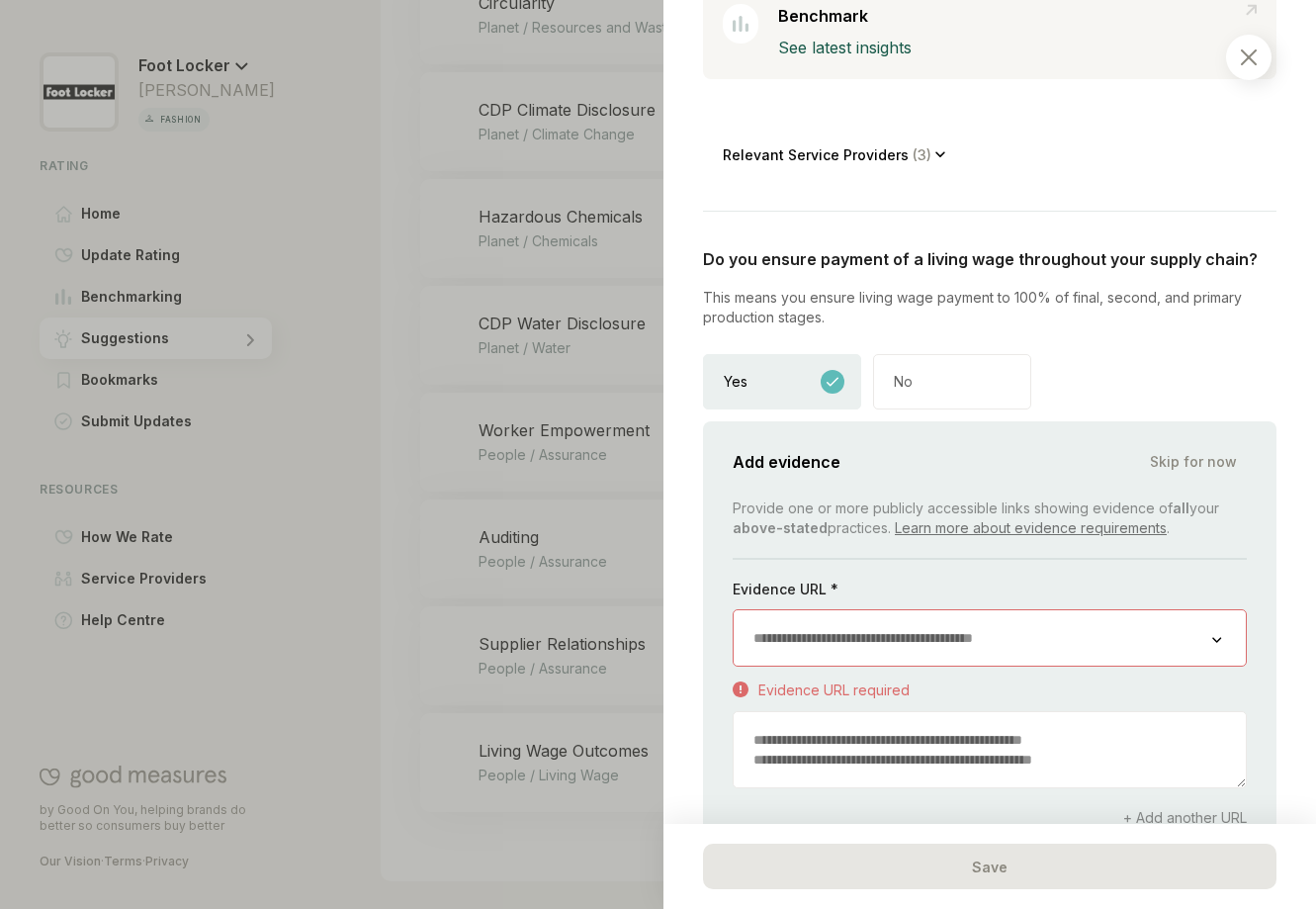 scroll, scrollTop: 582, scrollLeft: 0, axis: vertical 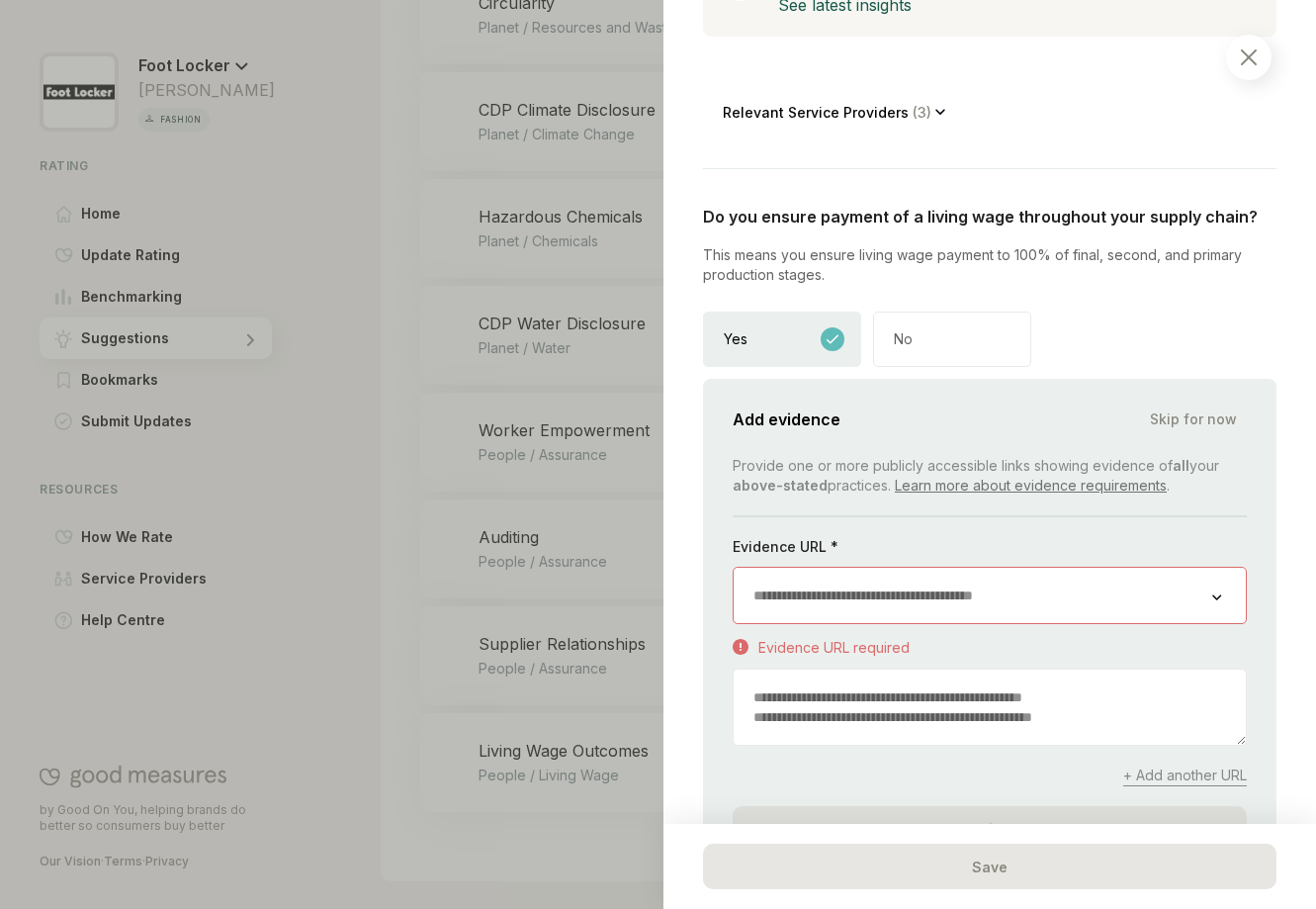 click at bounding box center [973, 595] 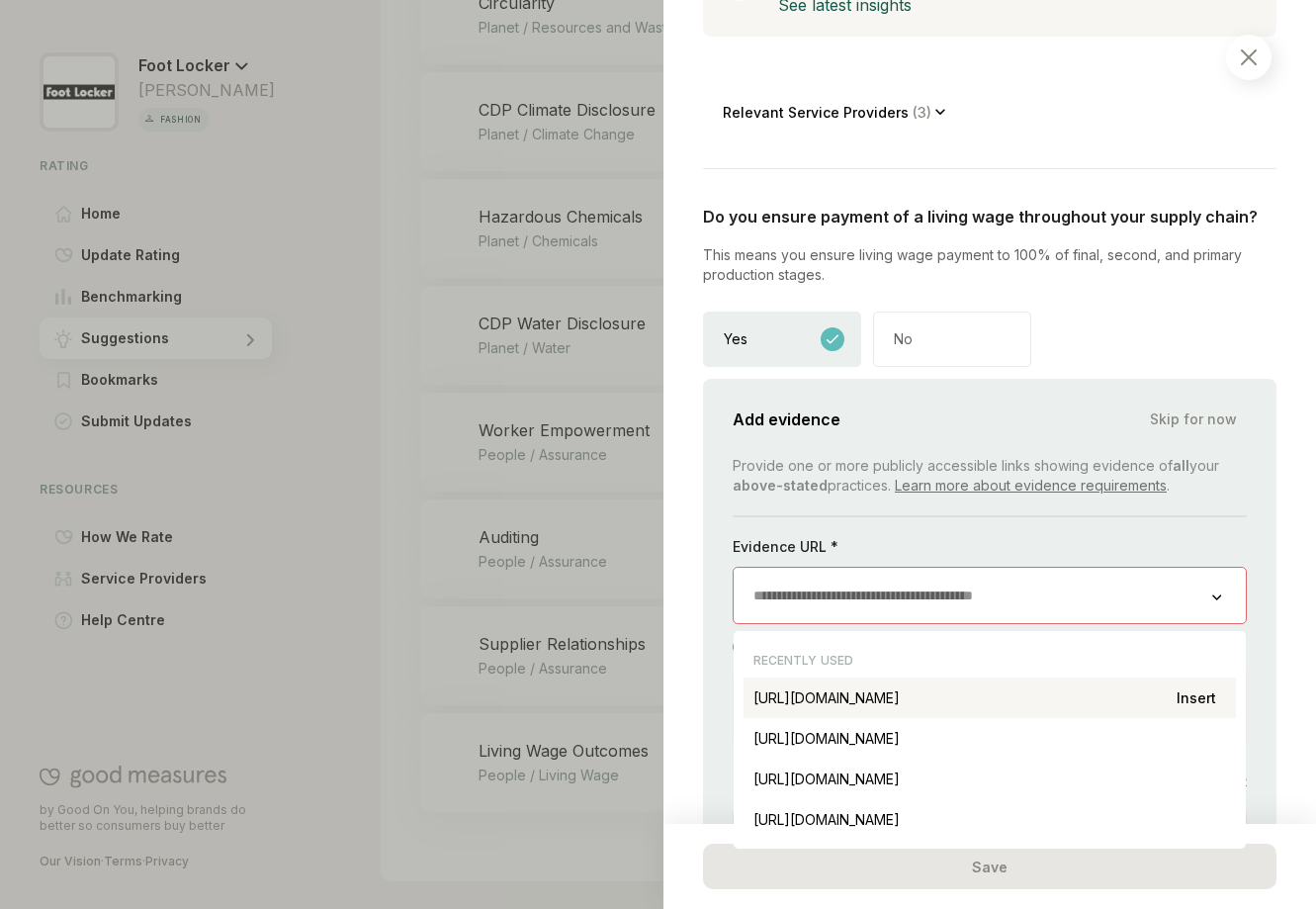 click on "[URL][DOMAIN_NAME]   Insert" at bounding box center [990, 697] 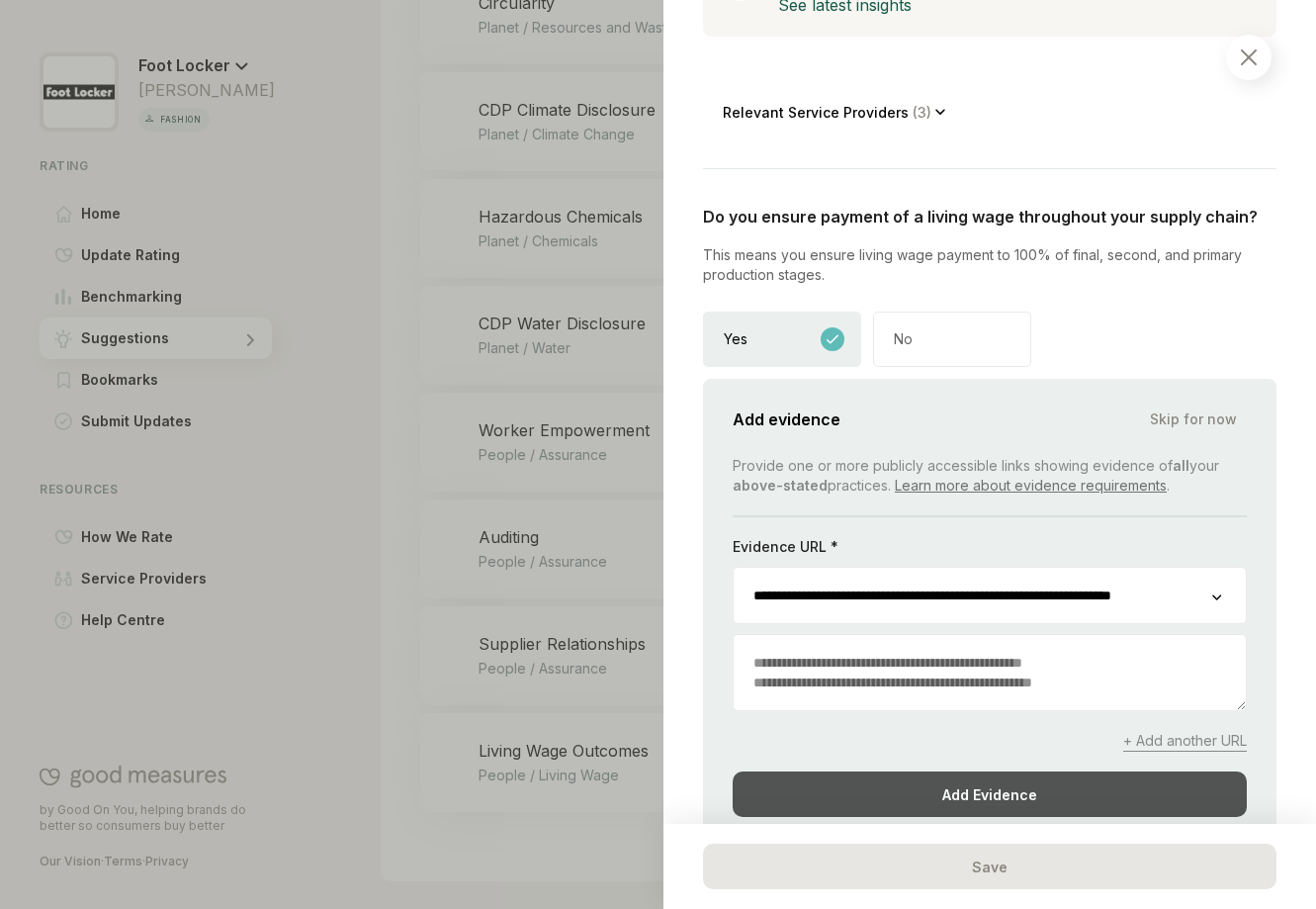 click on "Add Evidence" at bounding box center (990, 794) 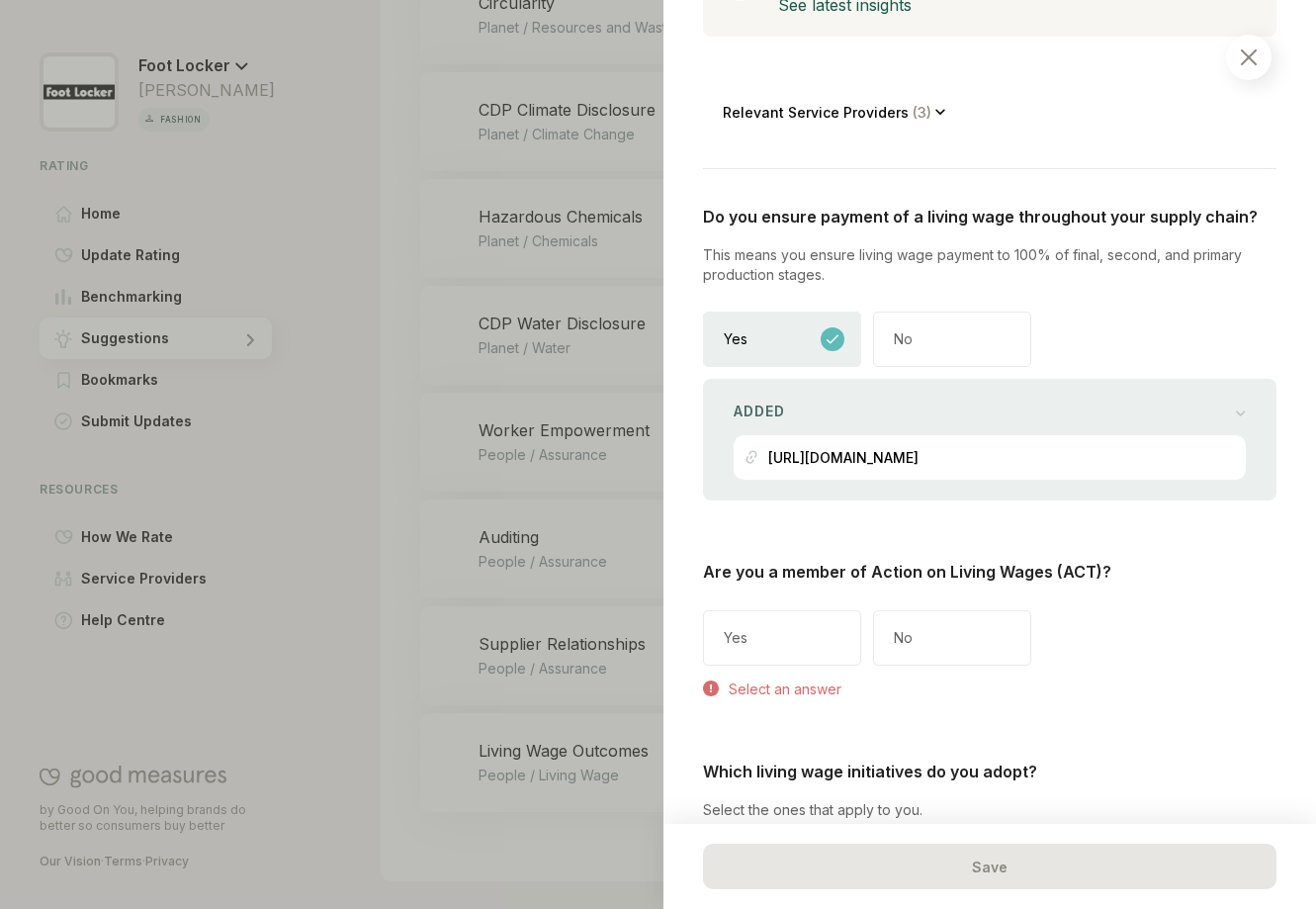 click at bounding box center [1249, 57] 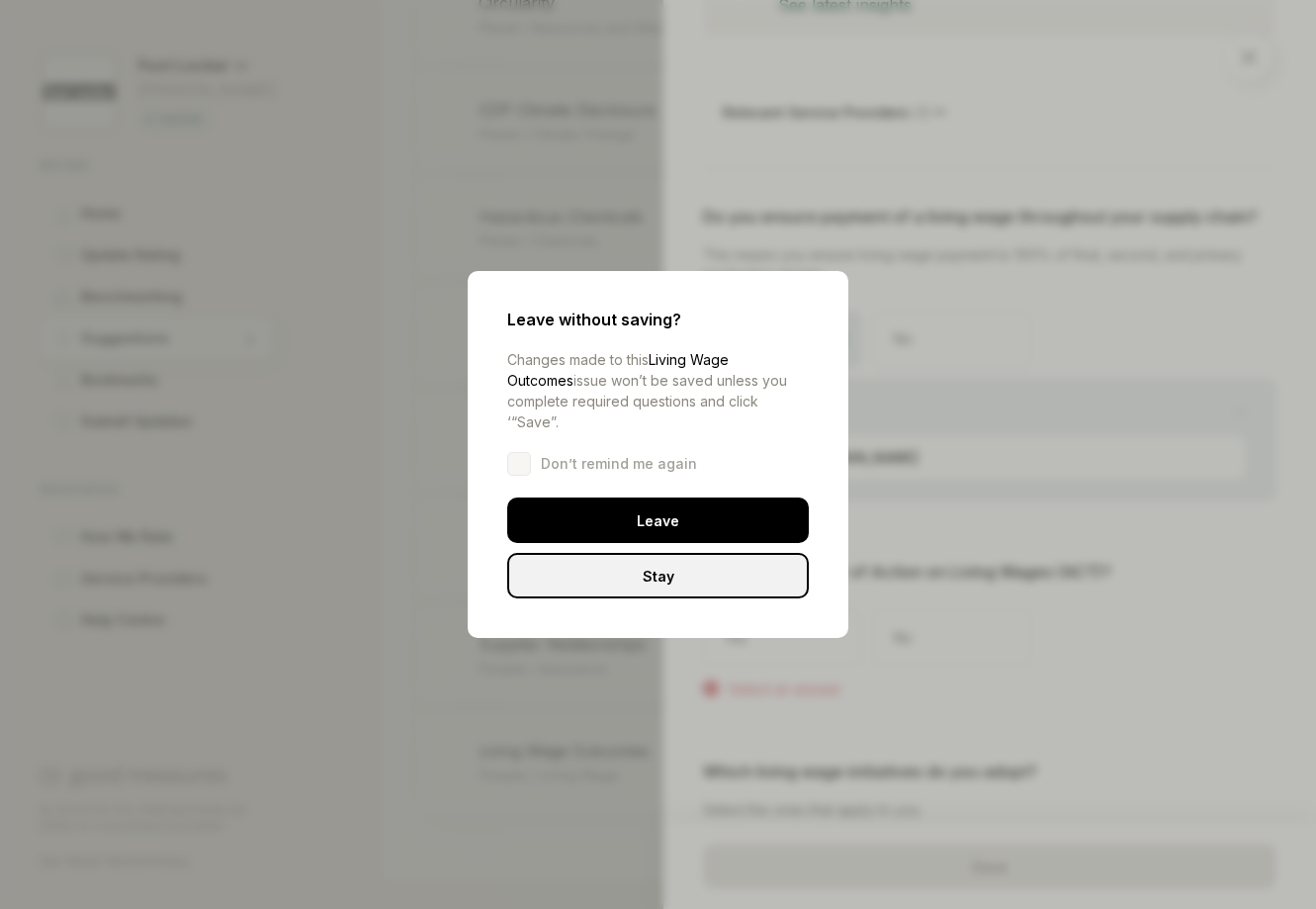 click on "Stay" at bounding box center [658, 576] 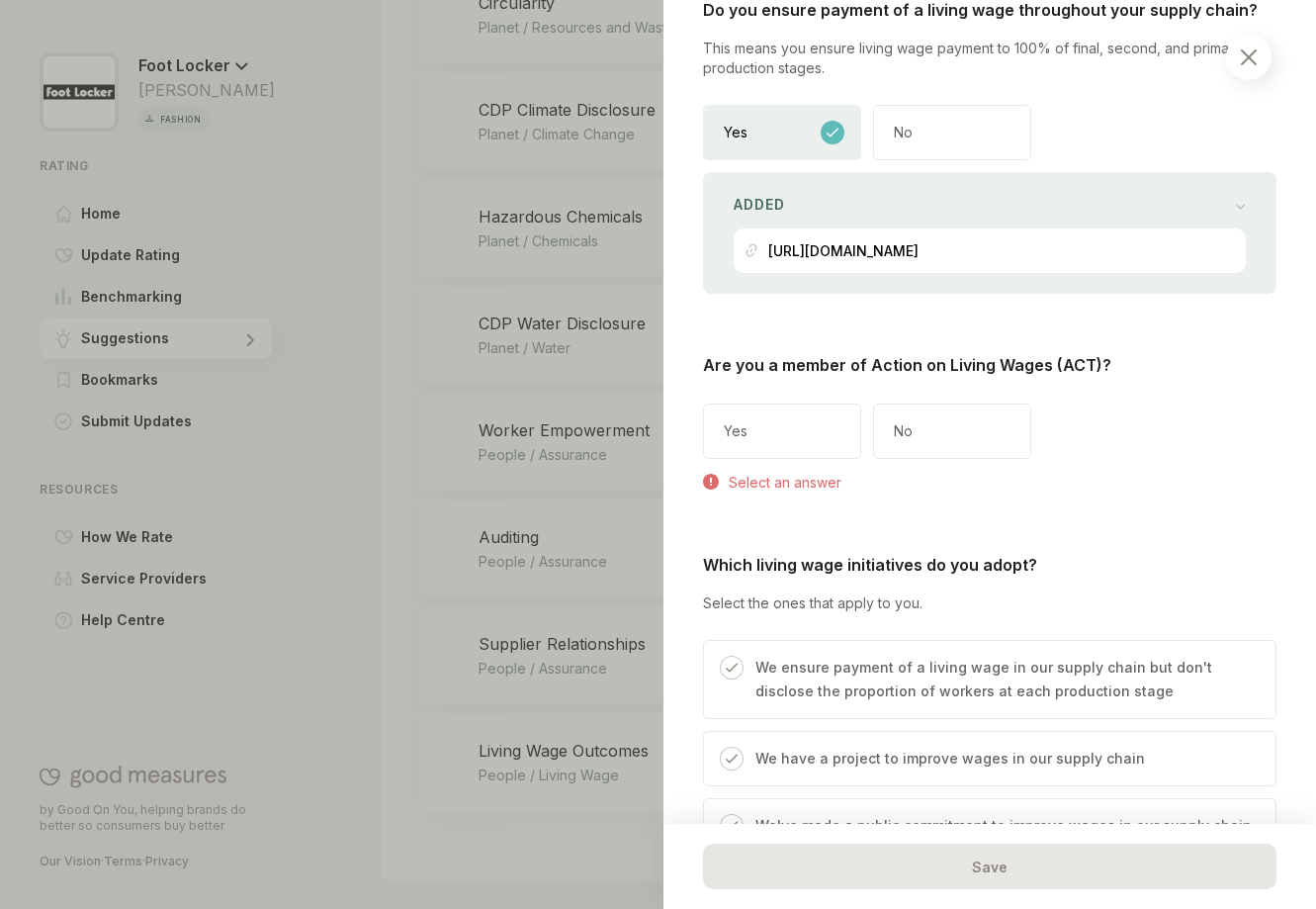 scroll, scrollTop: 815, scrollLeft: 0, axis: vertical 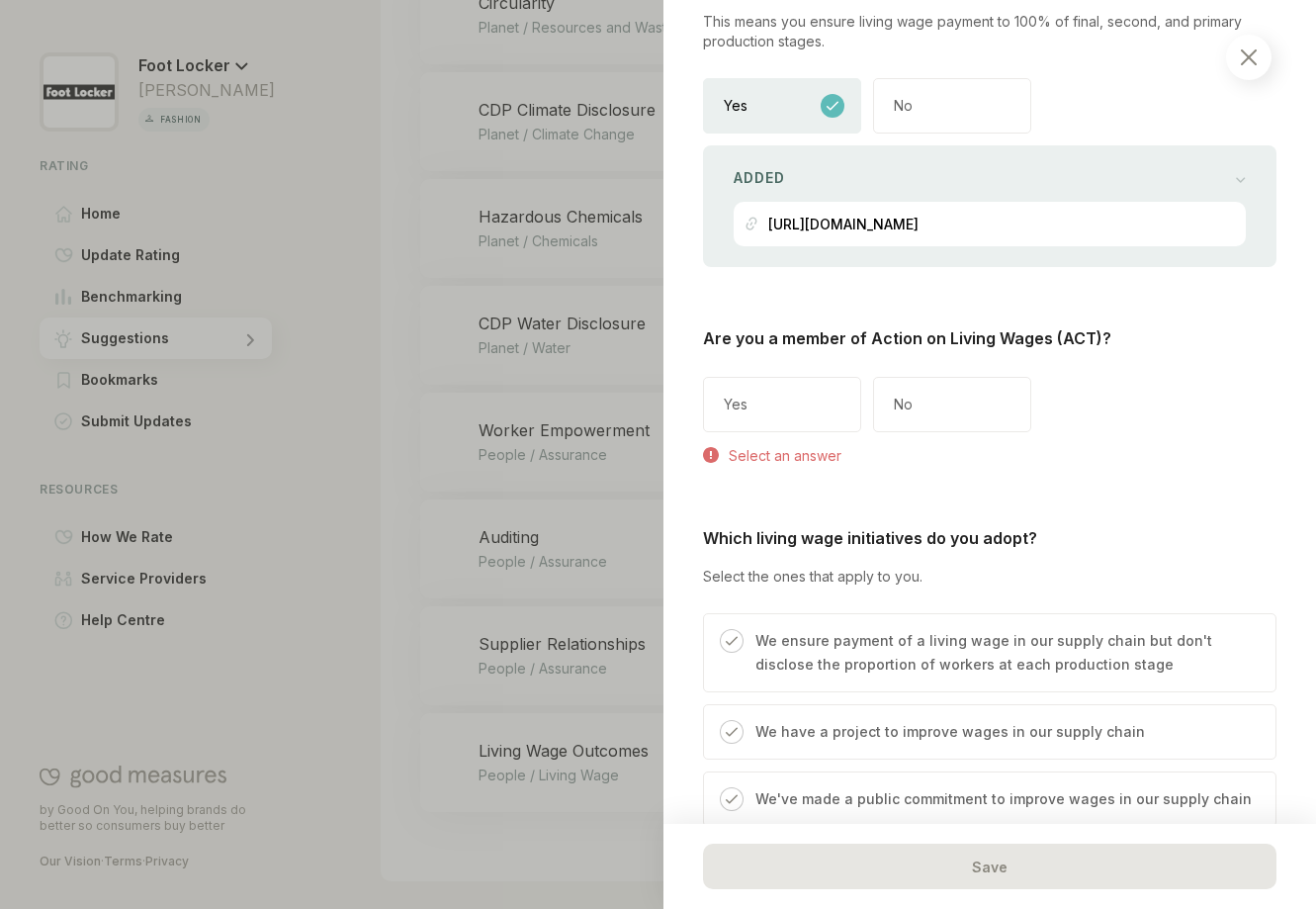 click on "Yes" at bounding box center [782, 405] 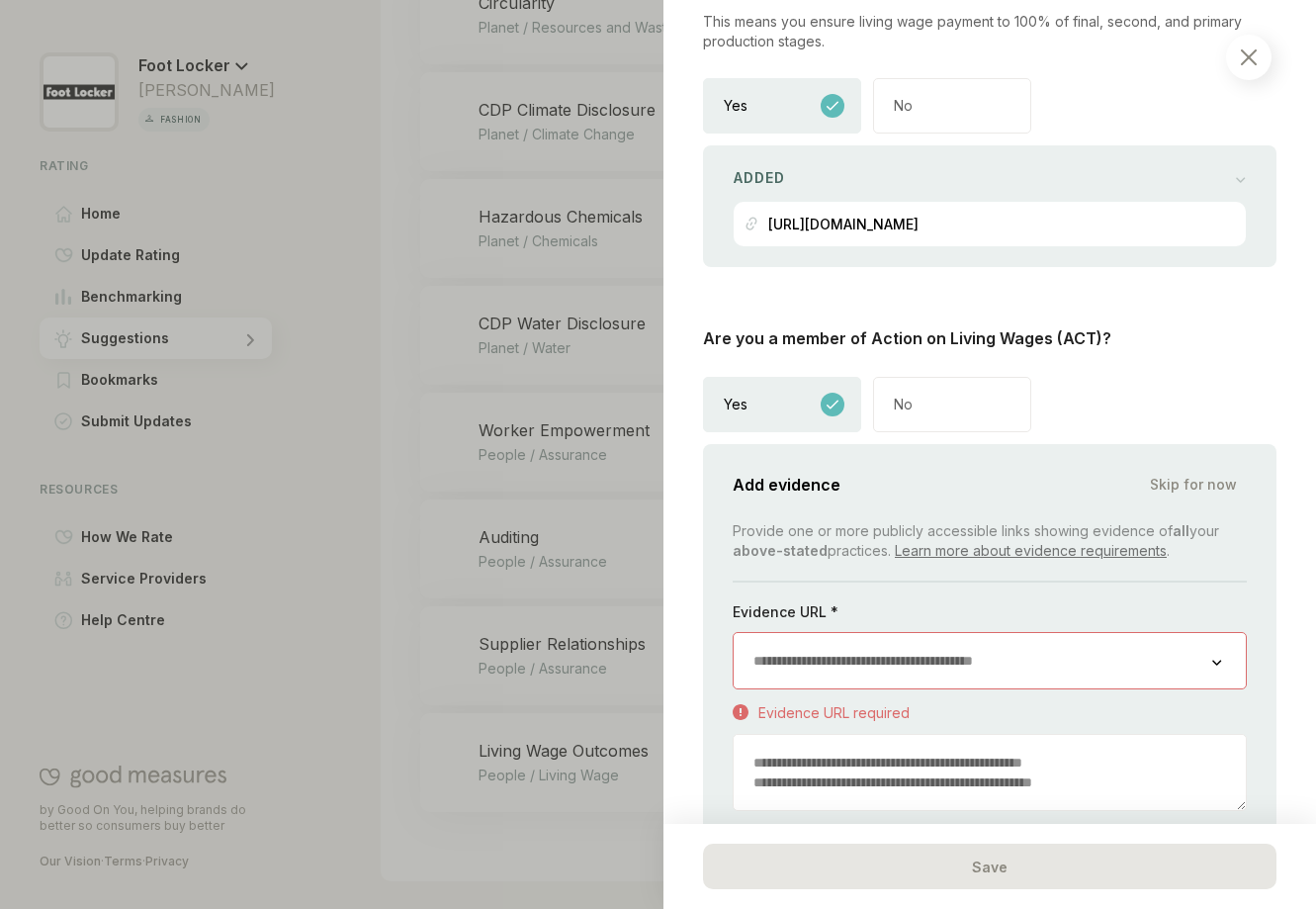 click at bounding box center (973, 661) 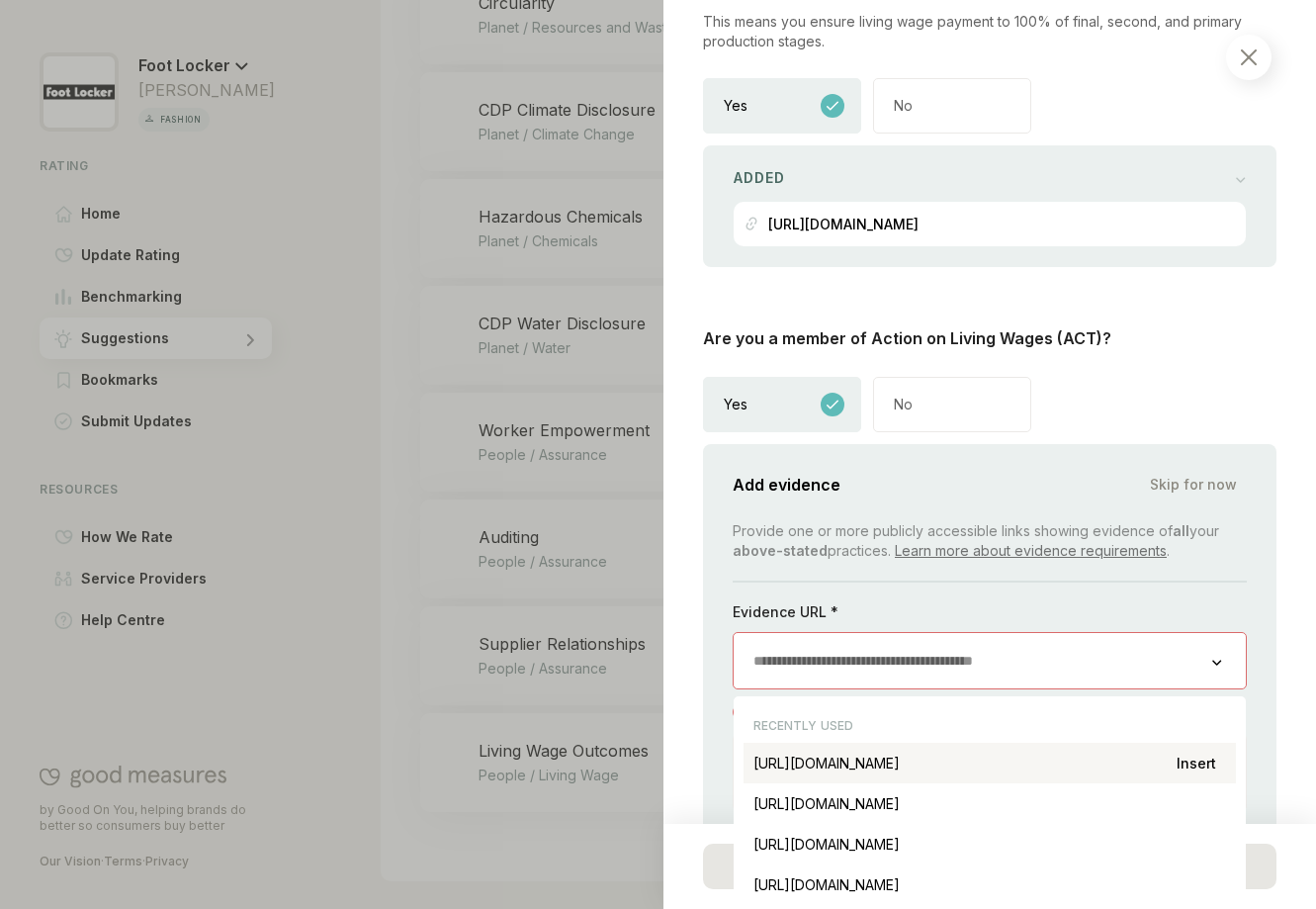 click on "[URL][DOMAIN_NAME]   Insert" at bounding box center [990, 763] 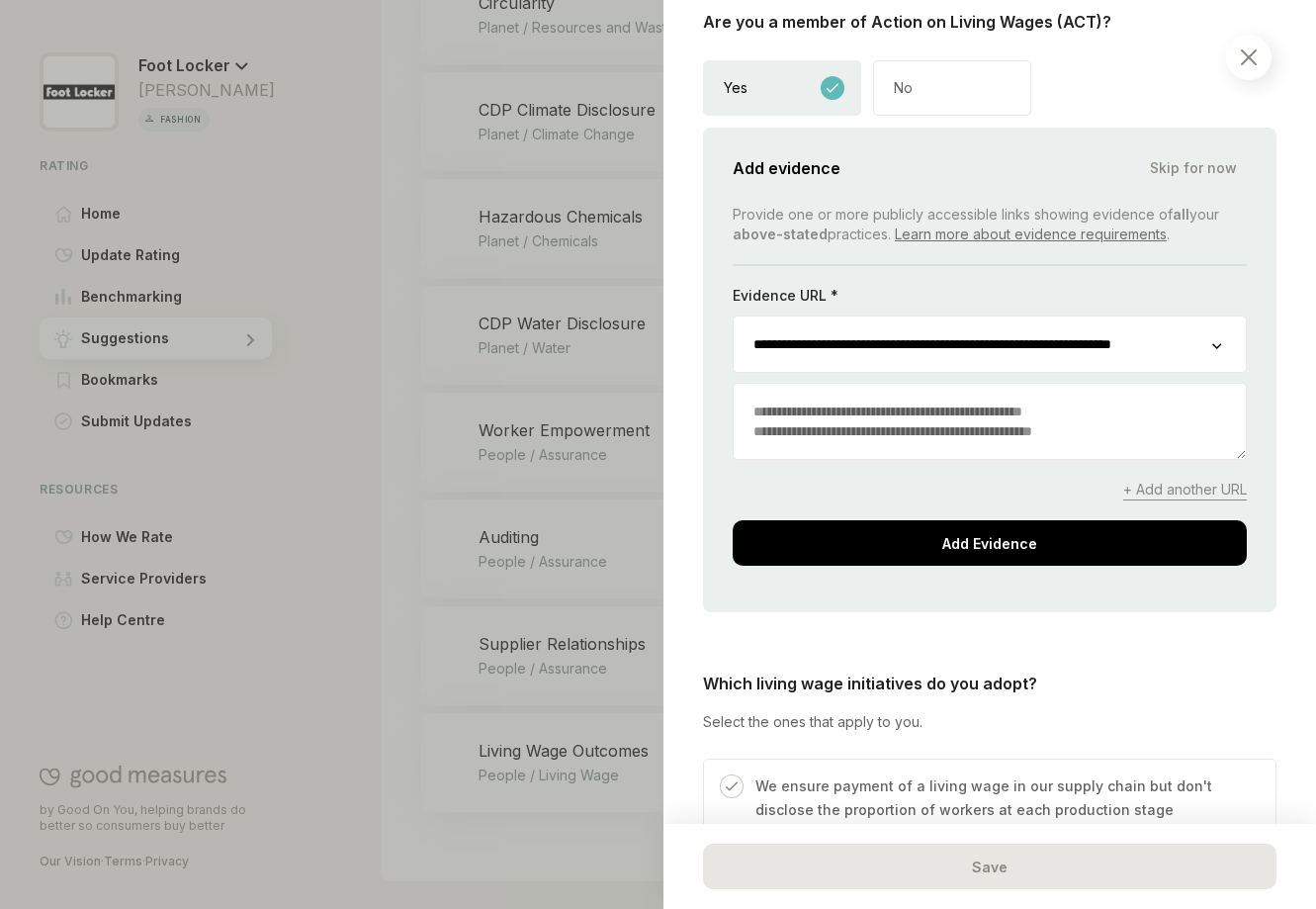 scroll, scrollTop: 1150, scrollLeft: 0, axis: vertical 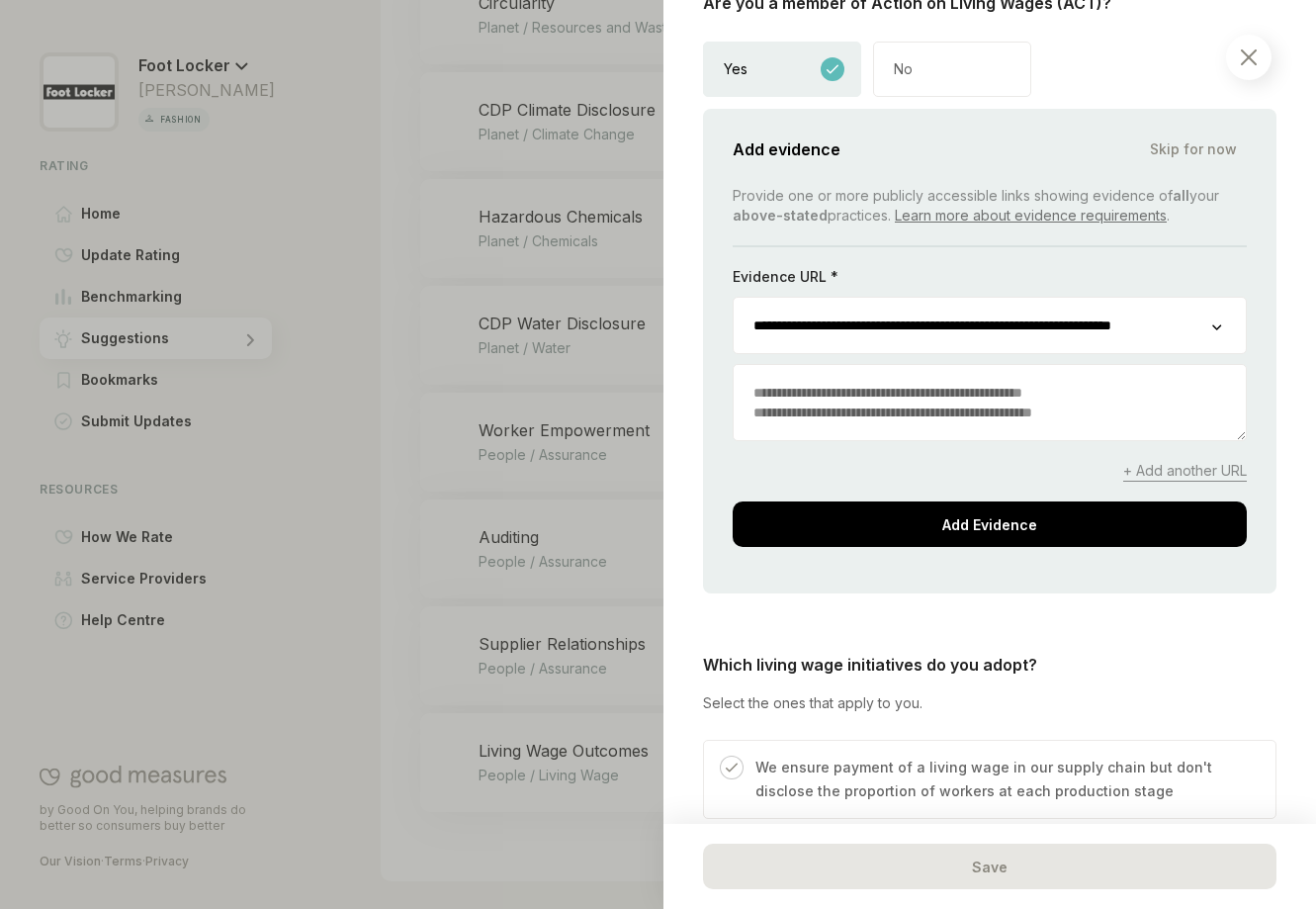 click on "**********" at bounding box center [990, 351] 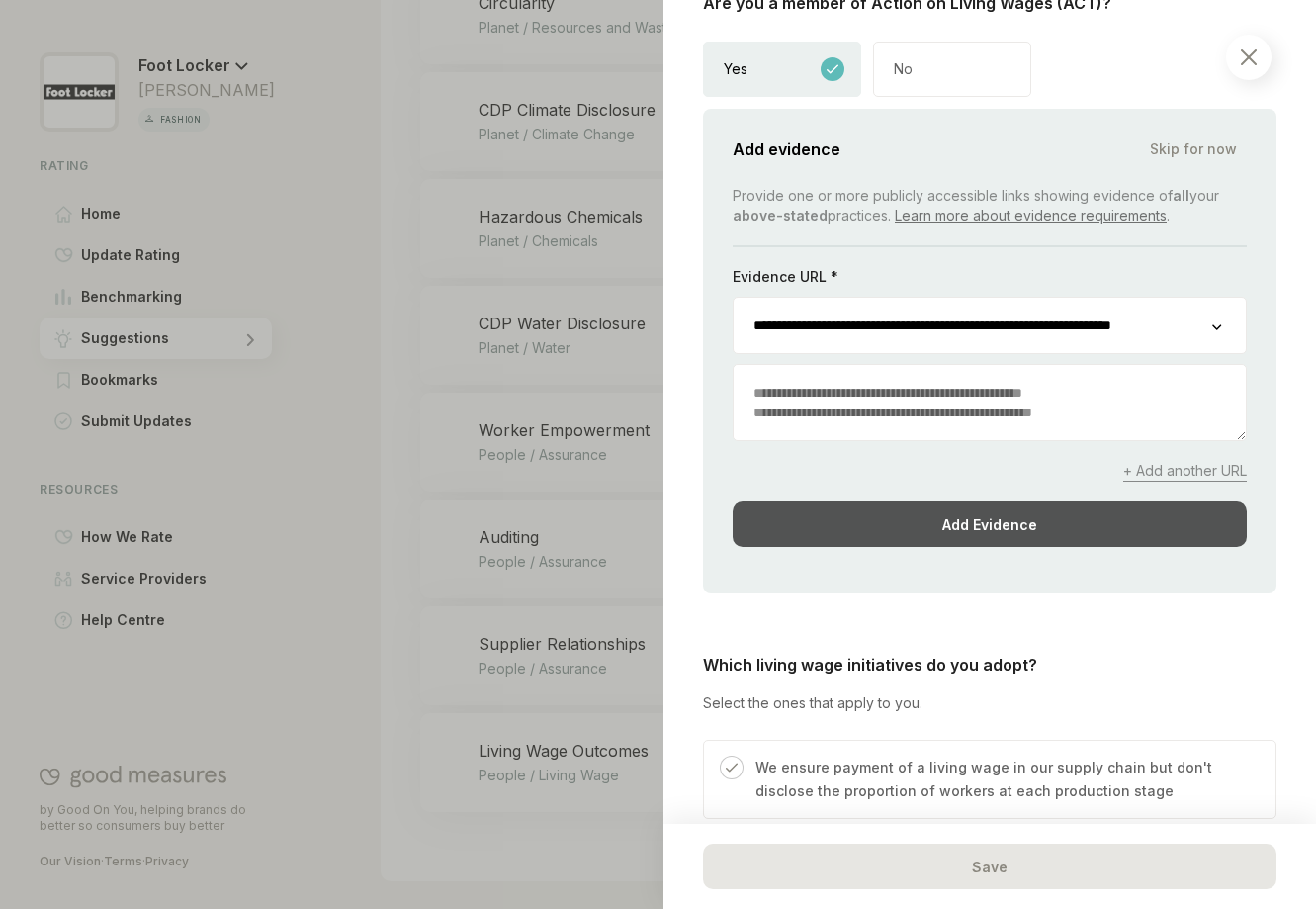 click on "Add Evidence" at bounding box center [990, 524] 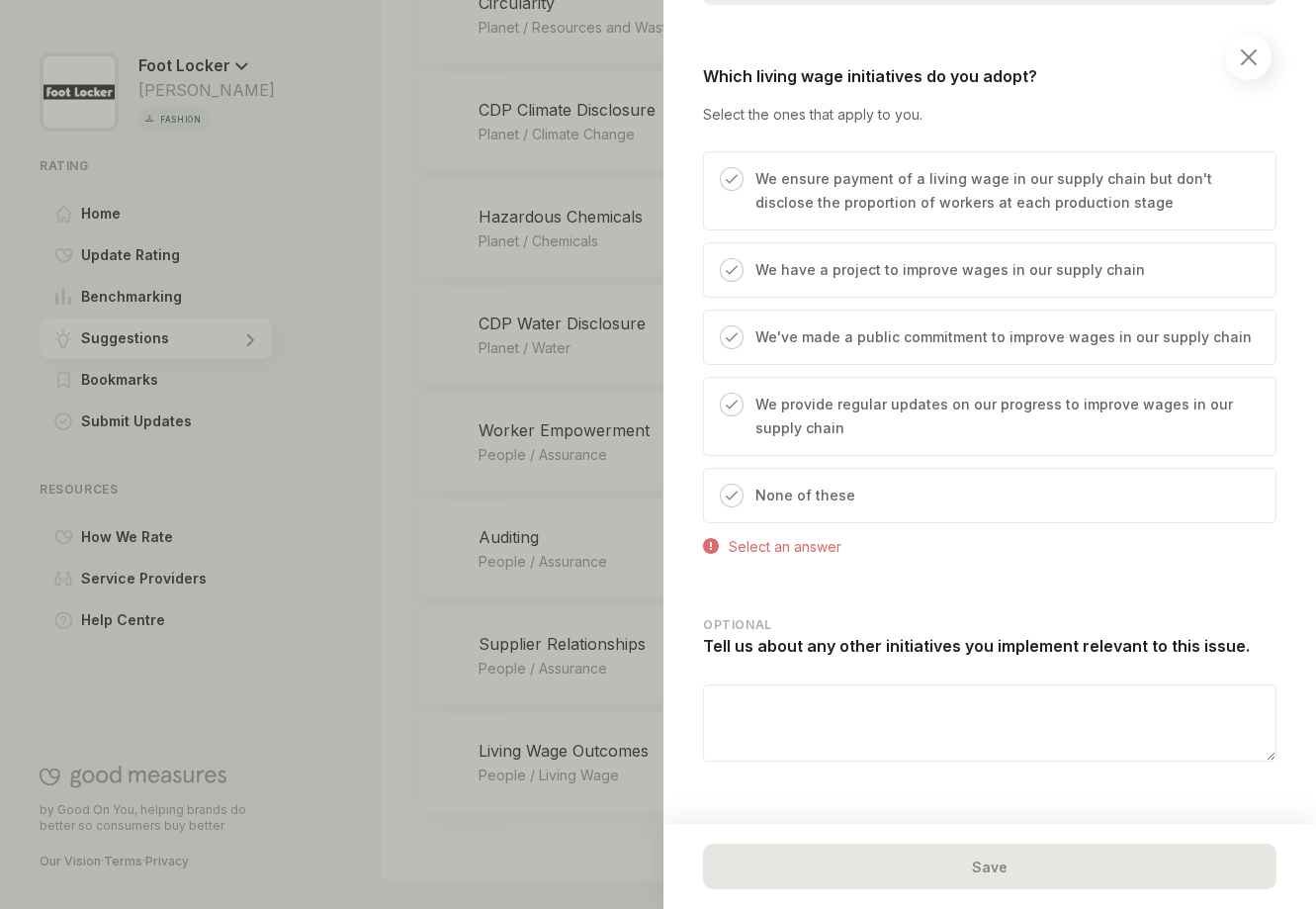 scroll, scrollTop: 1420, scrollLeft: 0, axis: vertical 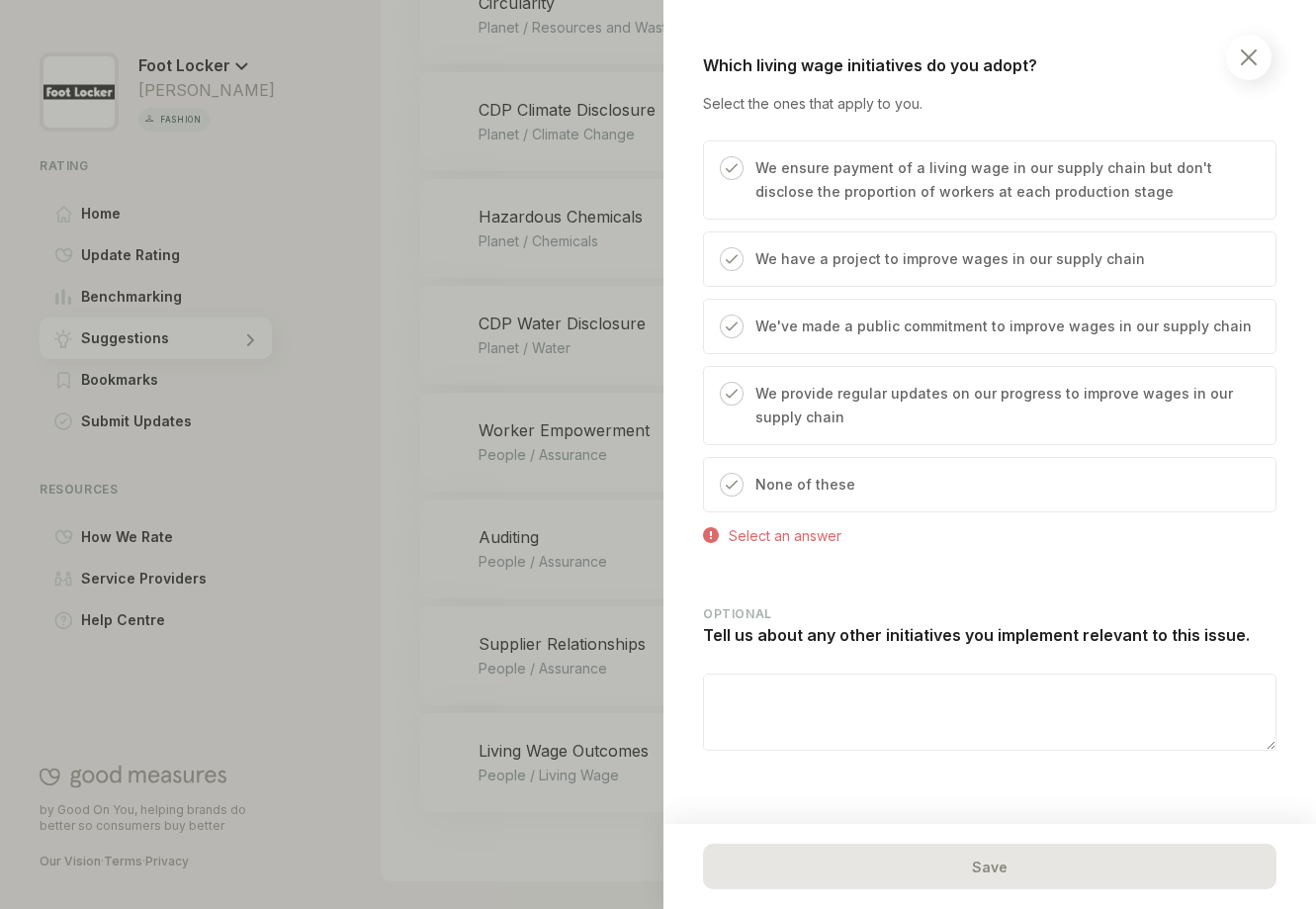 click on "We've made a public commitment to improve wages in our supply chain" at bounding box center (1004, 326) 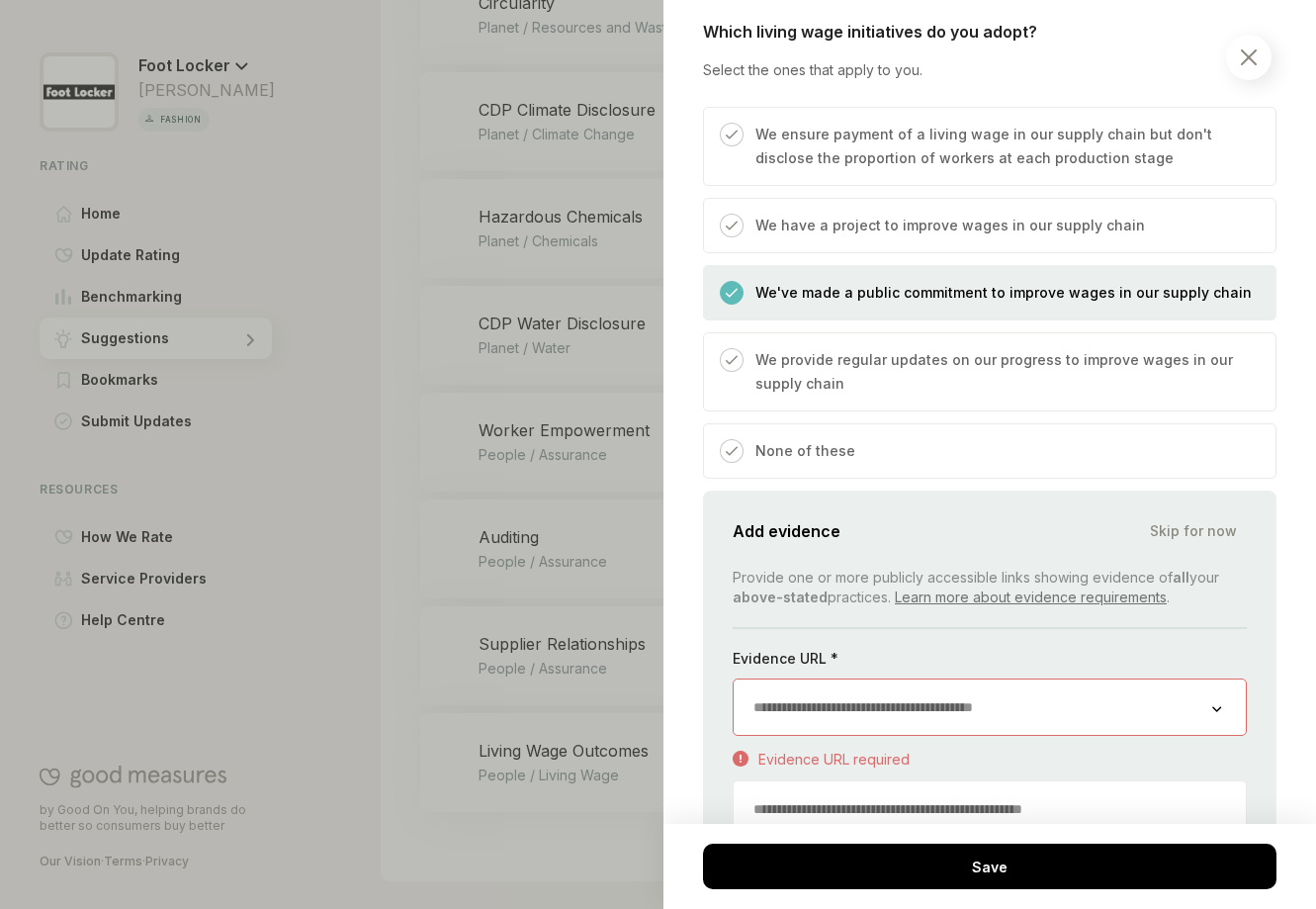 scroll, scrollTop: 1484, scrollLeft: 0, axis: vertical 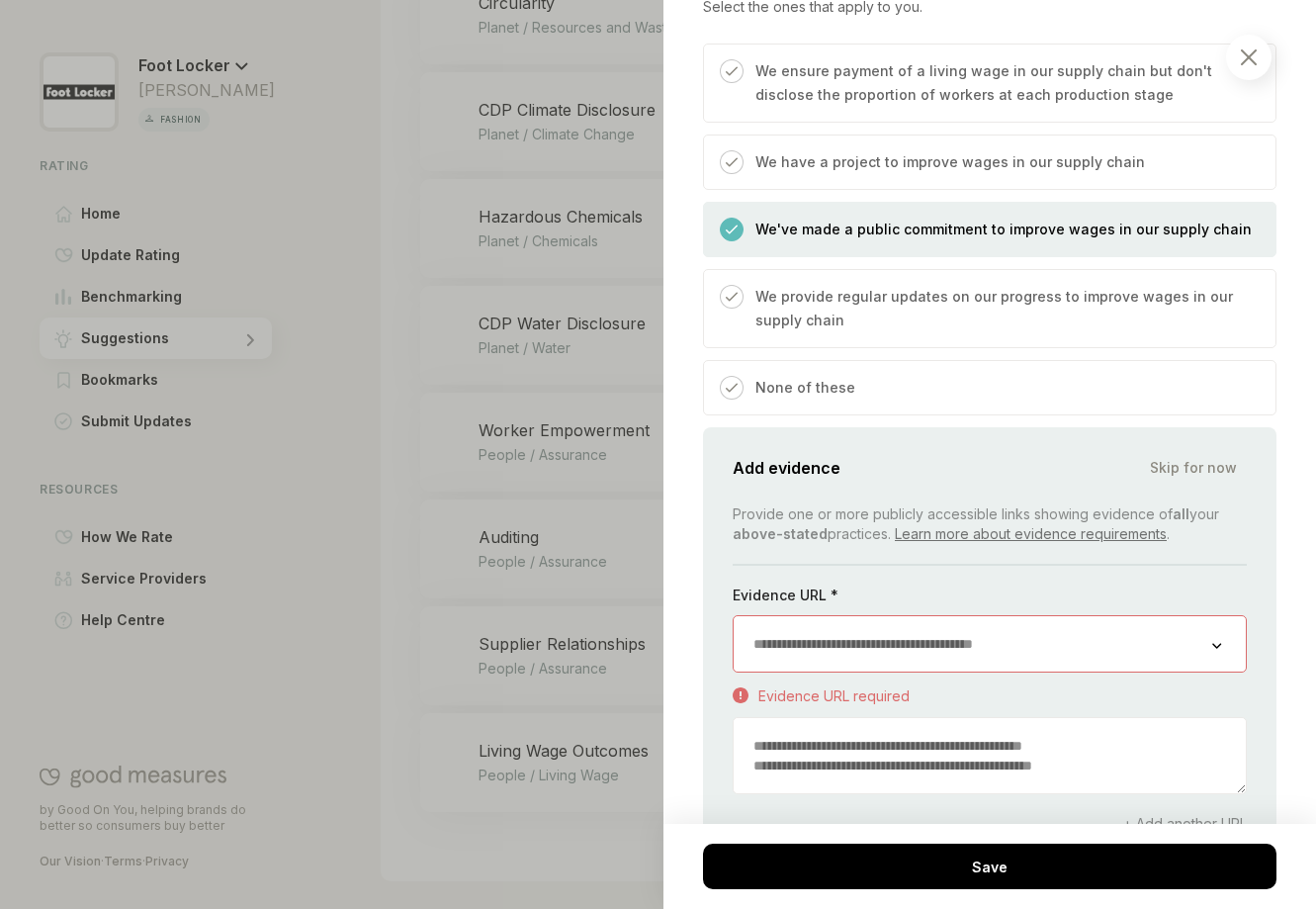 click at bounding box center (973, 644) 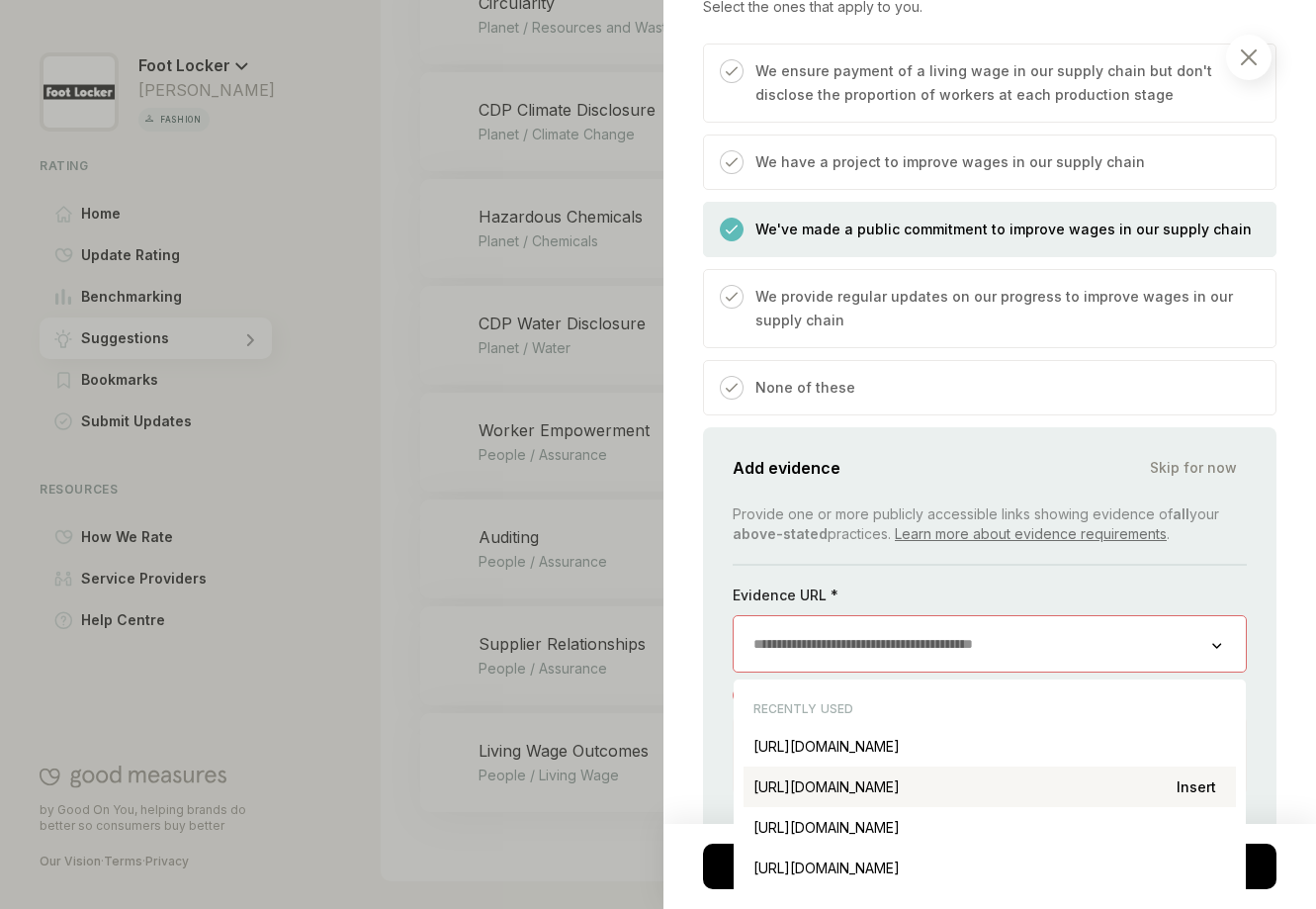 click on "[URL][DOMAIN_NAME]   Insert" at bounding box center (990, 786) 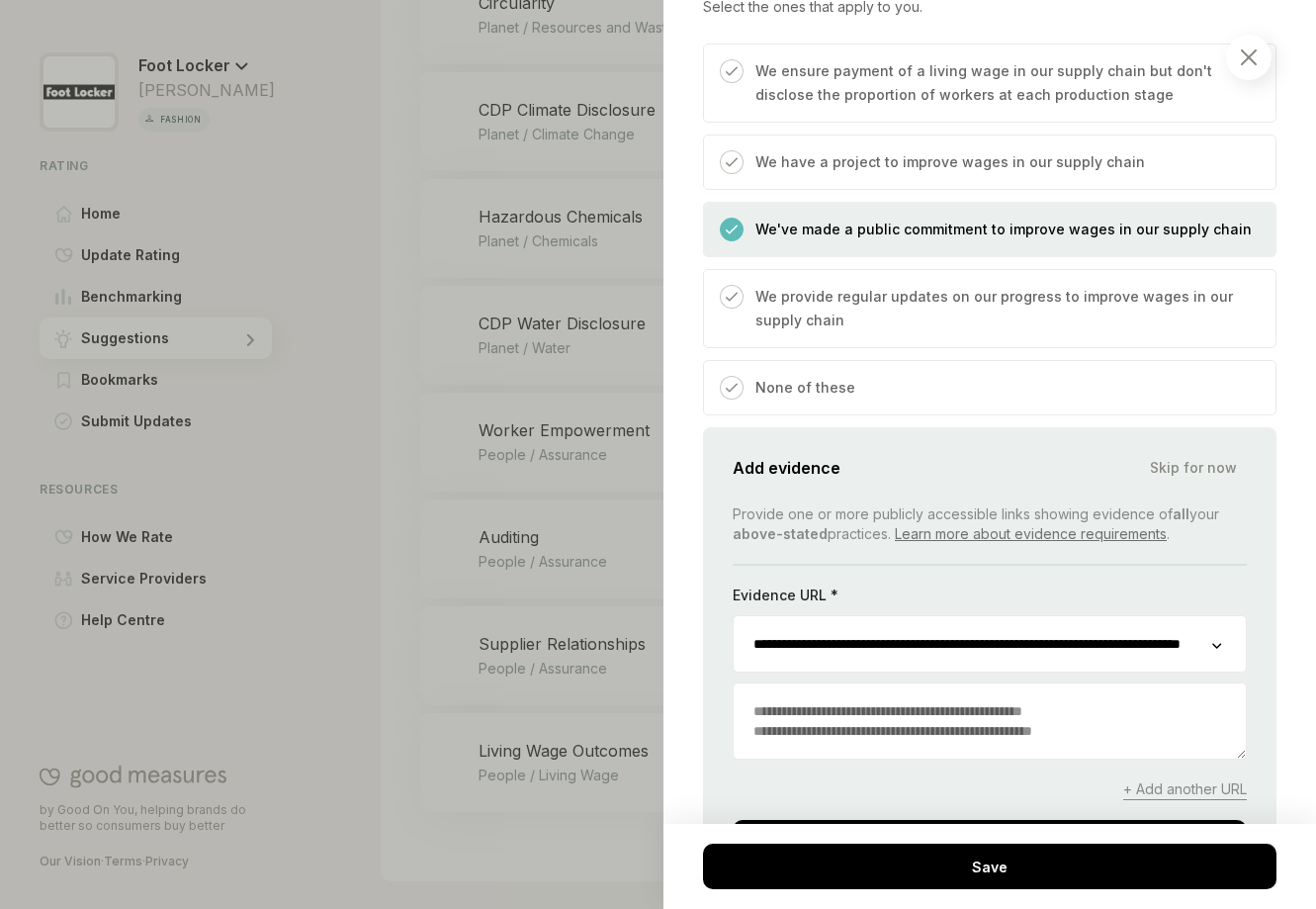 scroll, scrollTop: 1614, scrollLeft: 0, axis: vertical 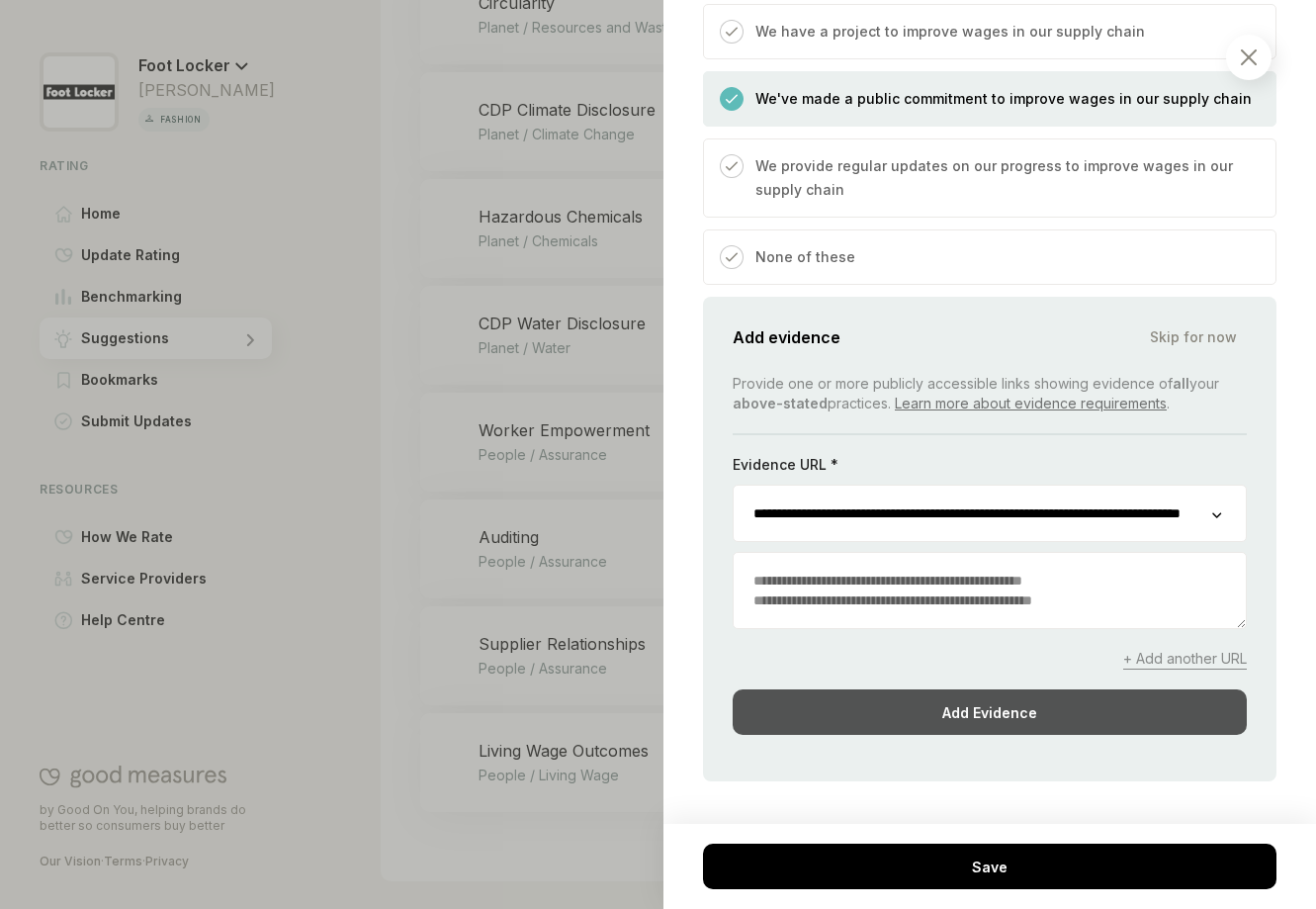 click on "Add Evidence" at bounding box center [990, 712] 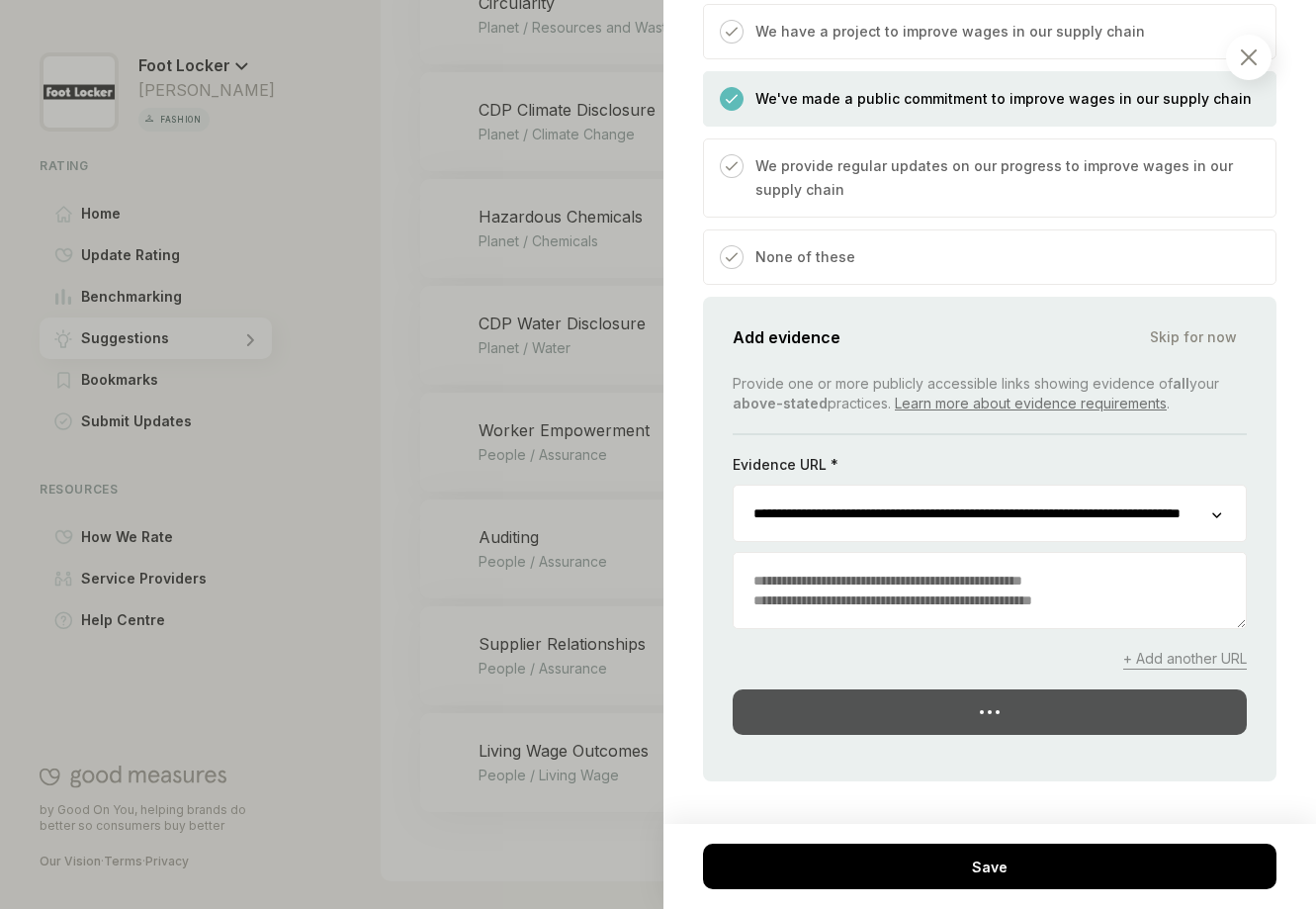 scroll, scrollTop: 1536, scrollLeft: 0, axis: vertical 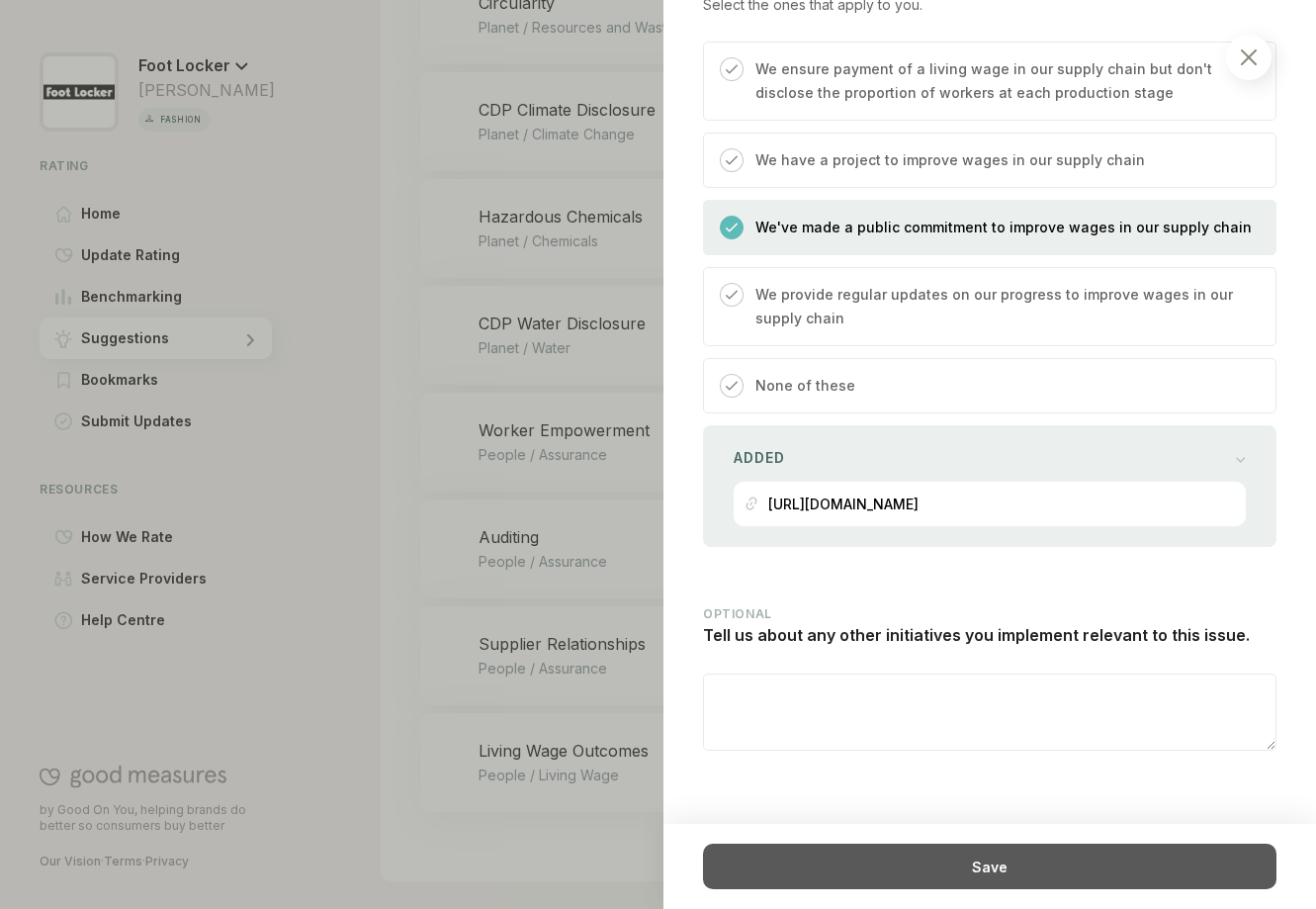 click on "Save" at bounding box center (990, 866) 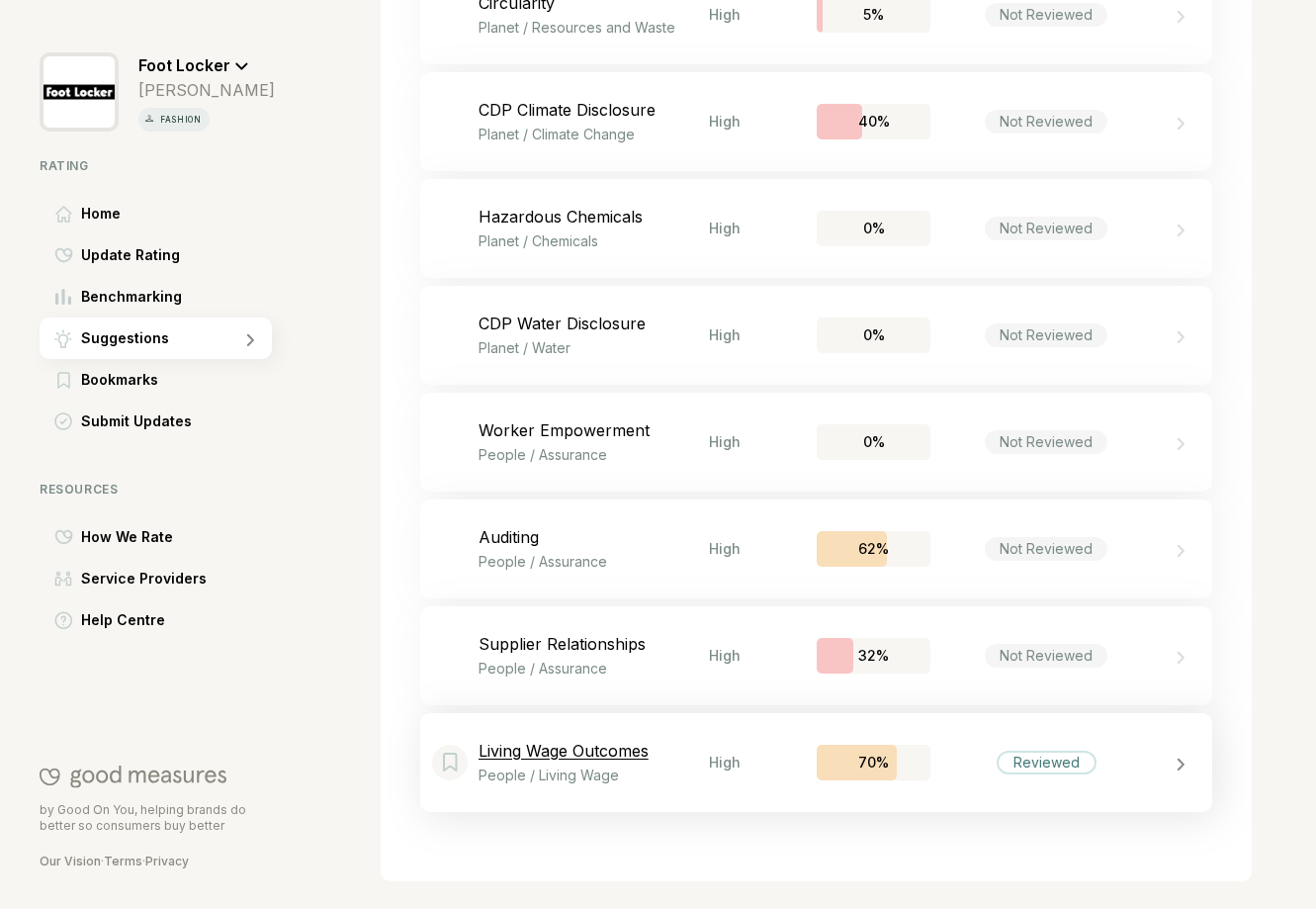 click at bounding box center (1175, 763) 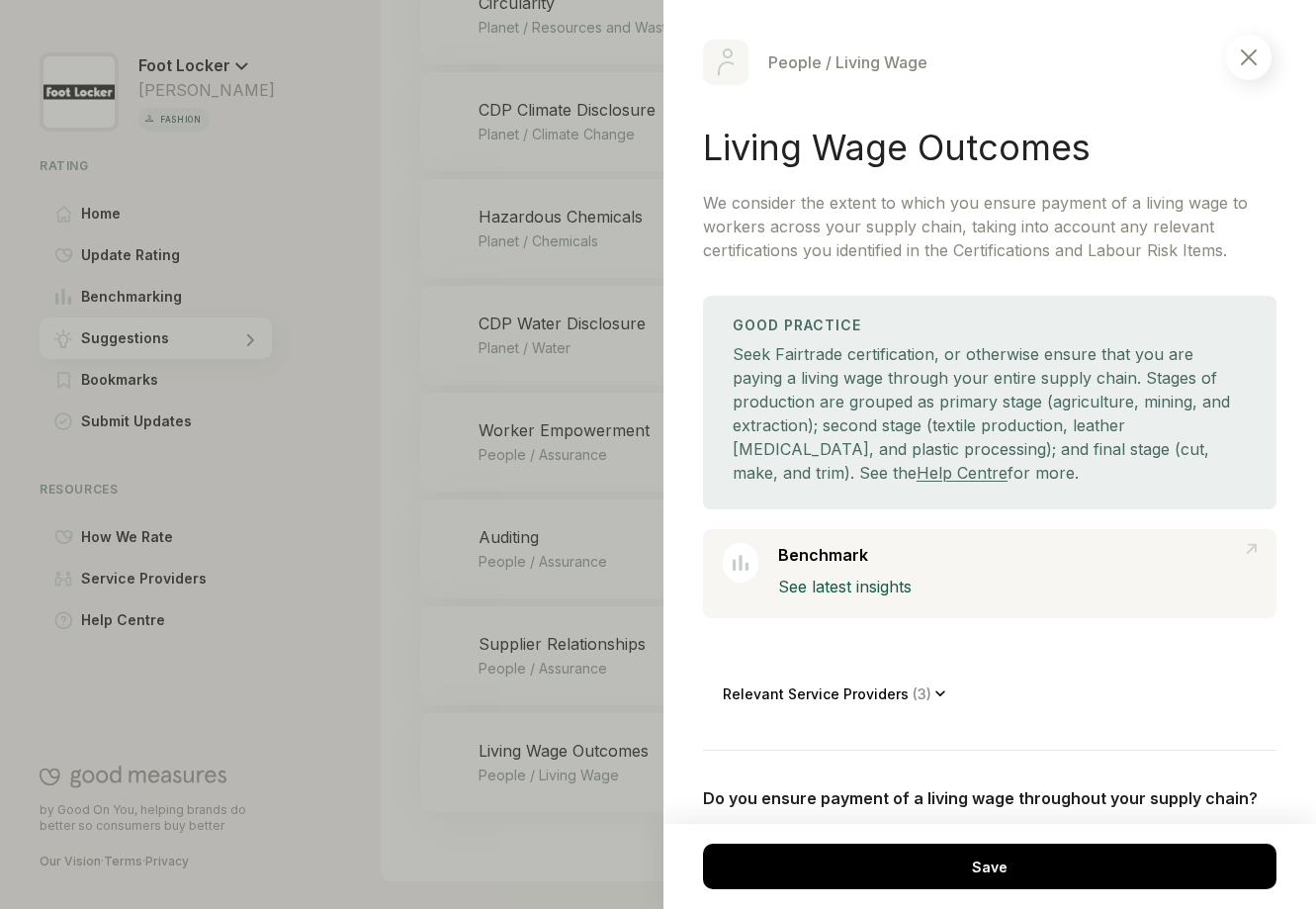 click at bounding box center (1249, 57) 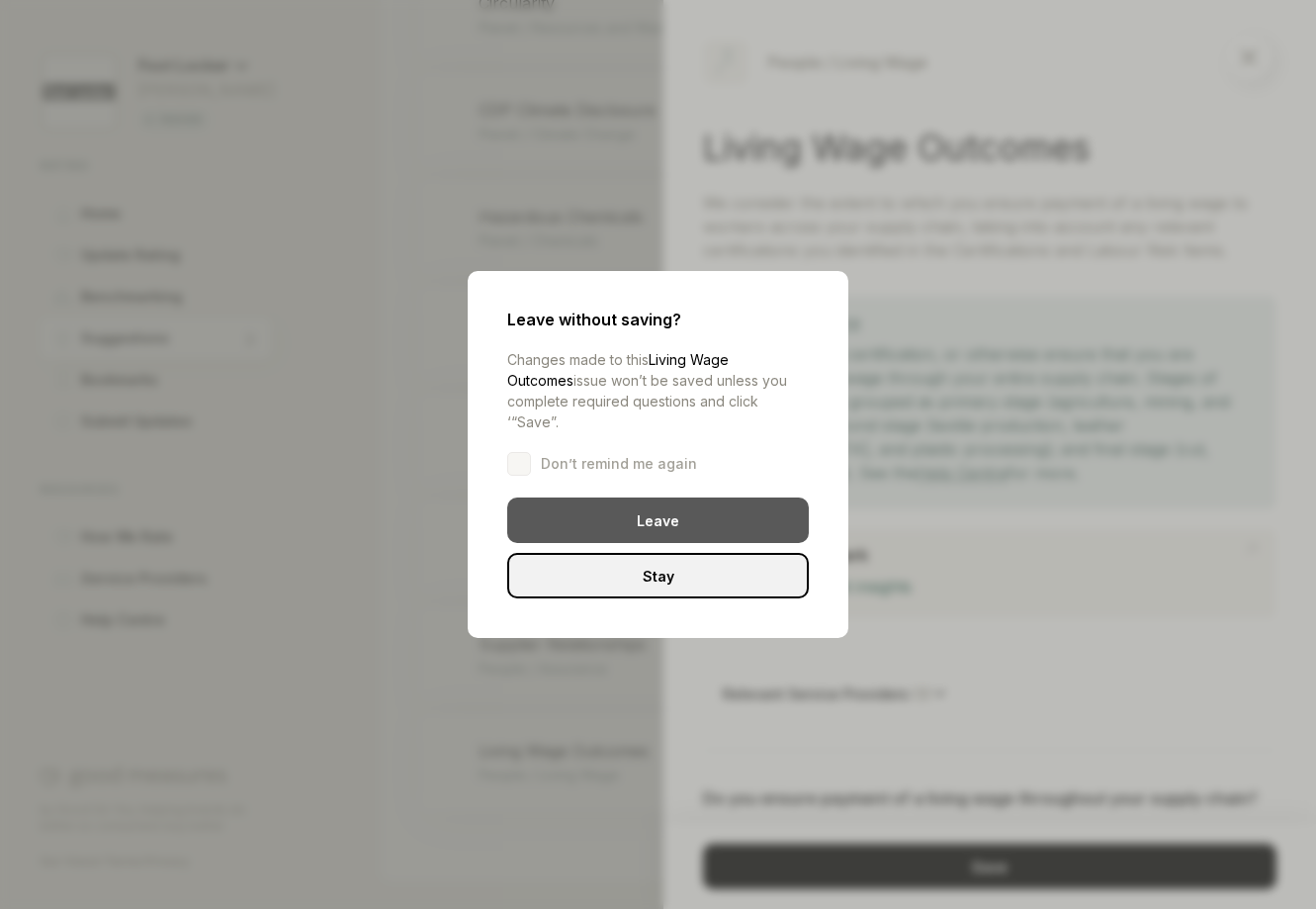 click on "Leave" at bounding box center [658, 520] 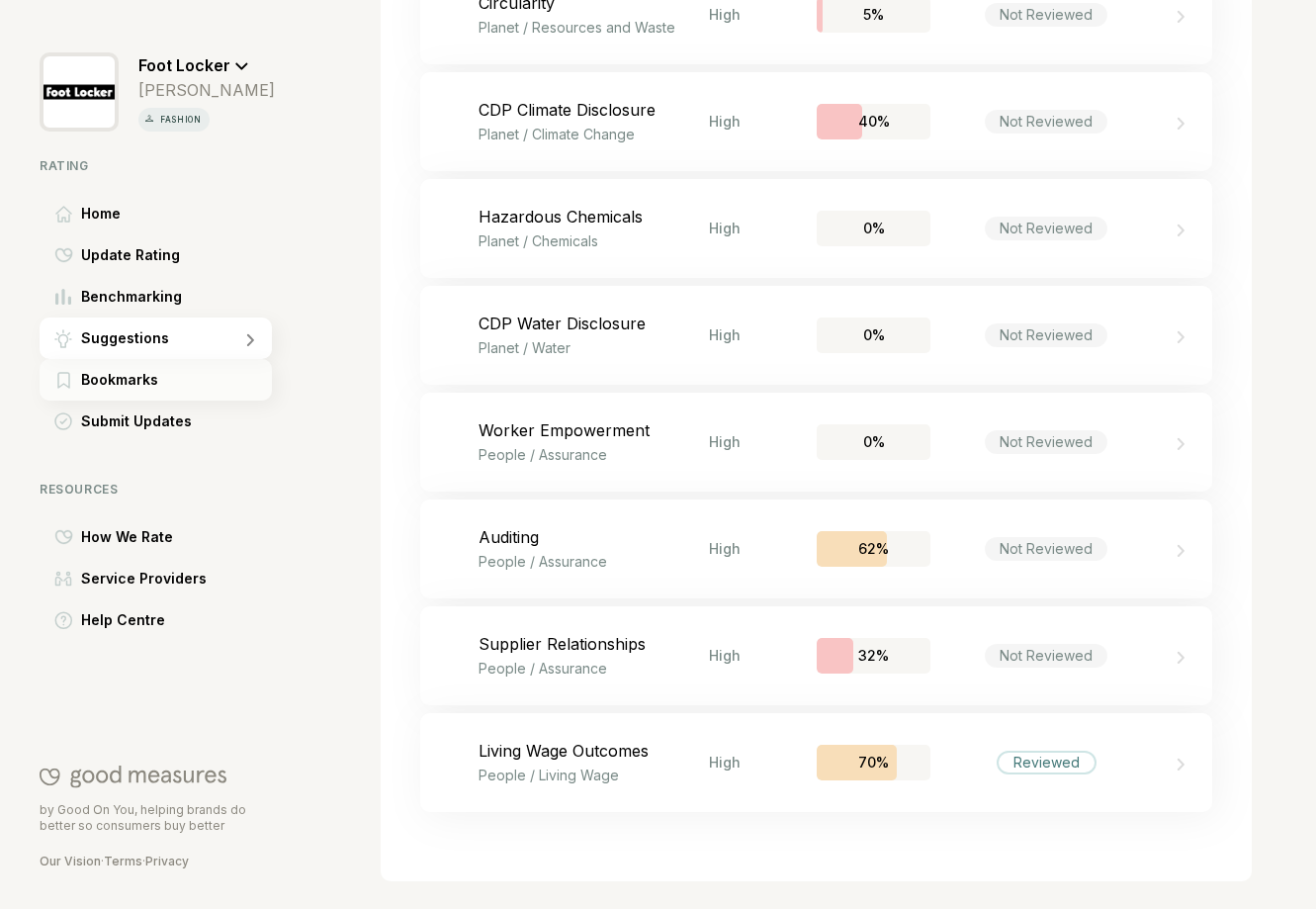 click on "Bookmarks" at bounding box center [120, 380] 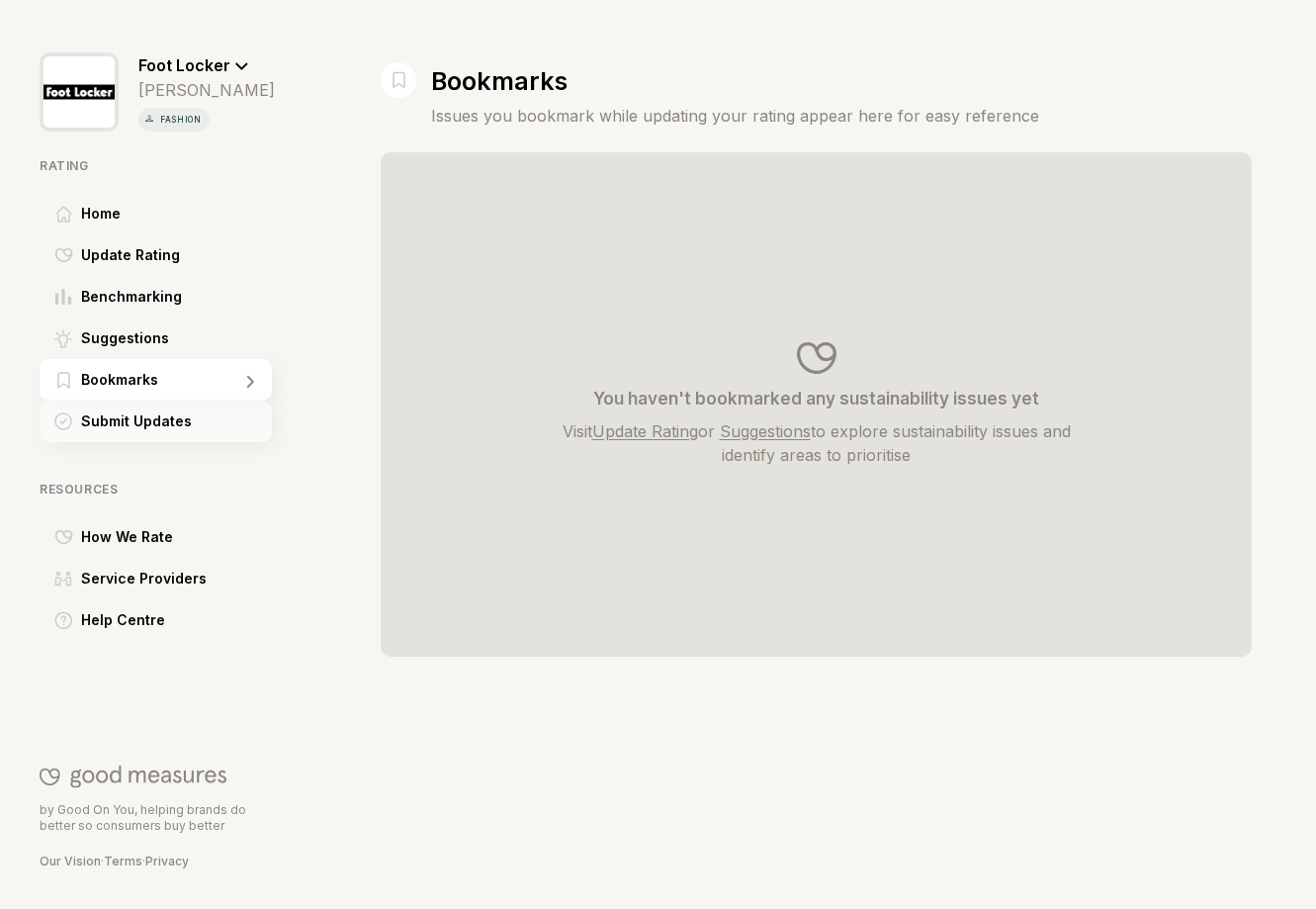 click on "Submit Updates" at bounding box center (136, 421) 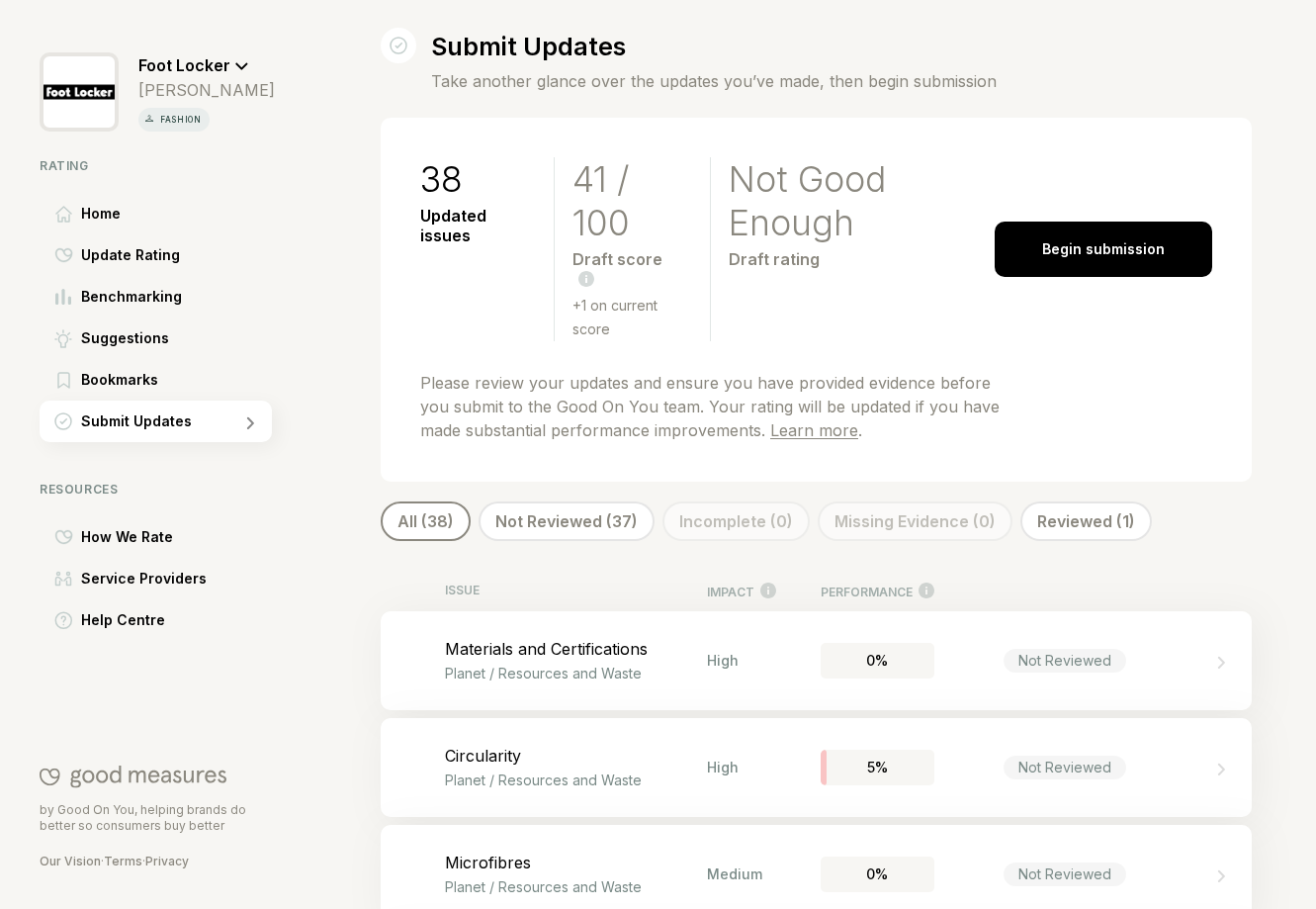 scroll, scrollTop: 37, scrollLeft: 0, axis: vertical 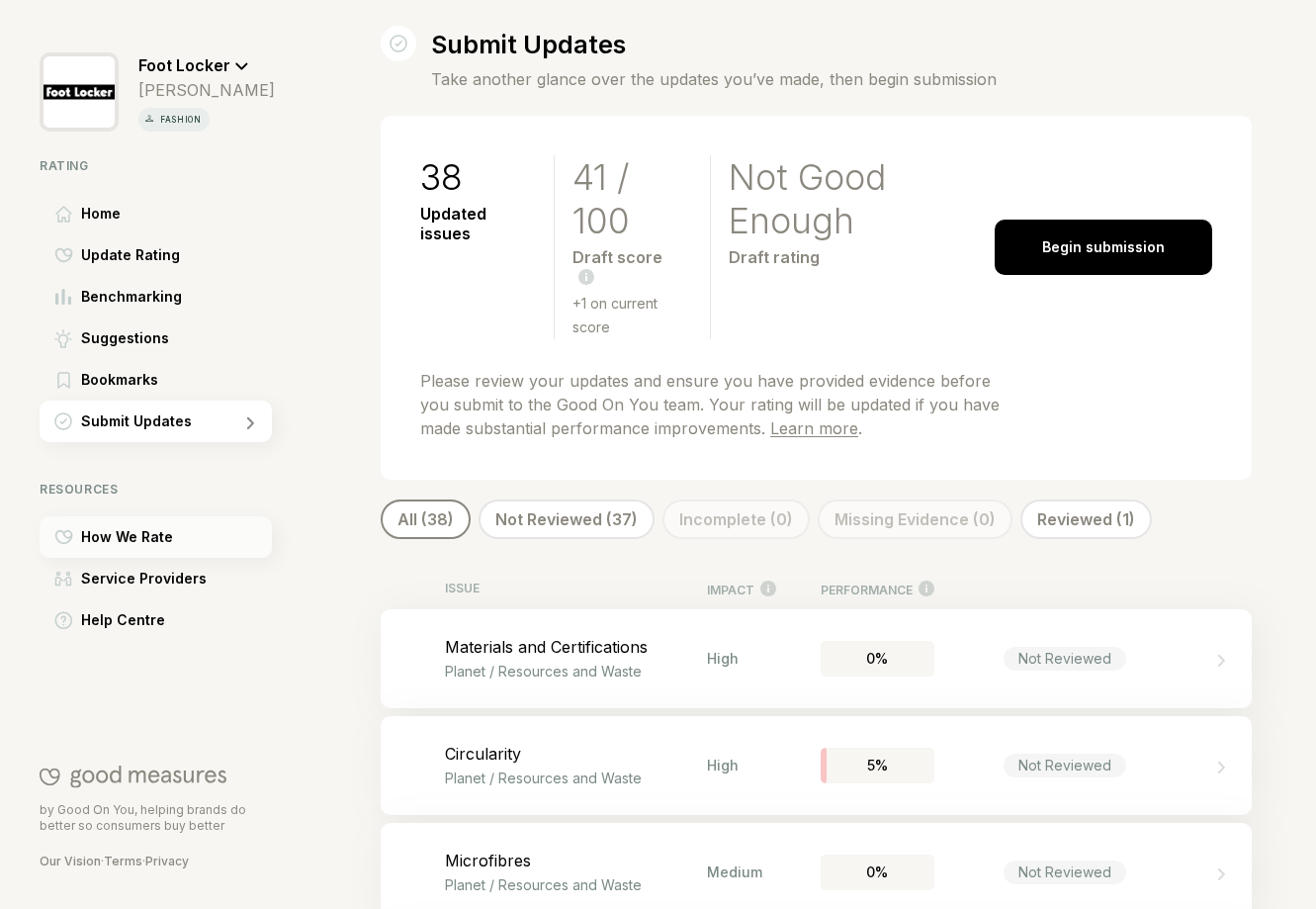 click on "How We Rate" at bounding box center (127, 537) 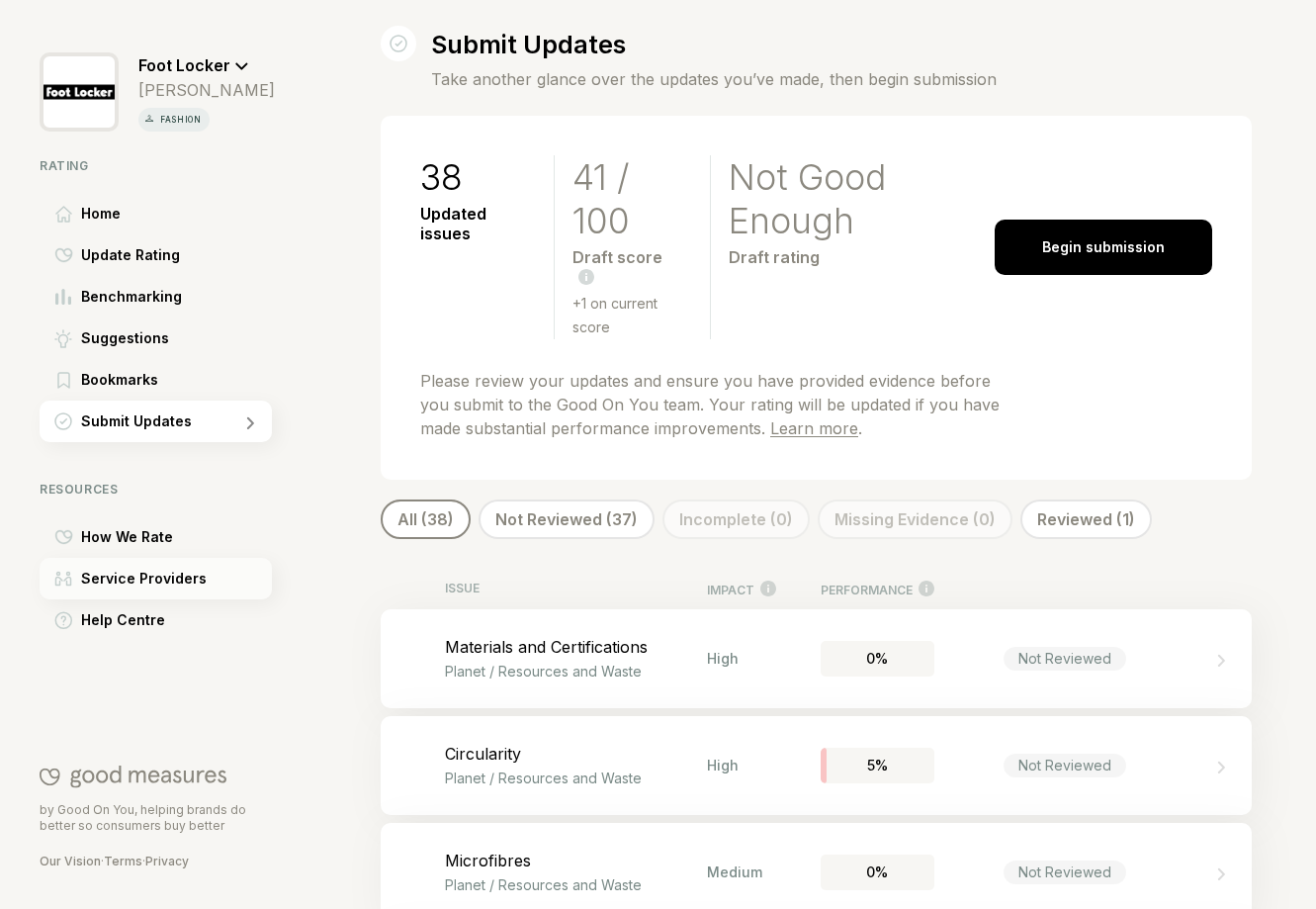 click on "Service Providers" at bounding box center [143, 579] 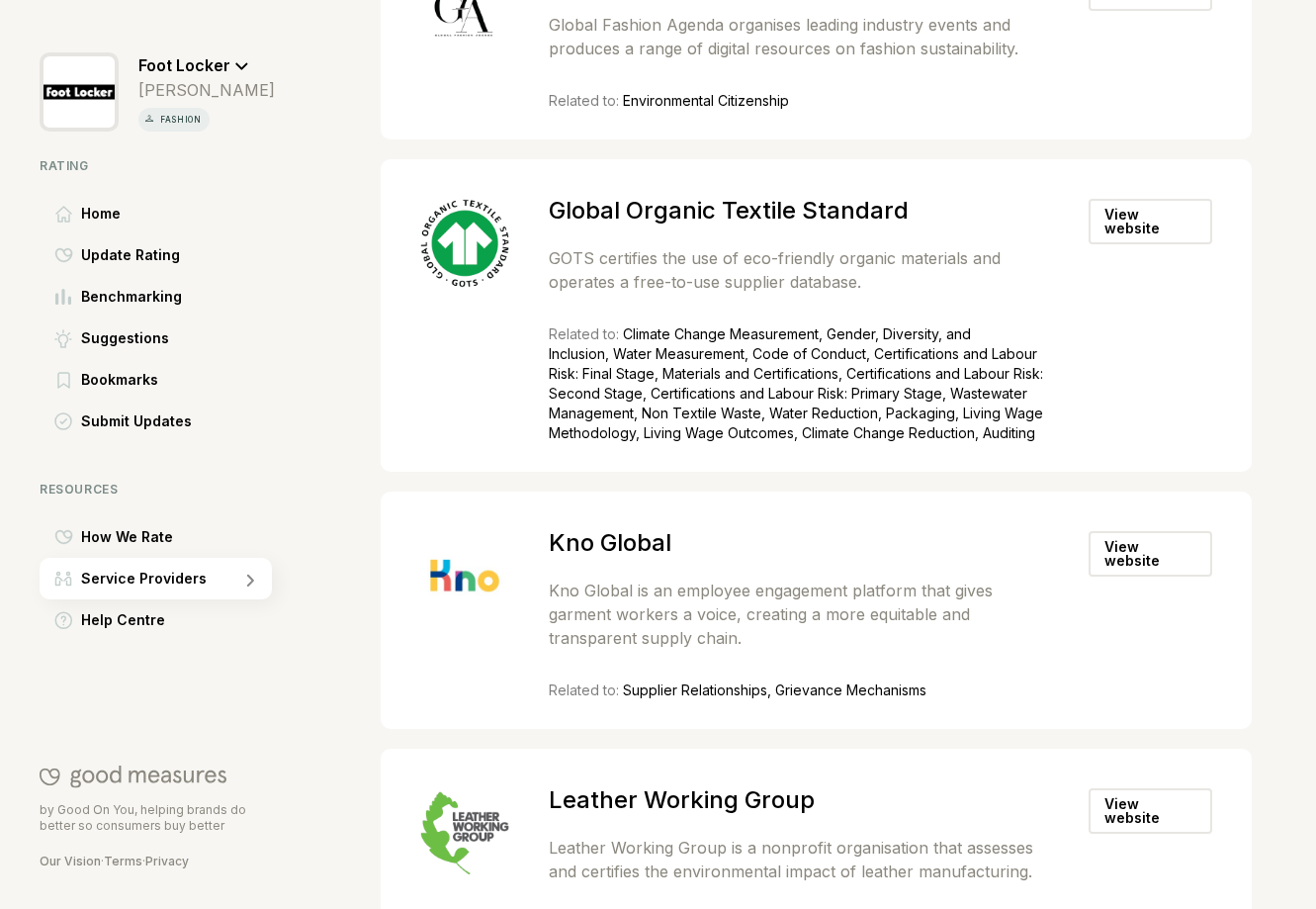 scroll, scrollTop: 4121, scrollLeft: 0, axis: vertical 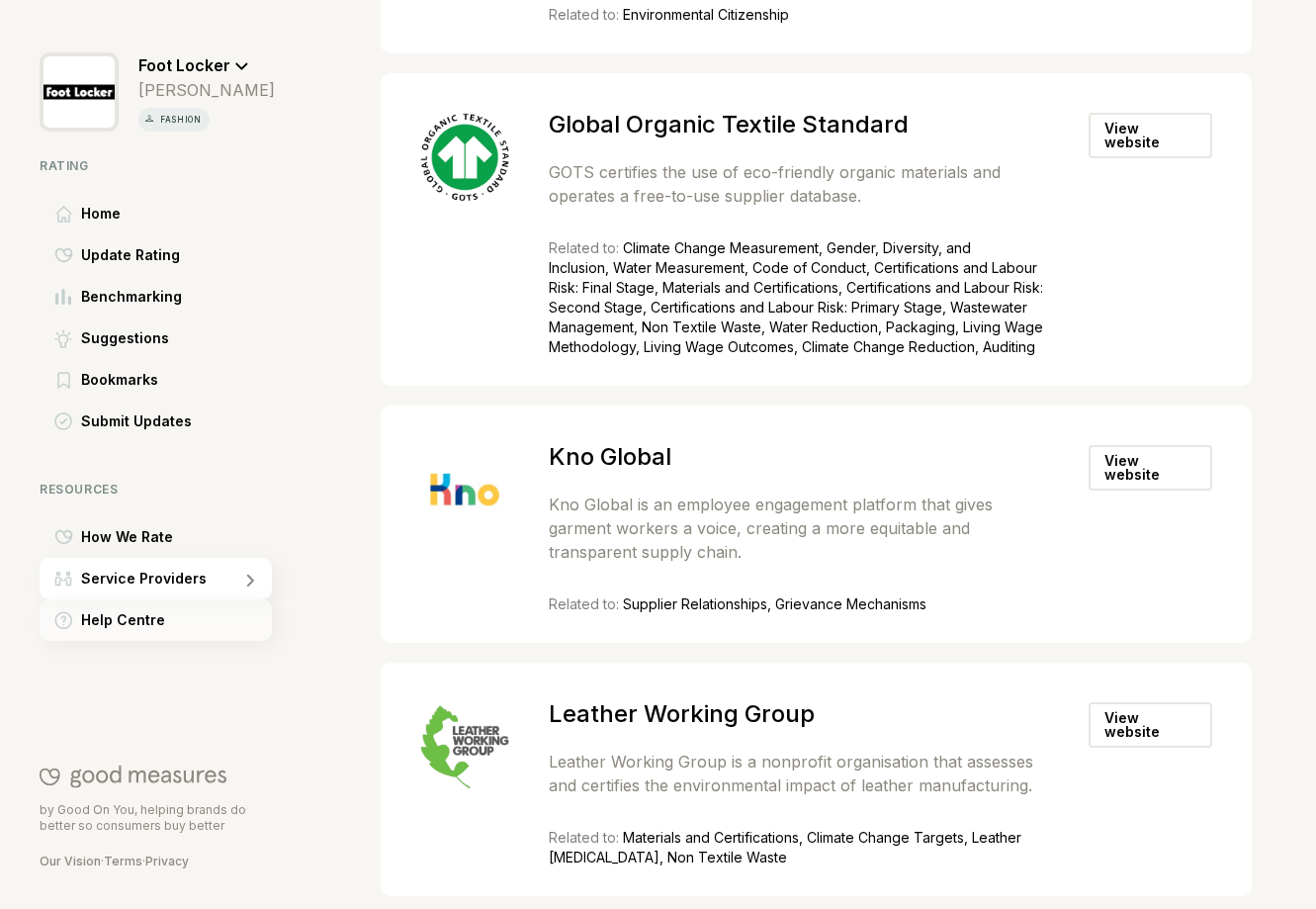 click on "Help Centre" at bounding box center (123, 620) 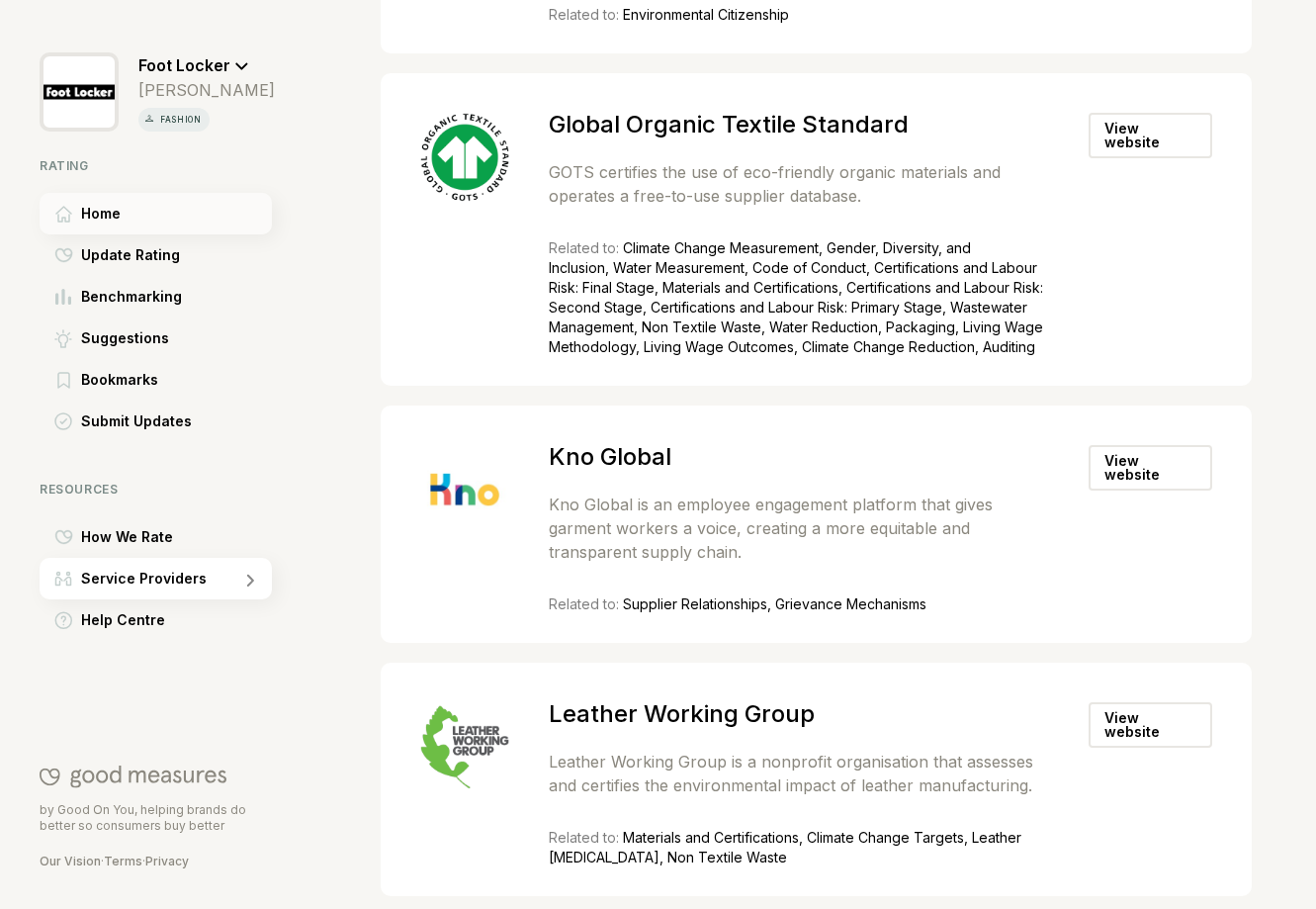 click on "Home" at bounding box center [101, 214] 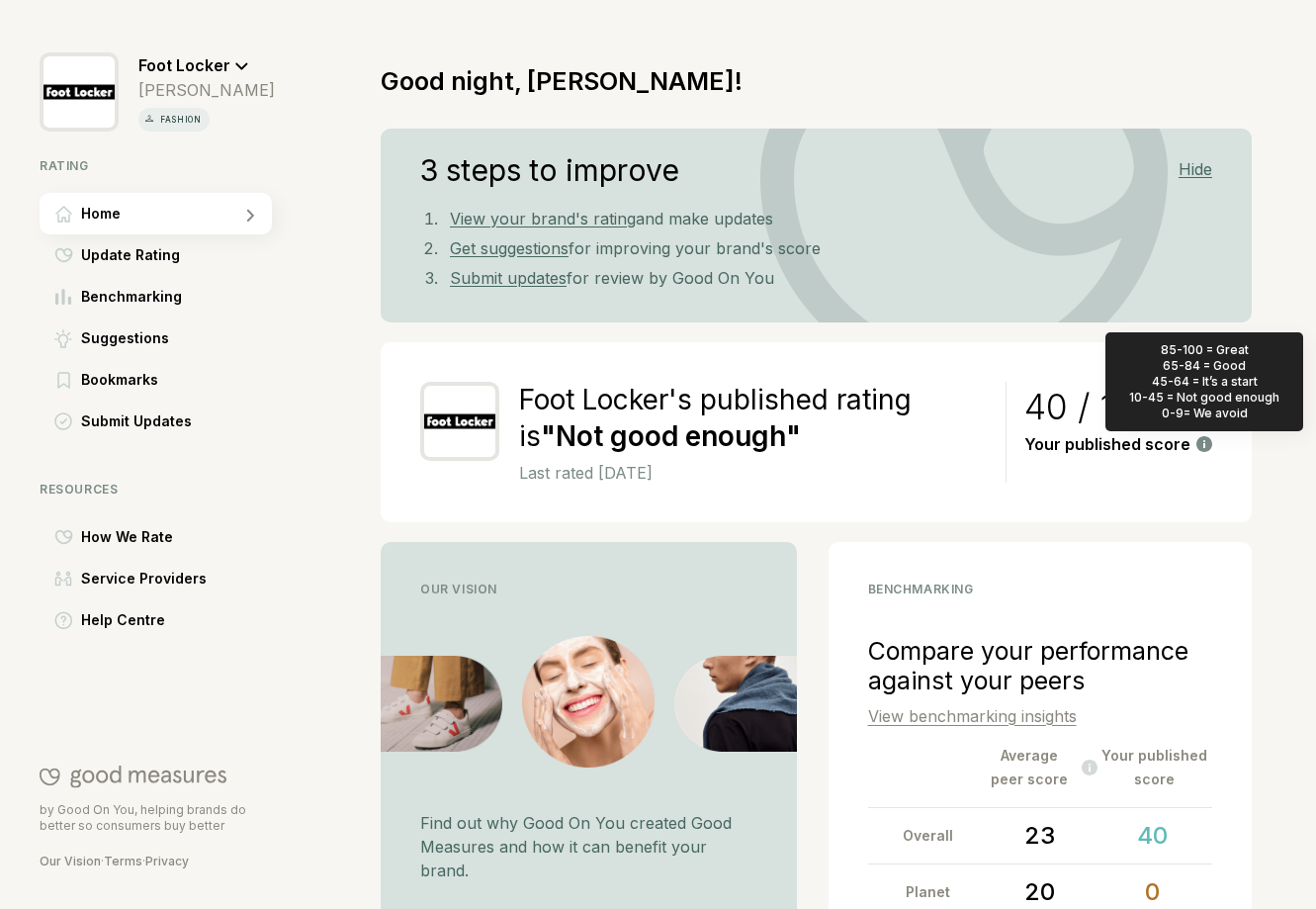 click 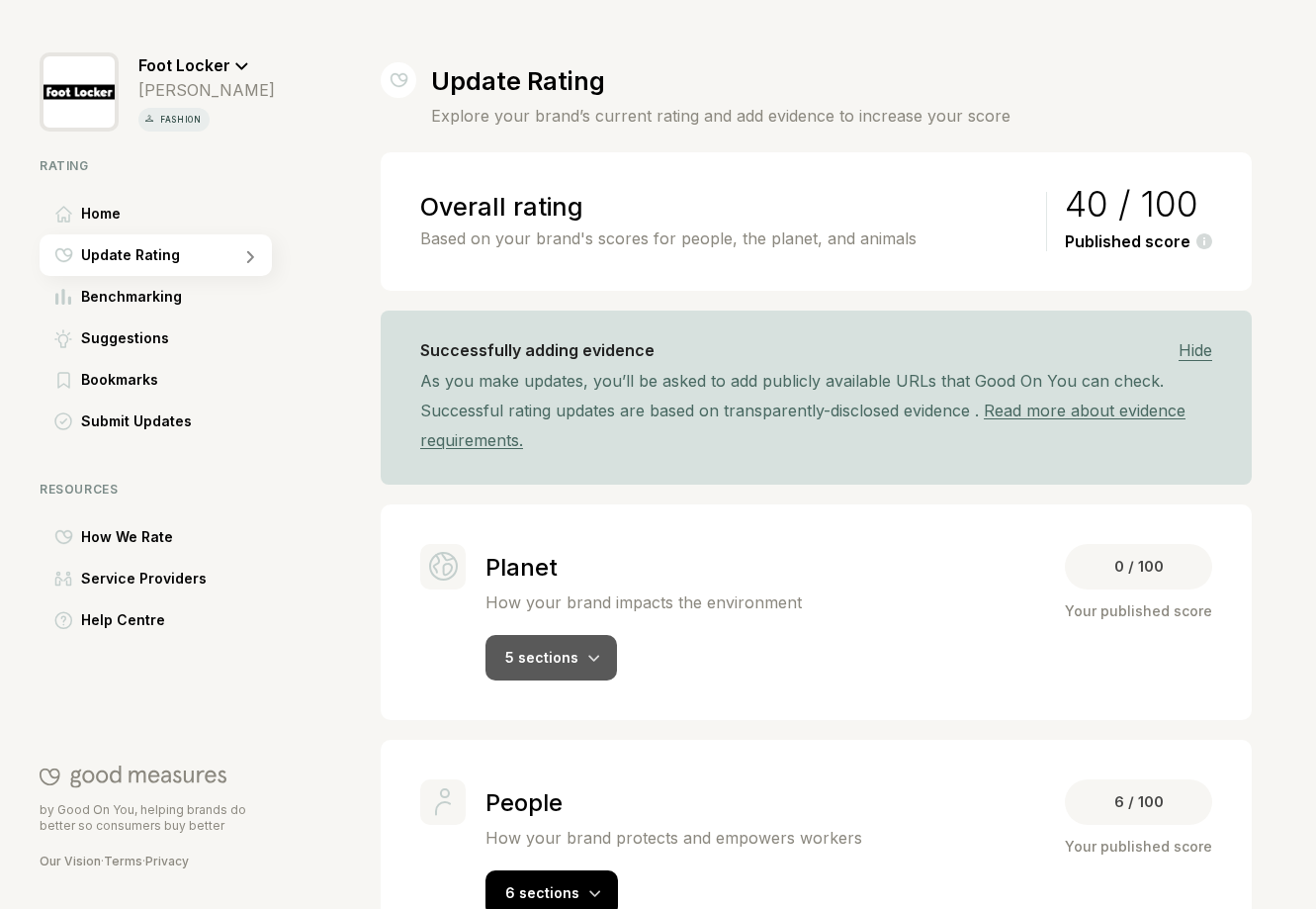 click on "5 sections" at bounding box center (542, 657) 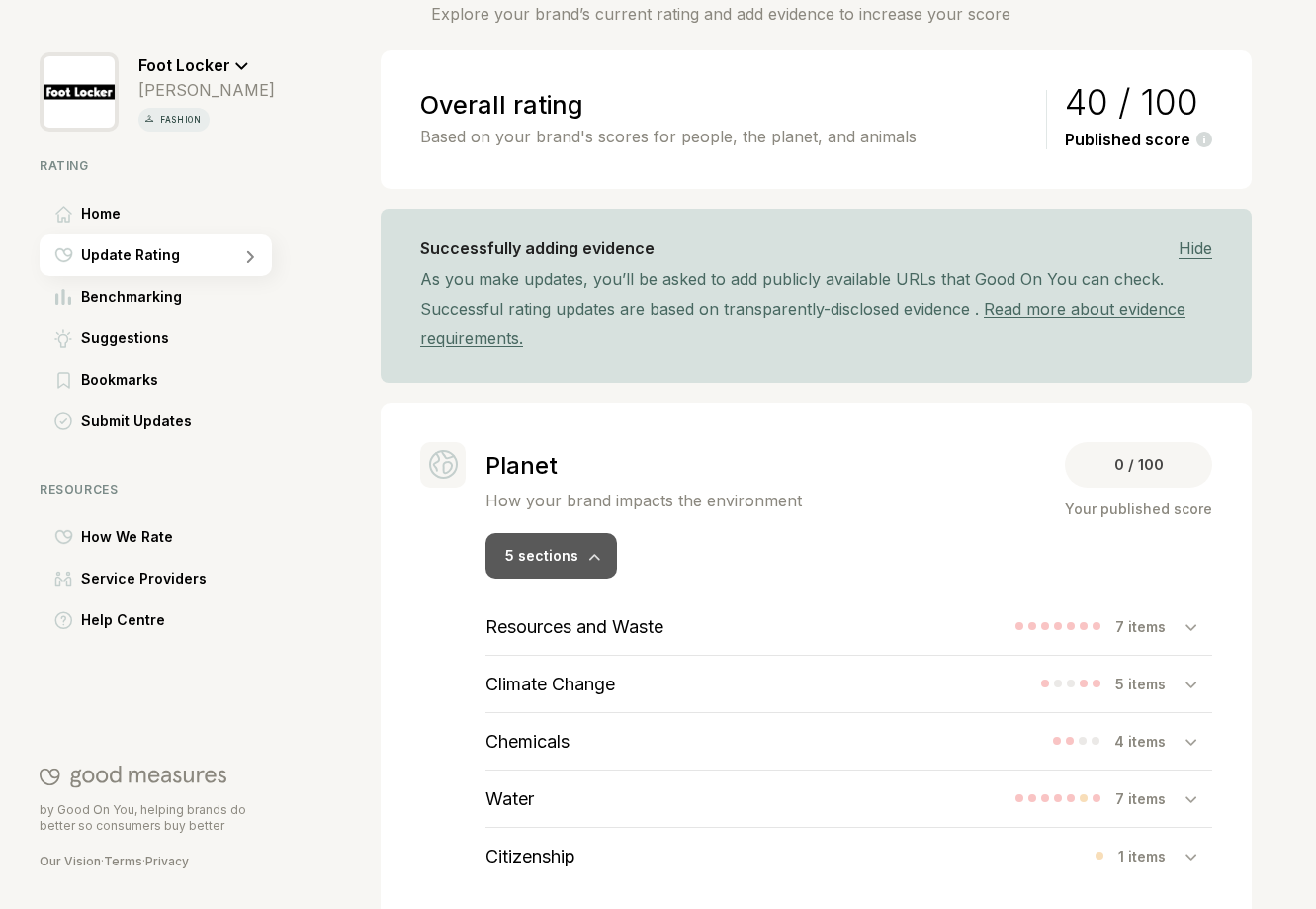 scroll, scrollTop: 171, scrollLeft: 0, axis: vertical 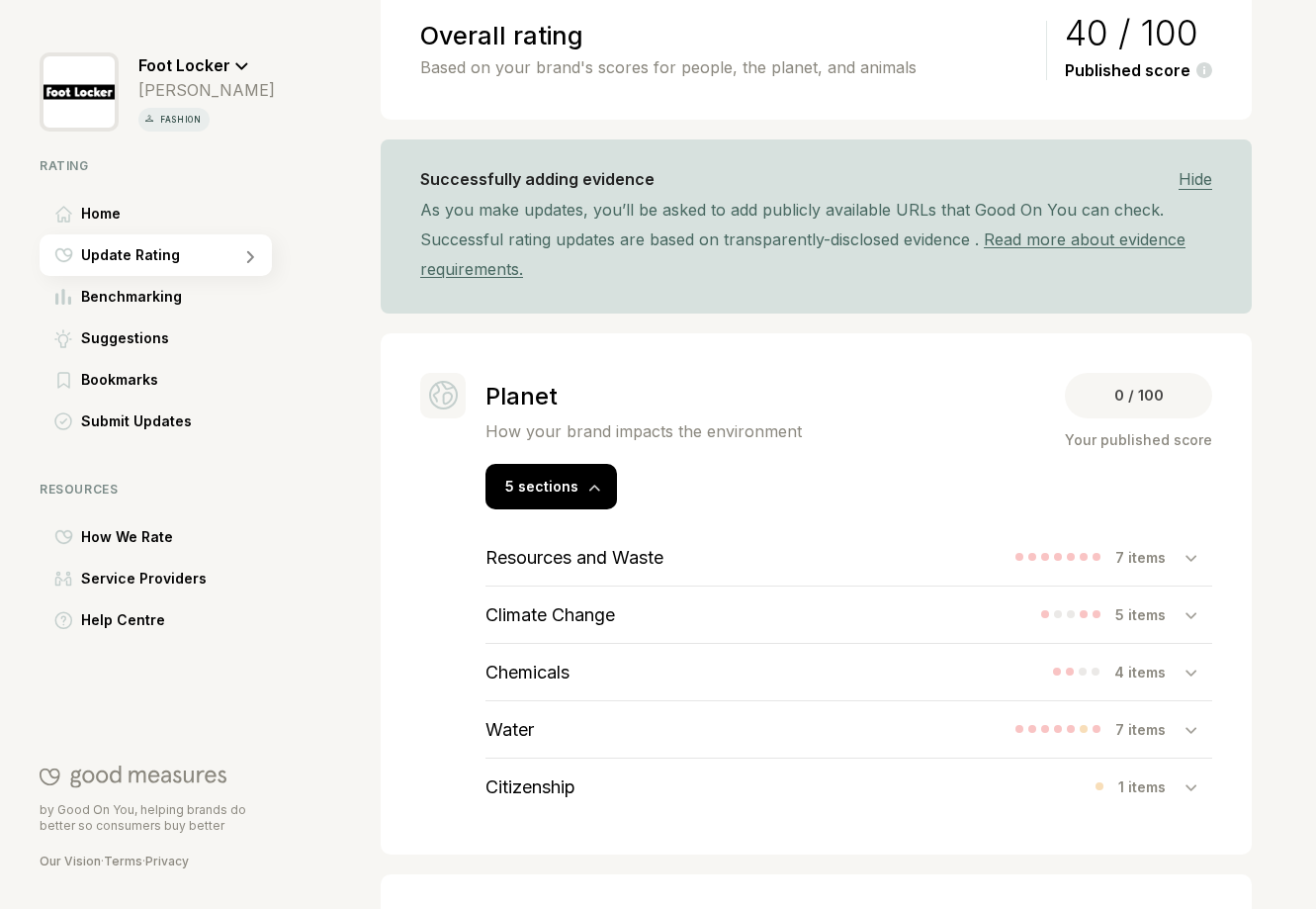 click on "7 items" at bounding box center (1150, 729) 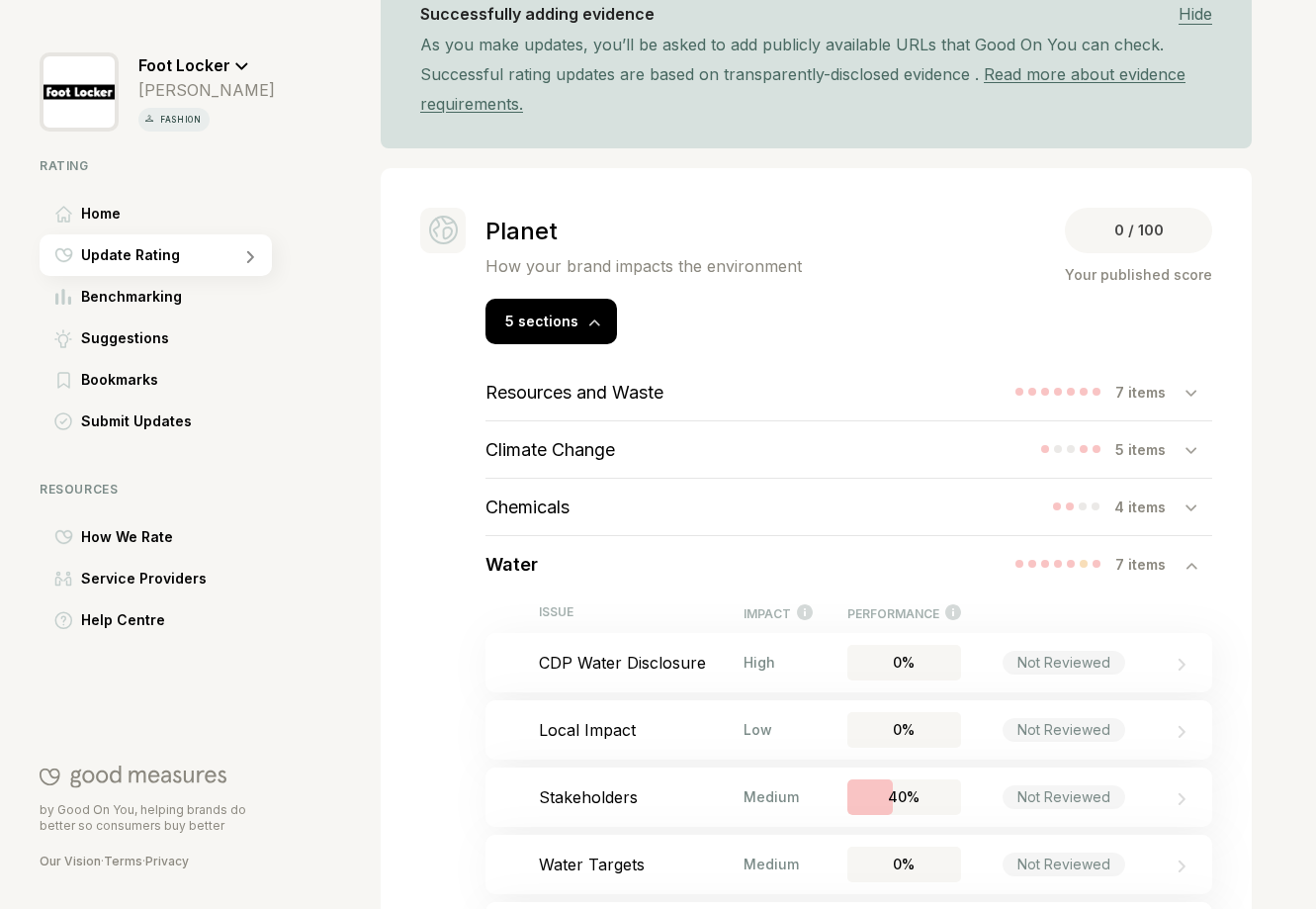 scroll, scrollTop: 360, scrollLeft: 0, axis: vertical 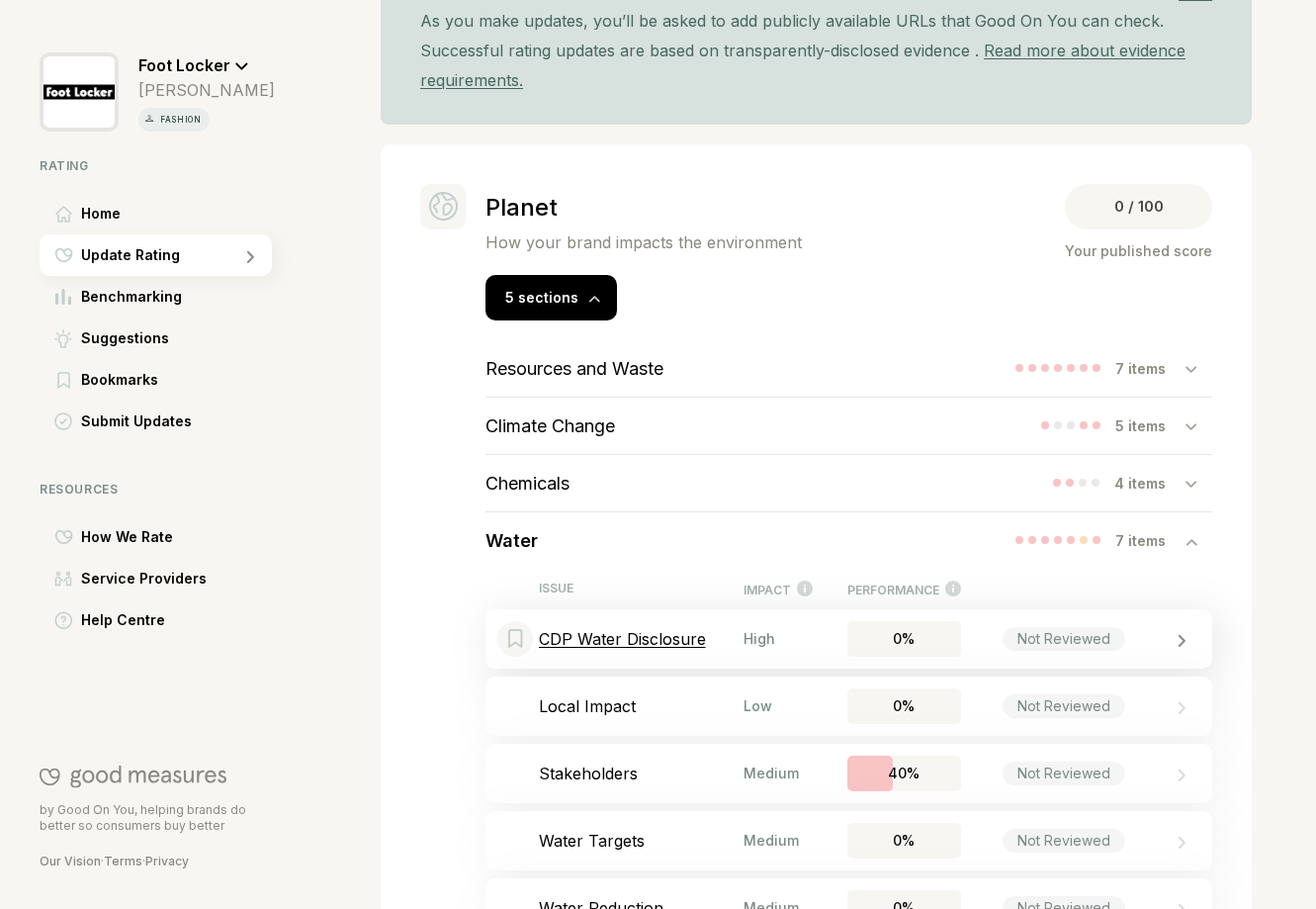 click 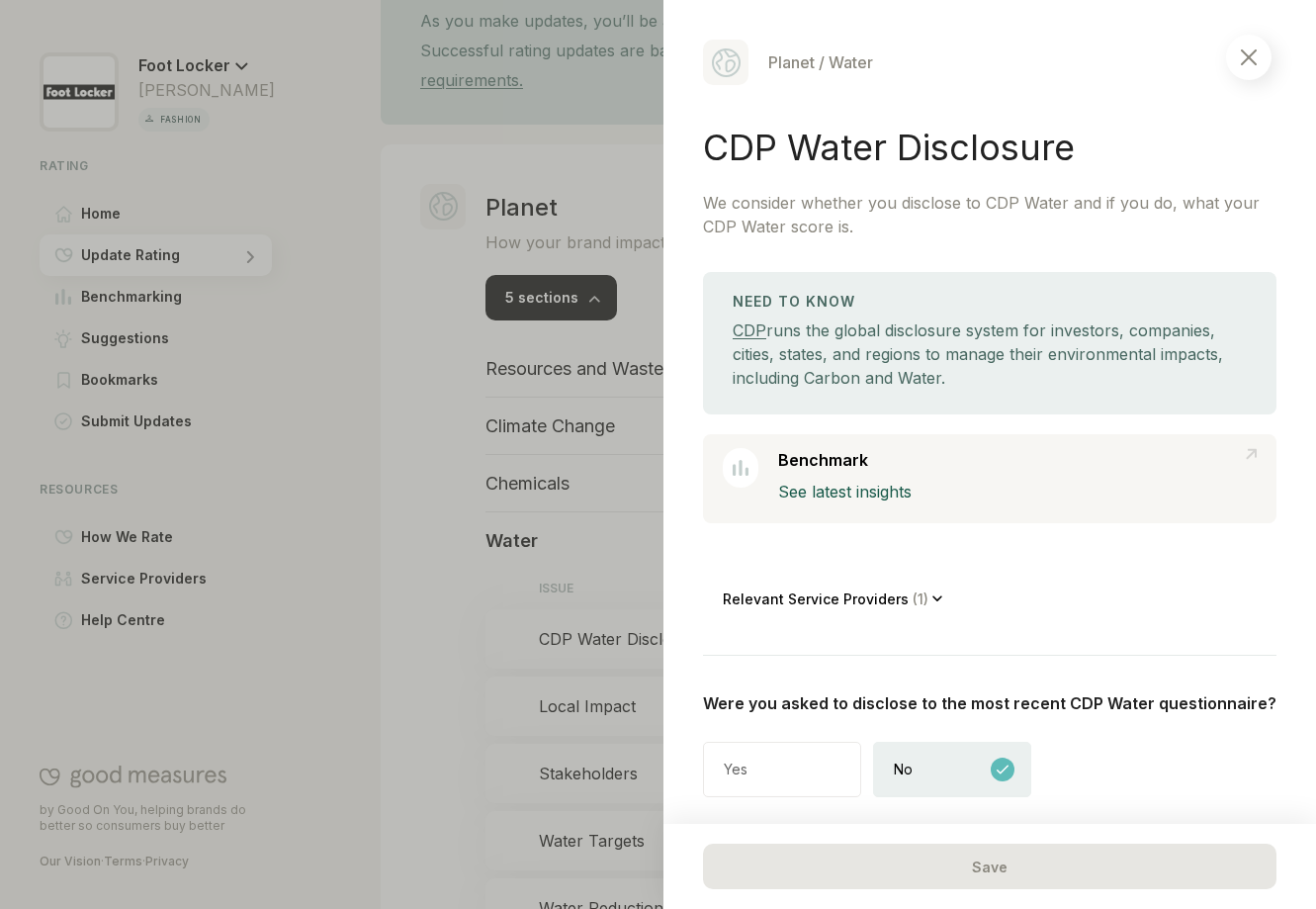 click on "Yes" at bounding box center (782, 770) 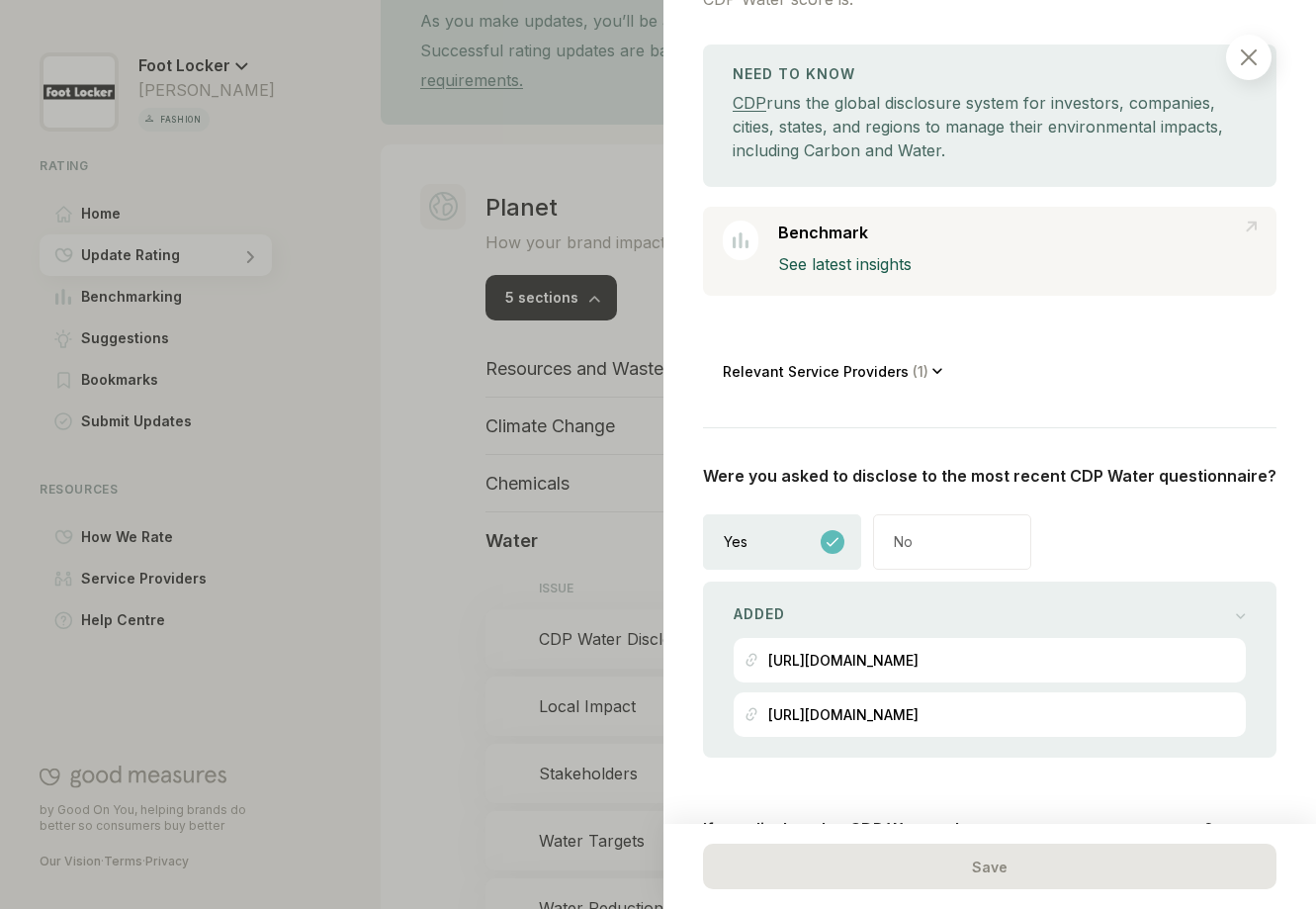 scroll, scrollTop: 336, scrollLeft: 0, axis: vertical 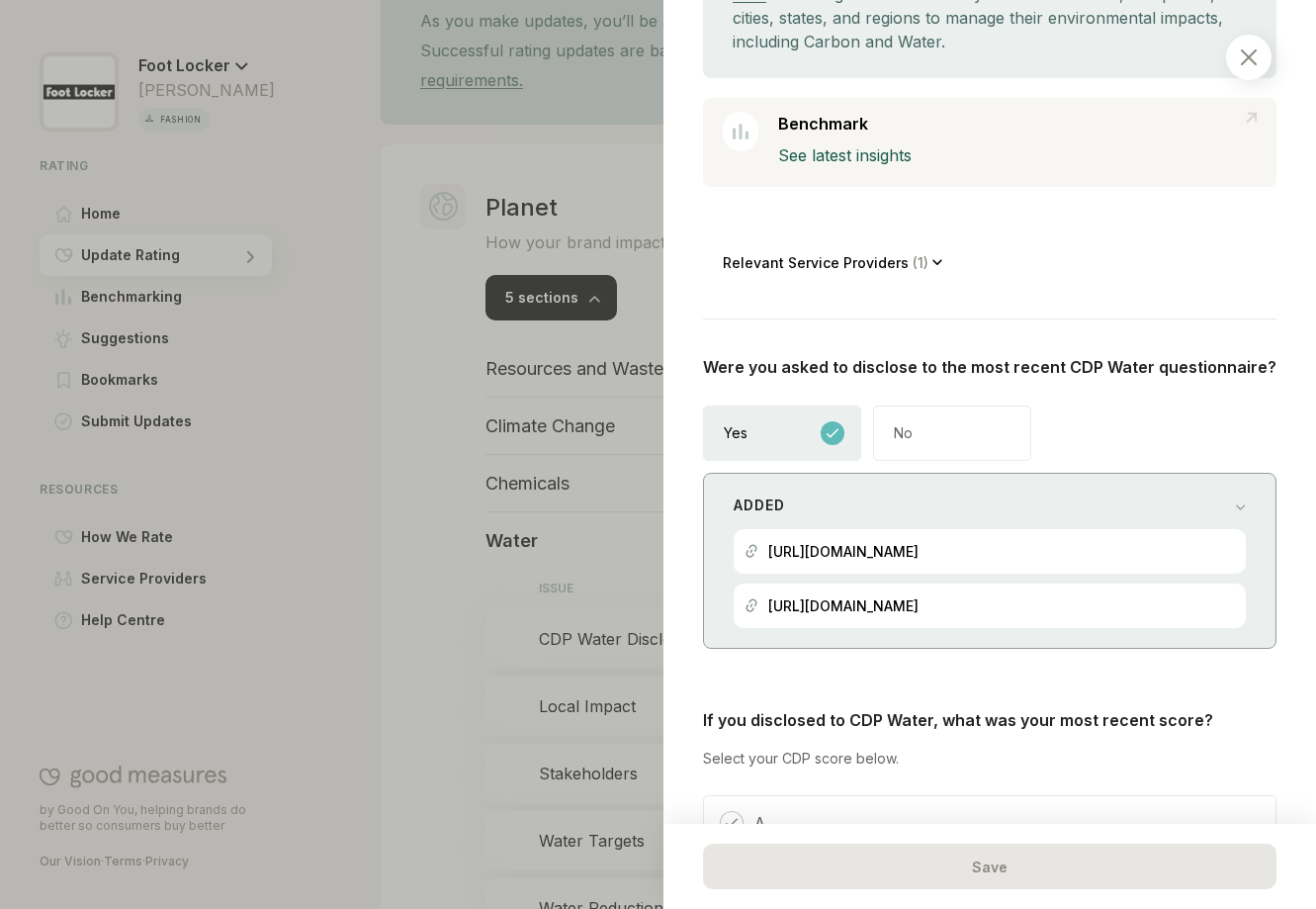 click on "[URL][DOMAIN_NAME]" at bounding box center (843, 551) 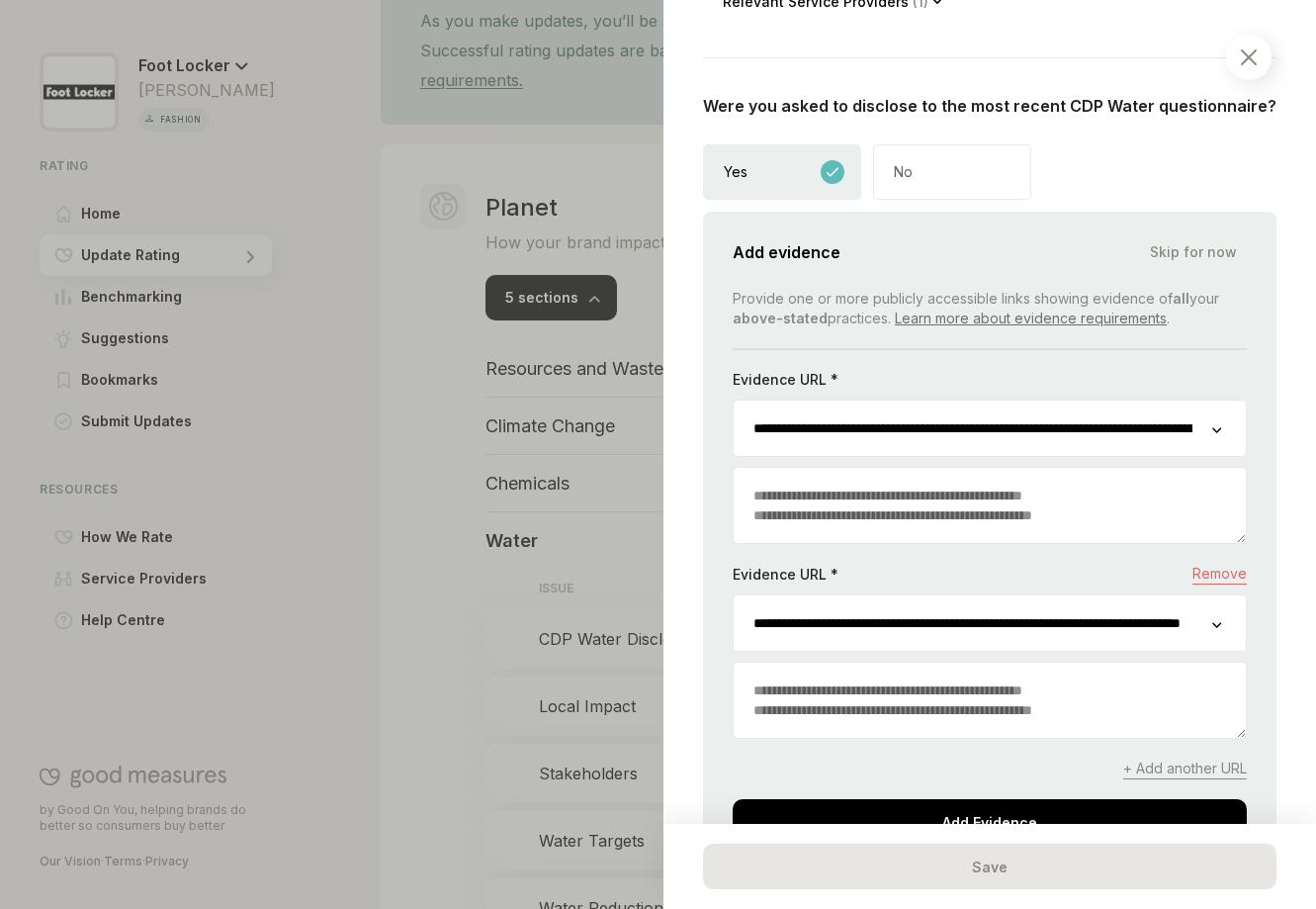 scroll, scrollTop: 728, scrollLeft: 0, axis: vertical 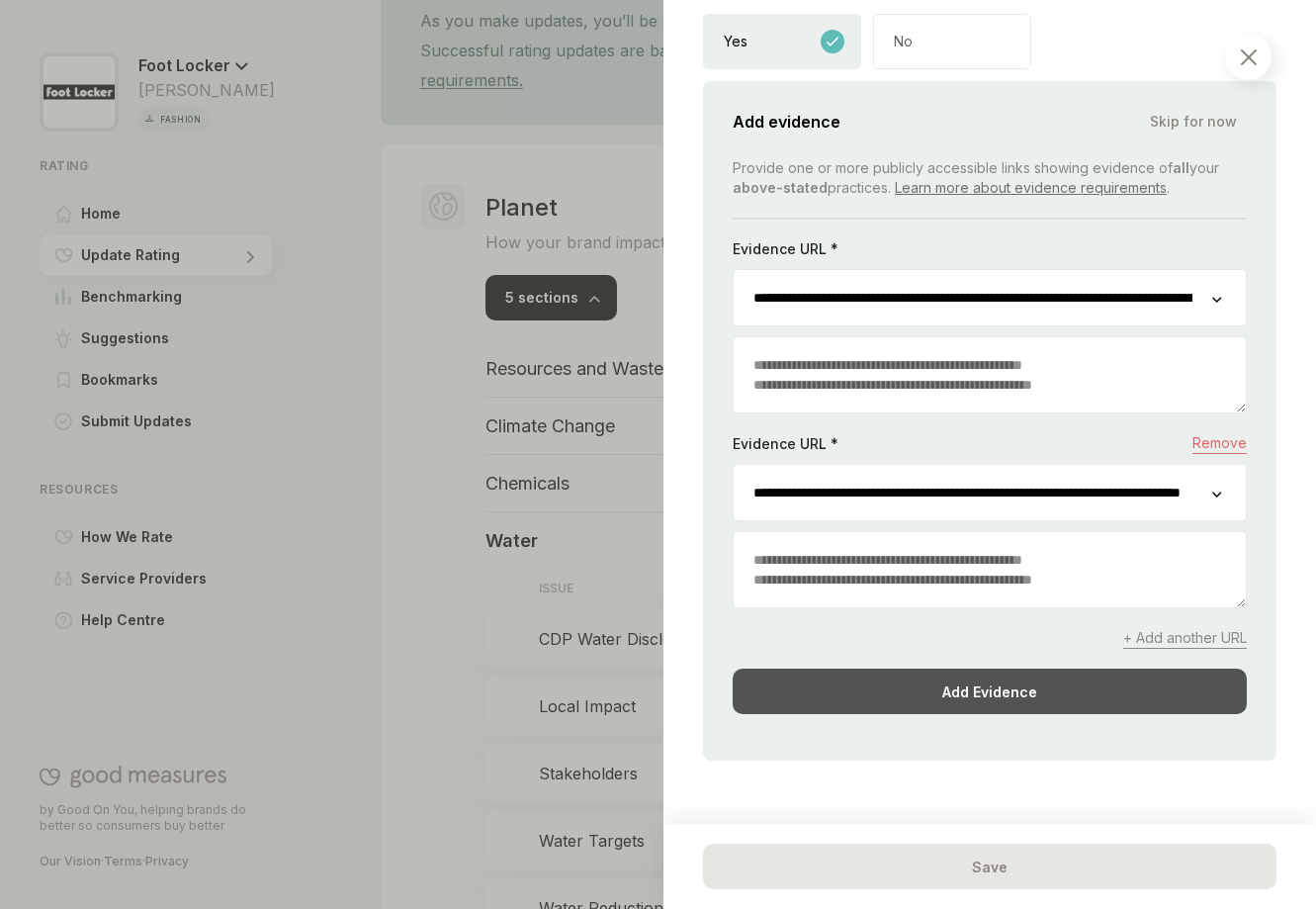 click on "Add Evidence" at bounding box center [990, 691] 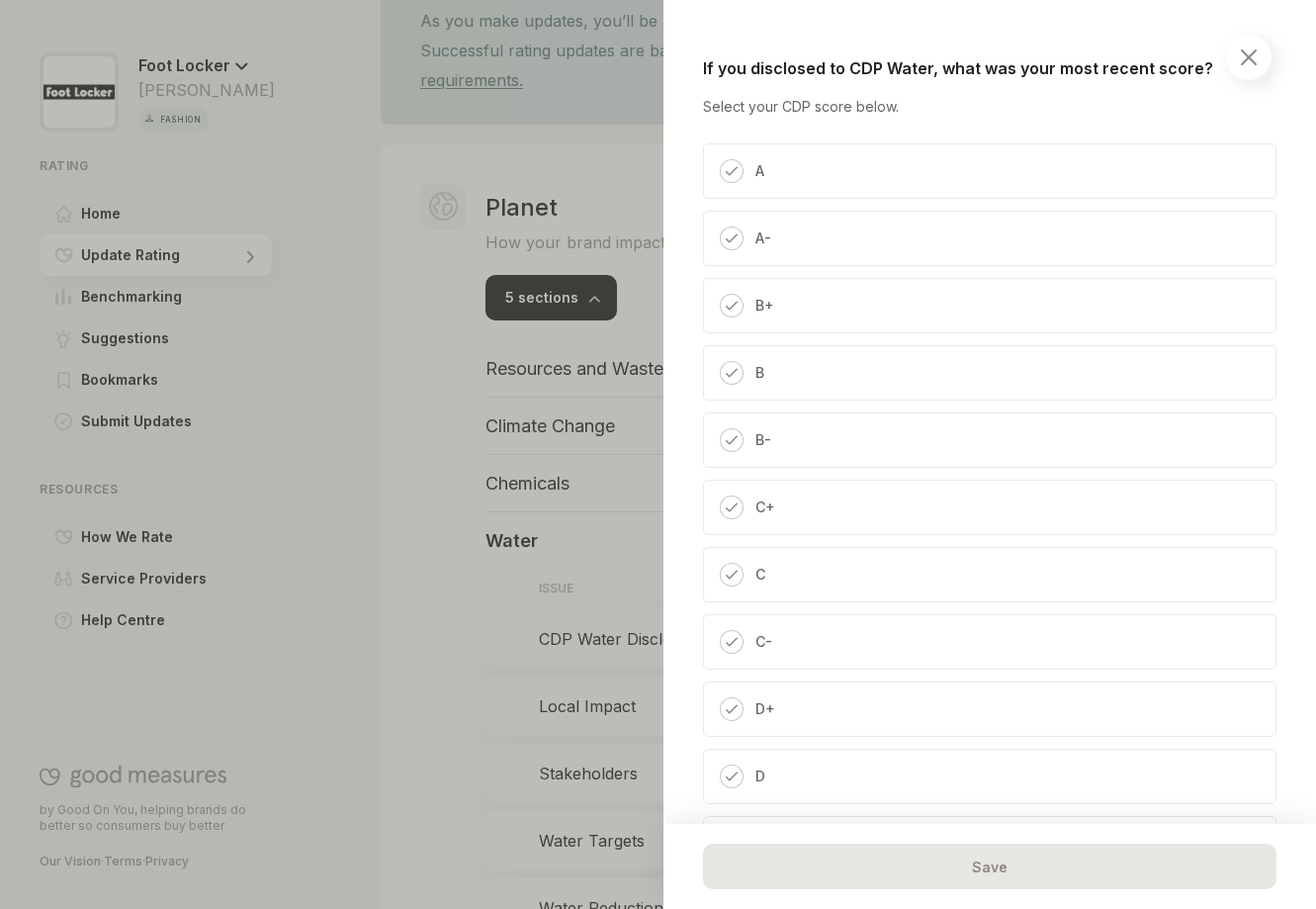 scroll, scrollTop: 961, scrollLeft: 0, axis: vertical 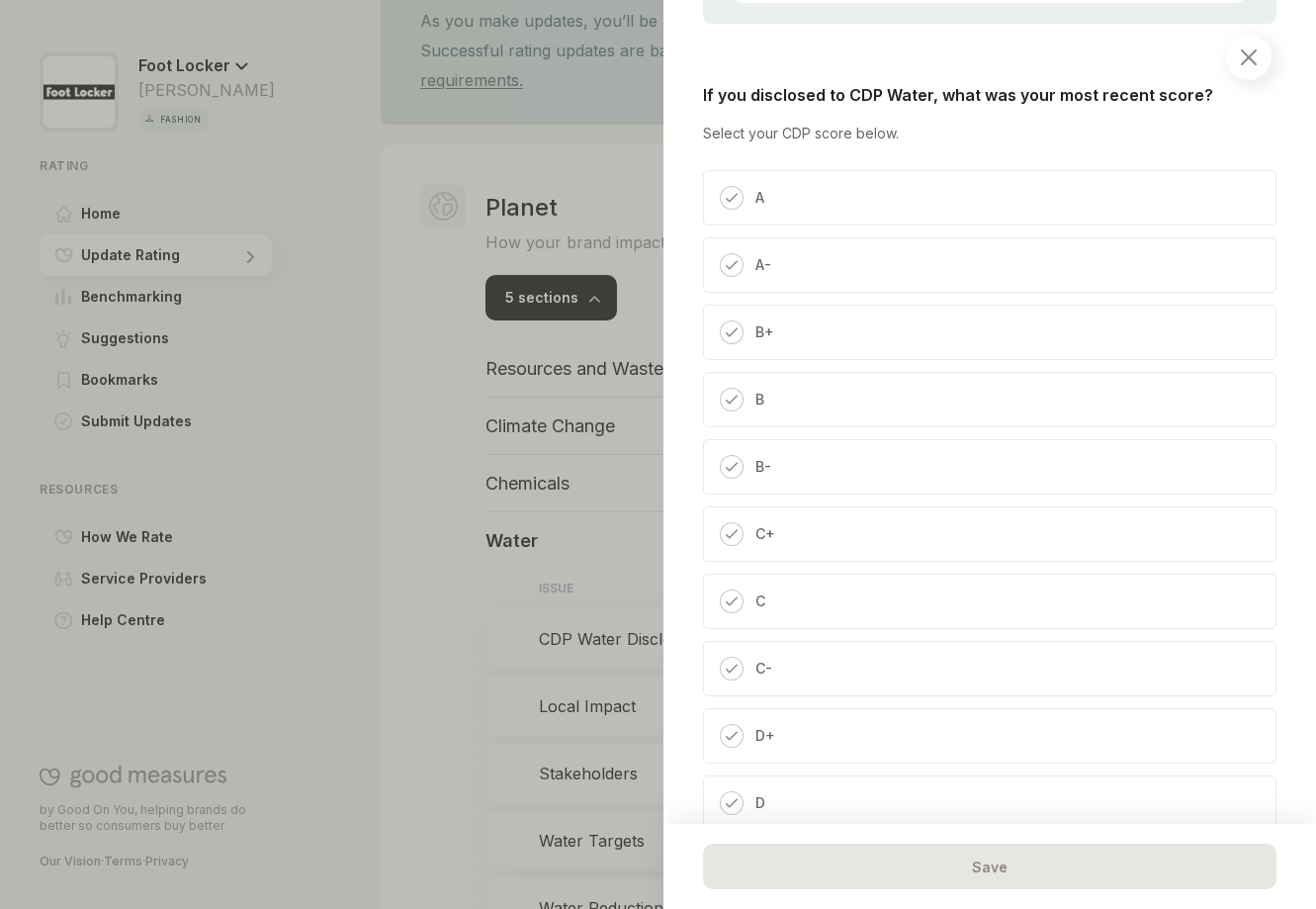 click on "A-" at bounding box center (990, 265) 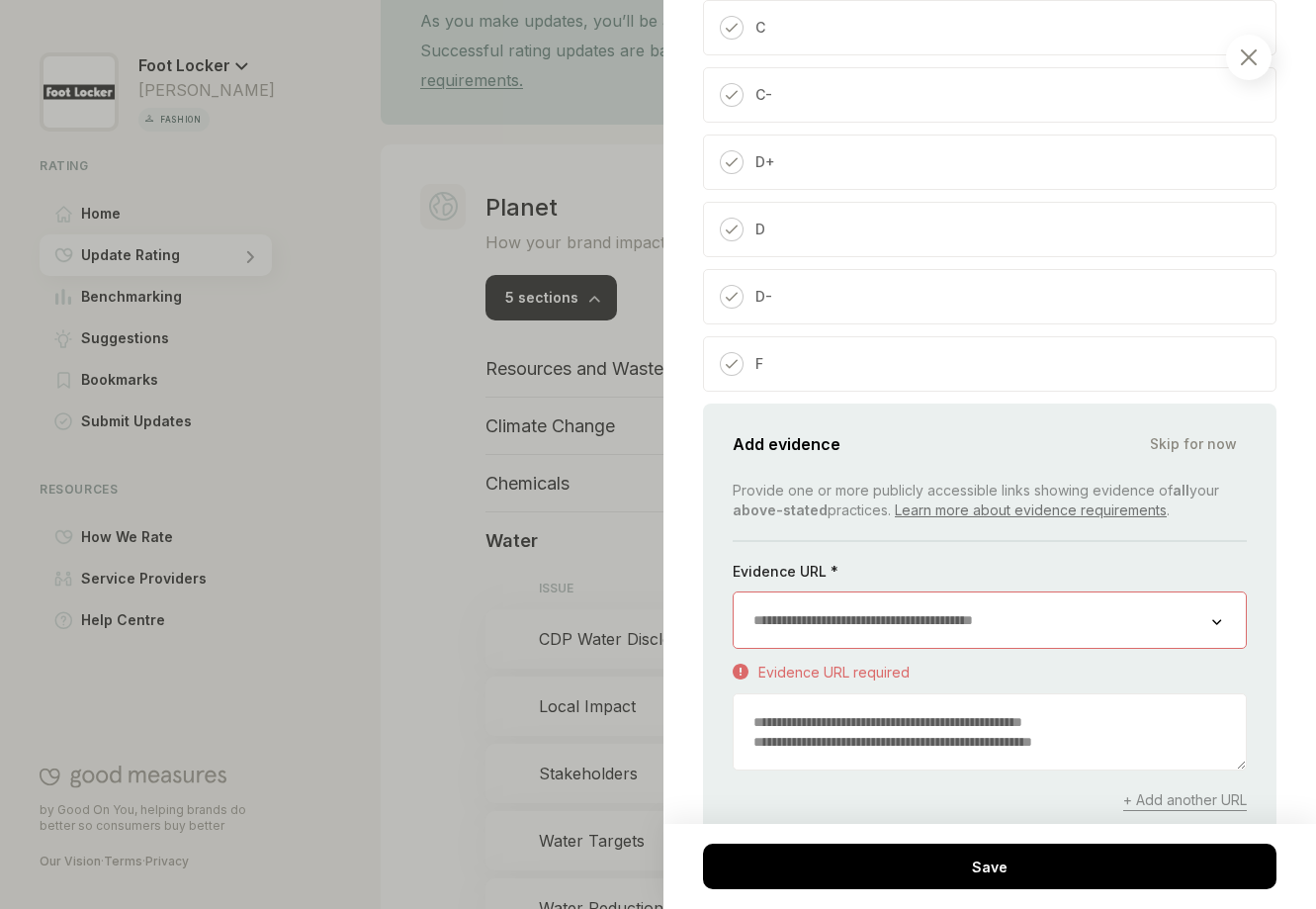 scroll, scrollTop: 1565, scrollLeft: 0, axis: vertical 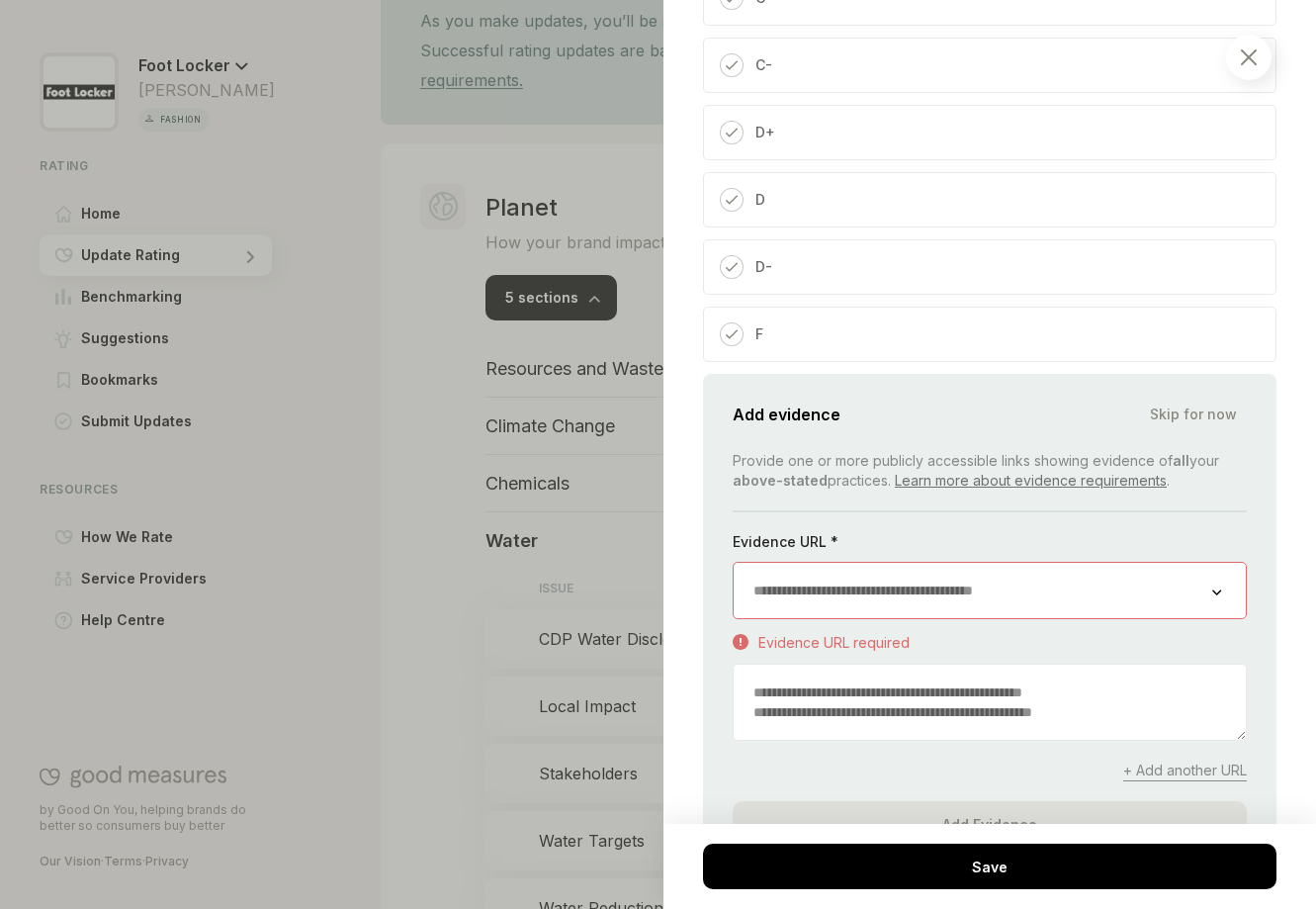 click at bounding box center (973, 591) 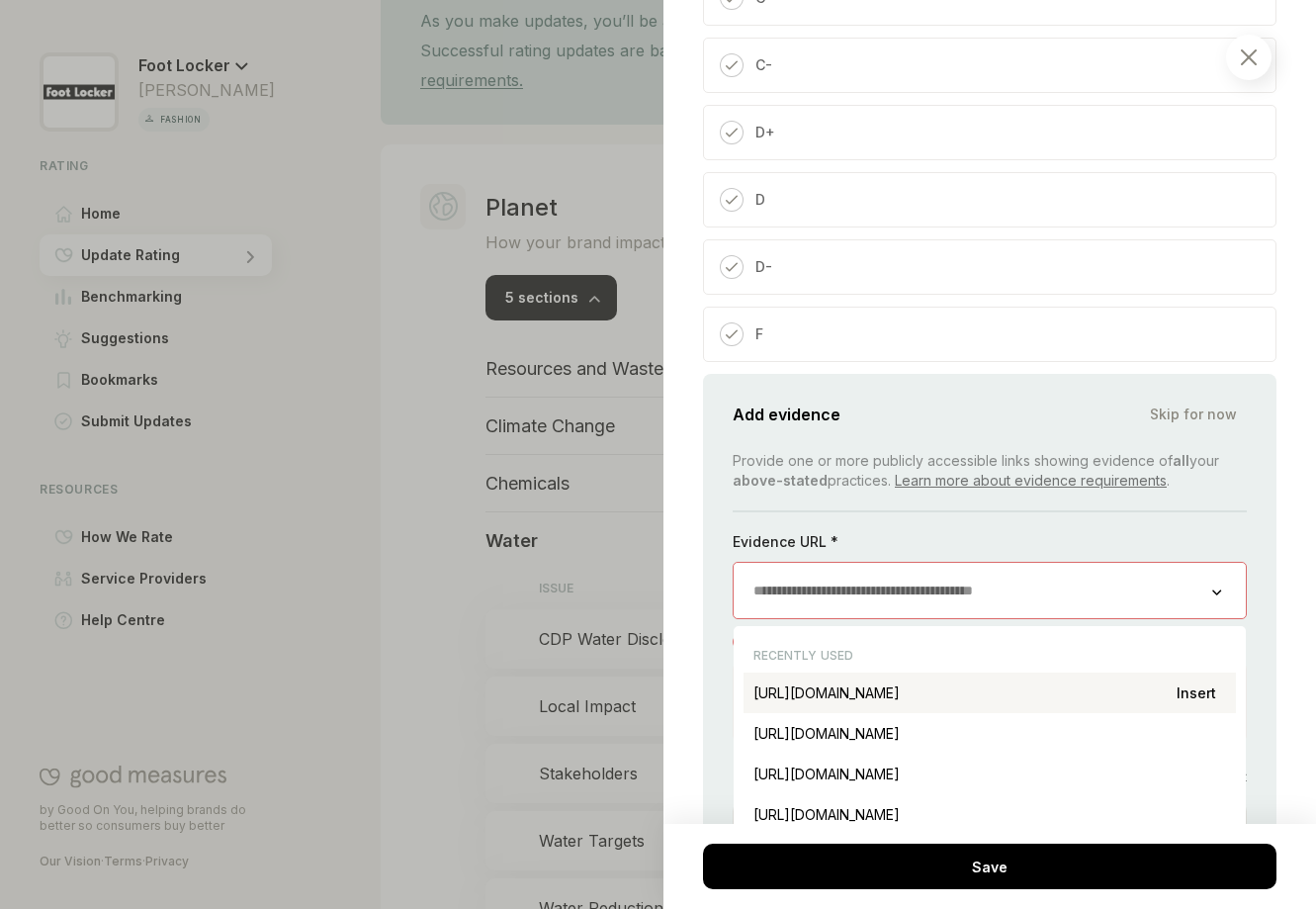 click on "[URL][DOMAIN_NAME]   Insert" at bounding box center (990, 692) 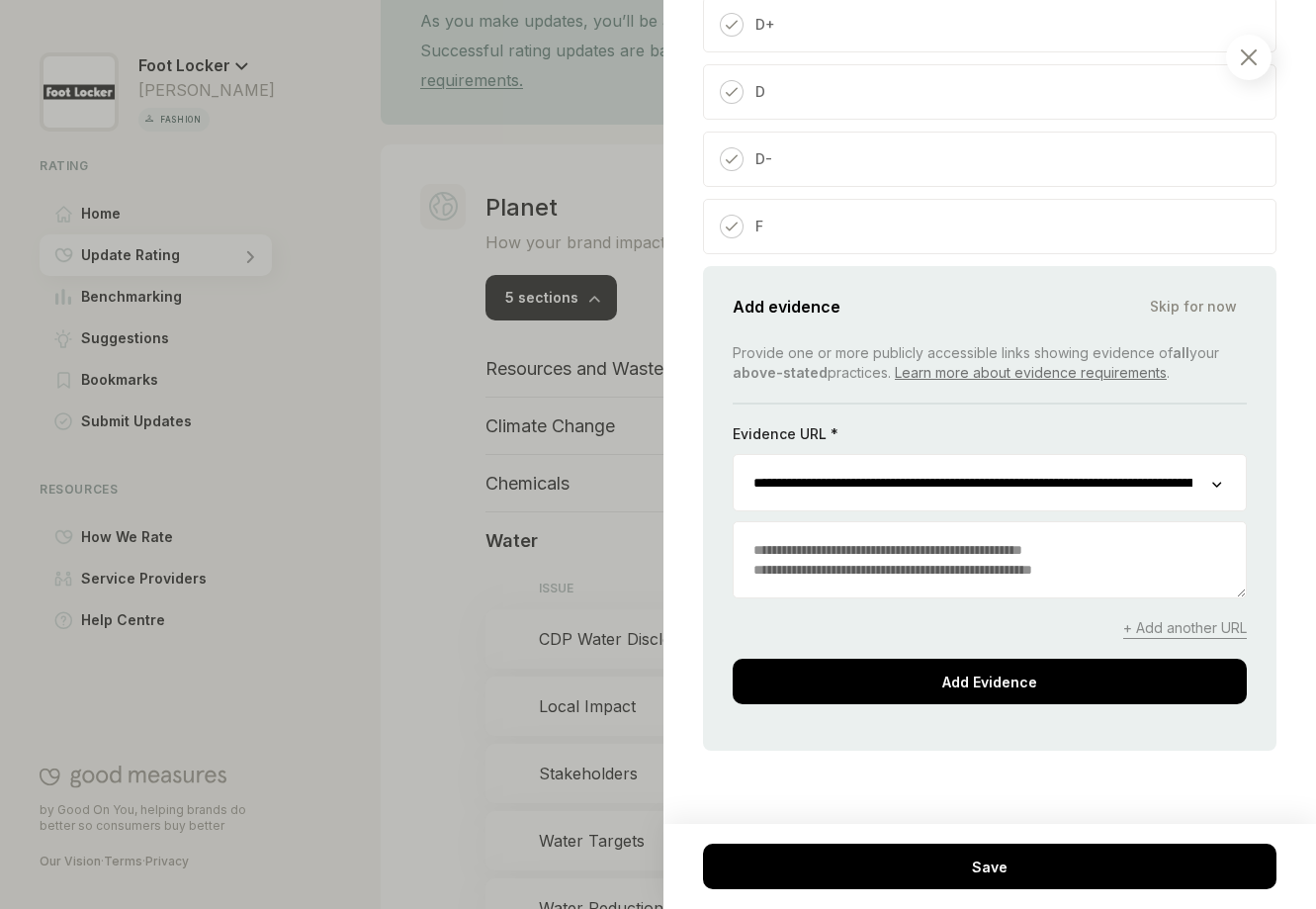 scroll, scrollTop: 1689, scrollLeft: 0, axis: vertical 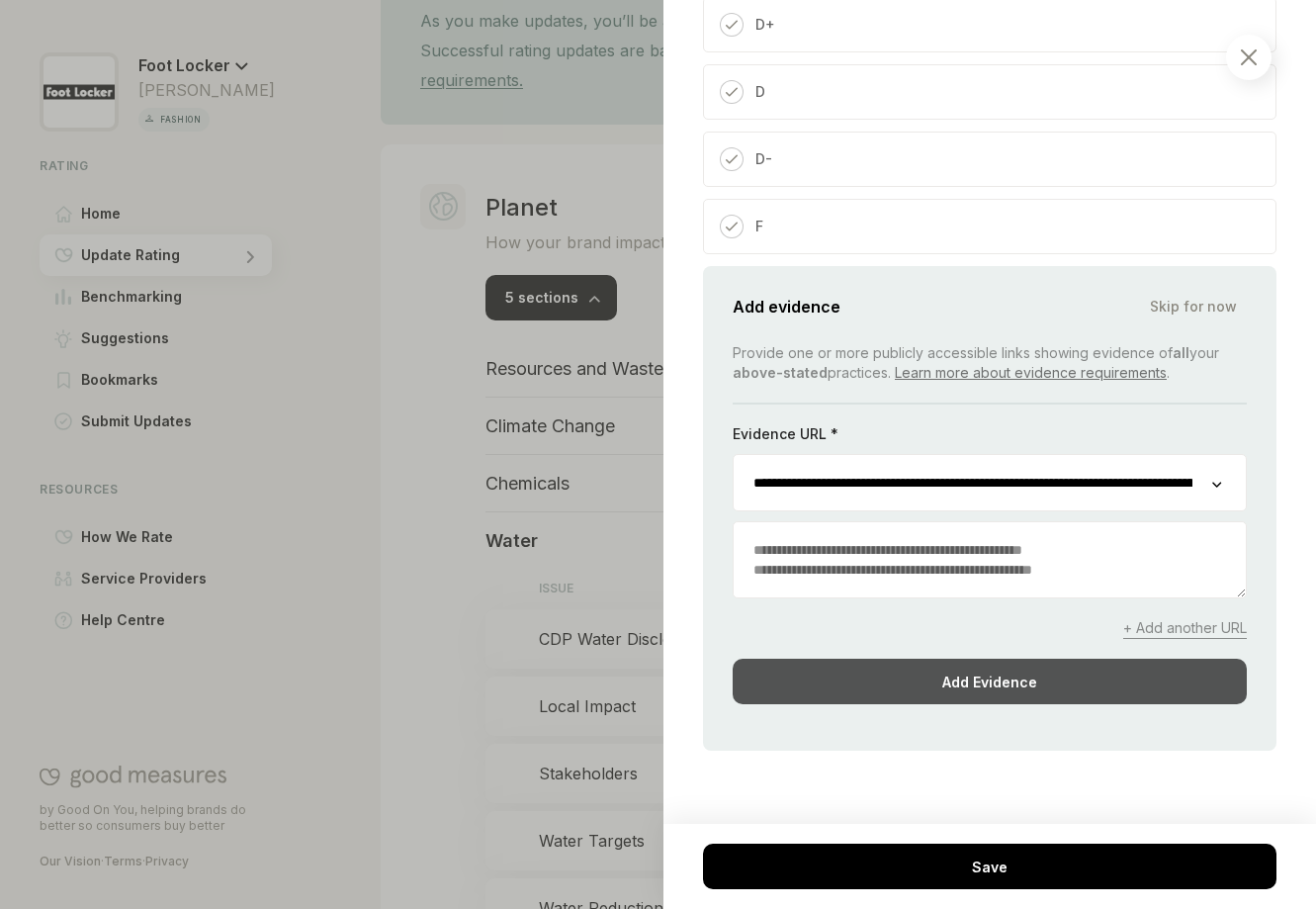 click on "Add Evidence" at bounding box center (990, 682) 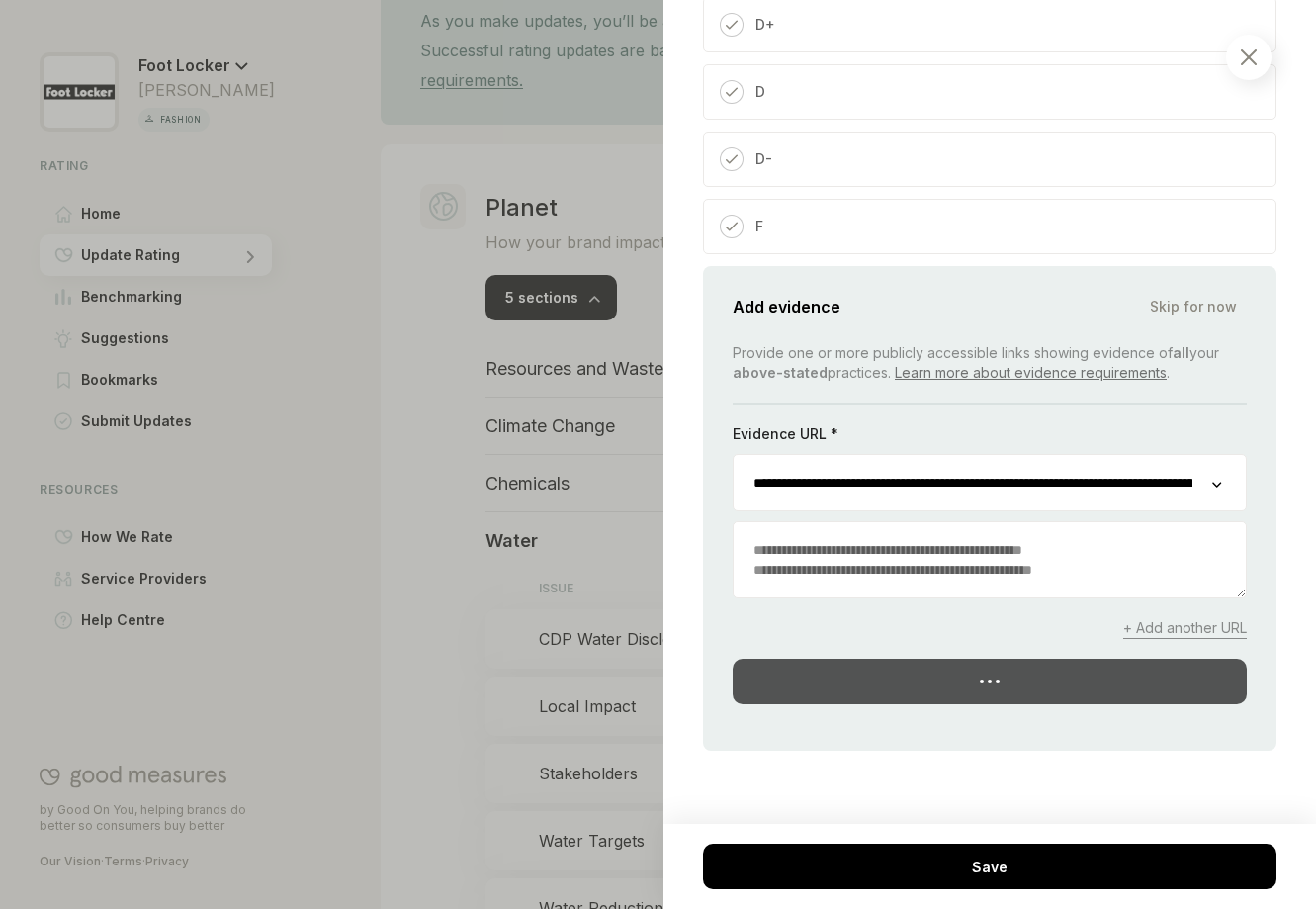 scroll, scrollTop: 1326, scrollLeft: 0, axis: vertical 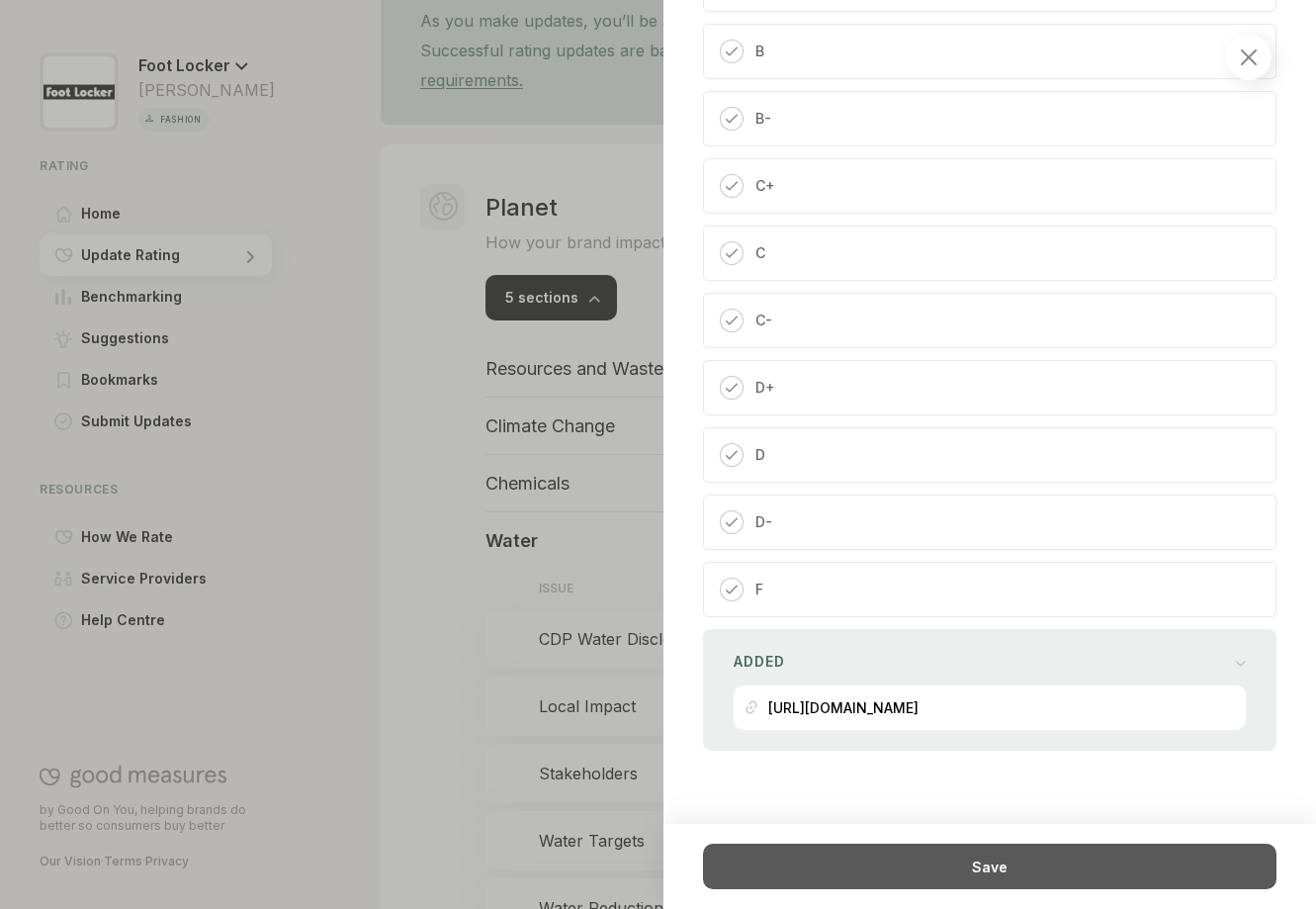 click on "Save" at bounding box center [990, 866] 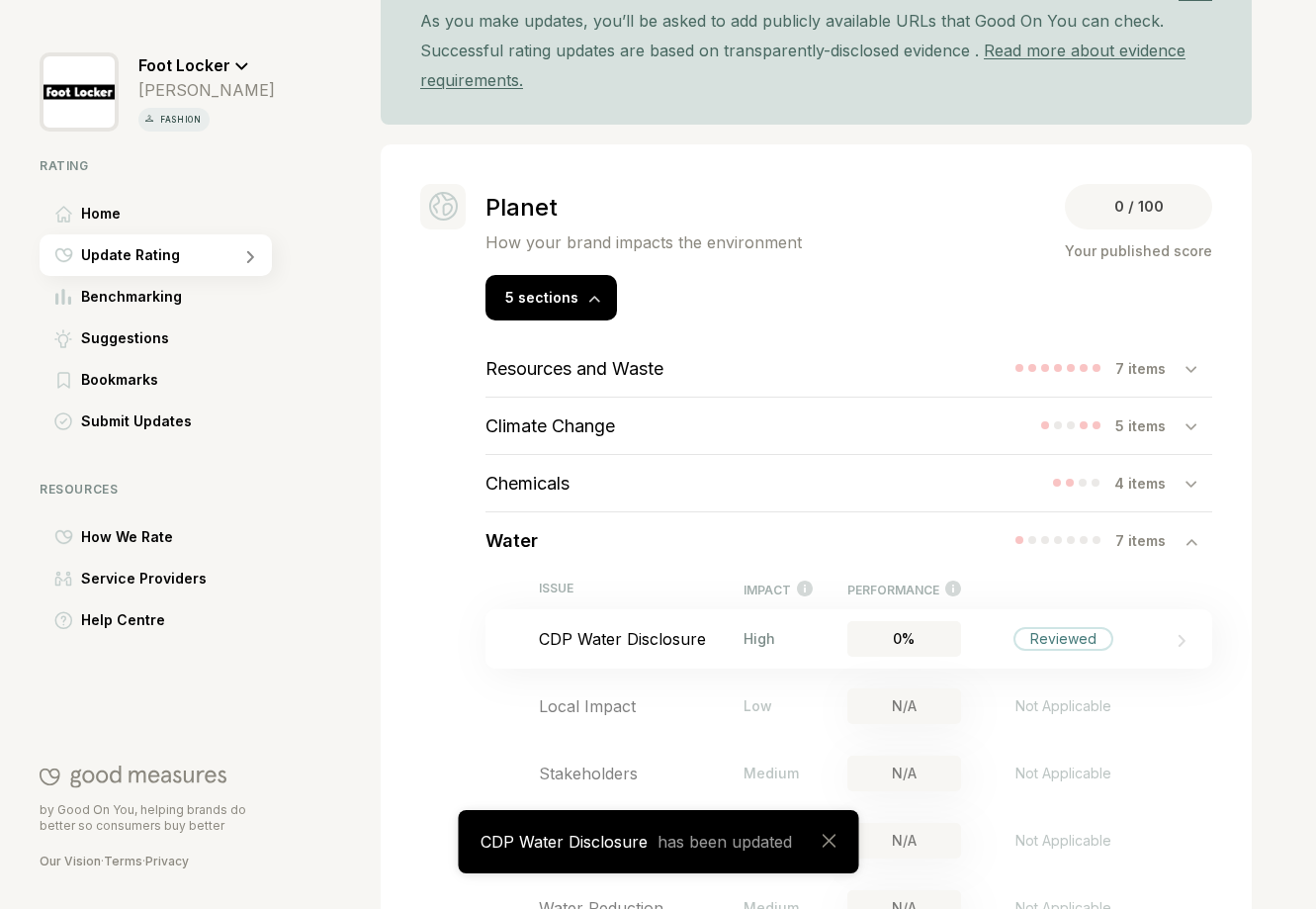 click at bounding box center [829, 841] 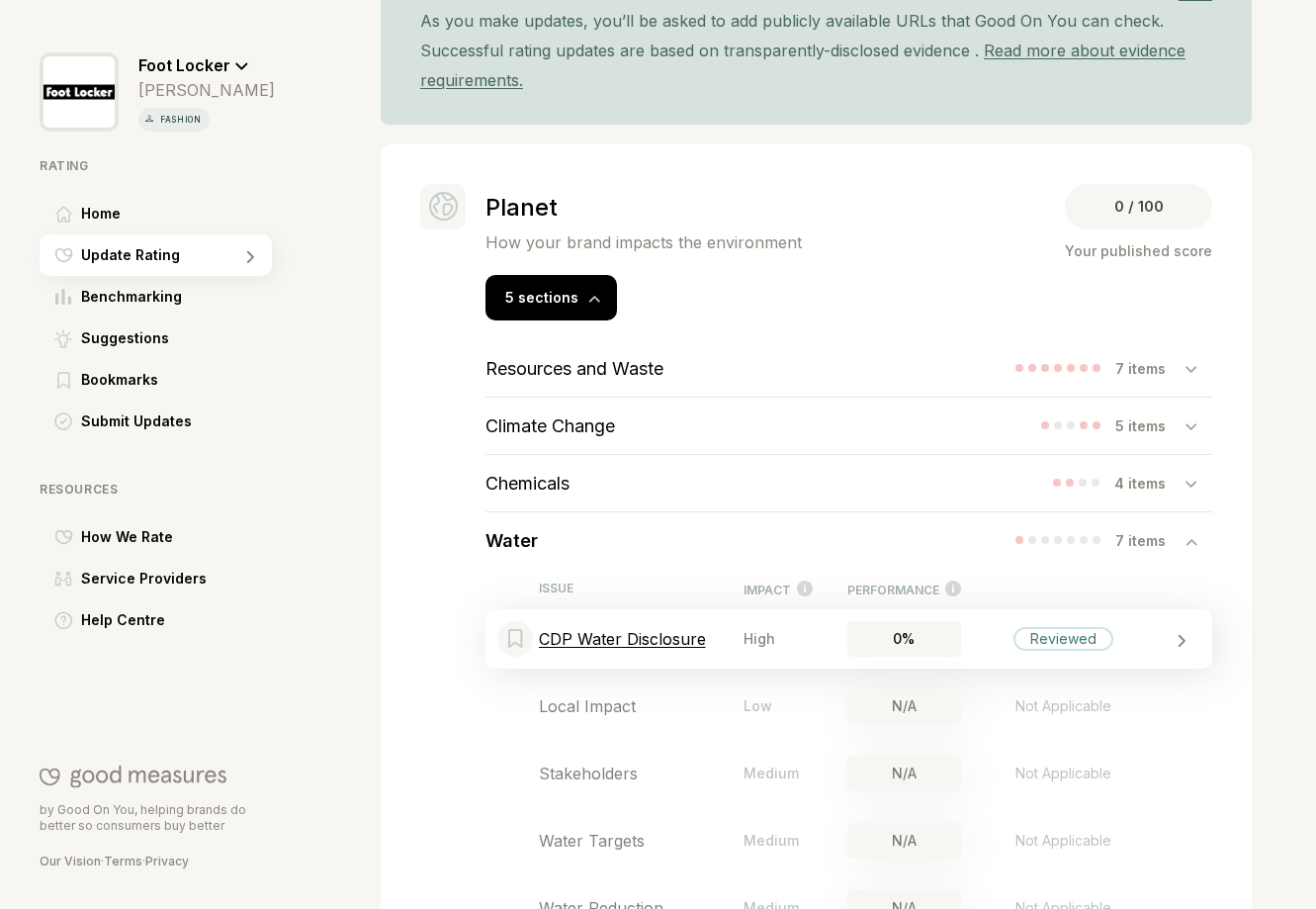 click on "Reviewed" at bounding box center (1063, 639) 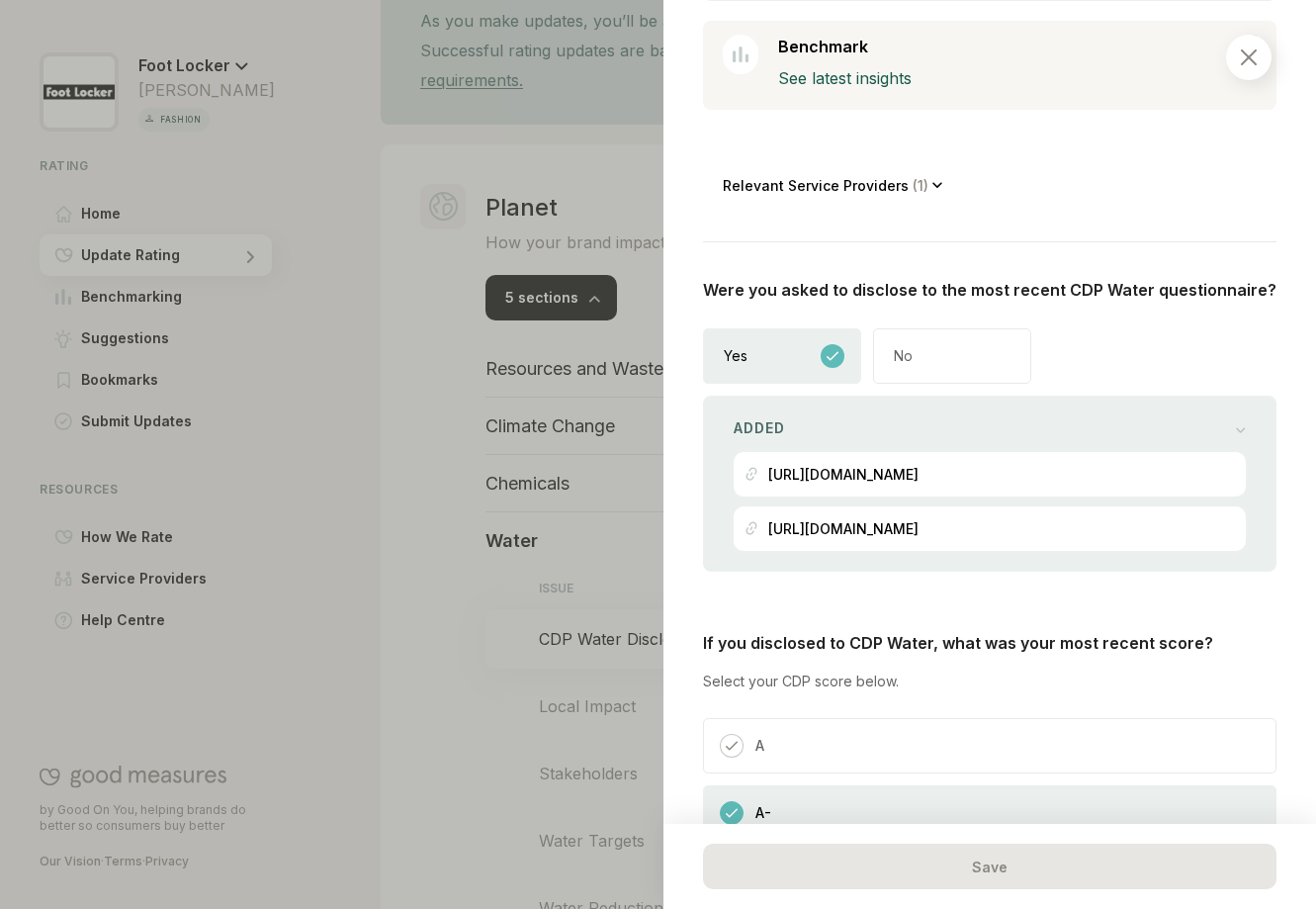 scroll, scrollTop: 572, scrollLeft: 0, axis: vertical 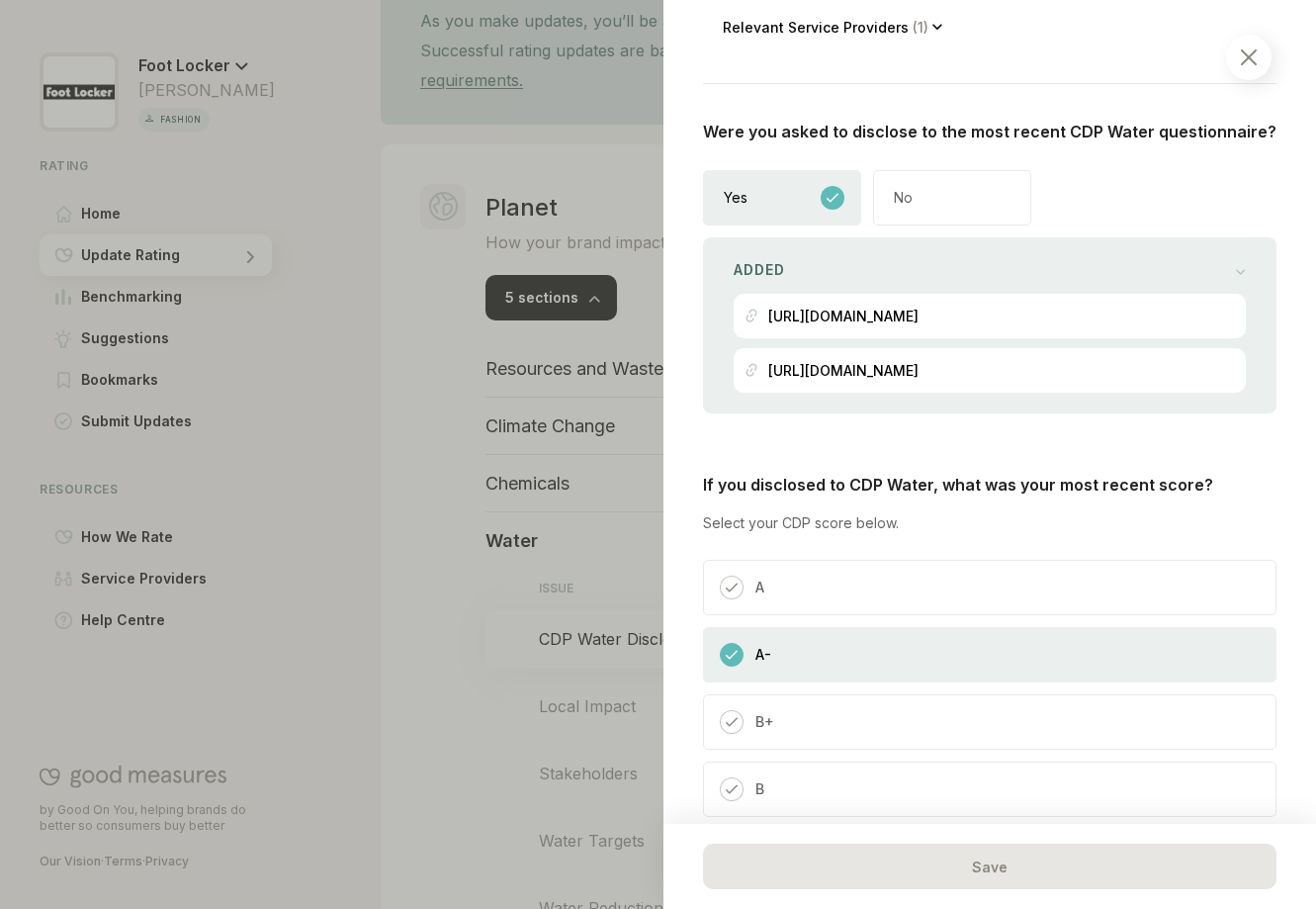 click at bounding box center (1249, 57) 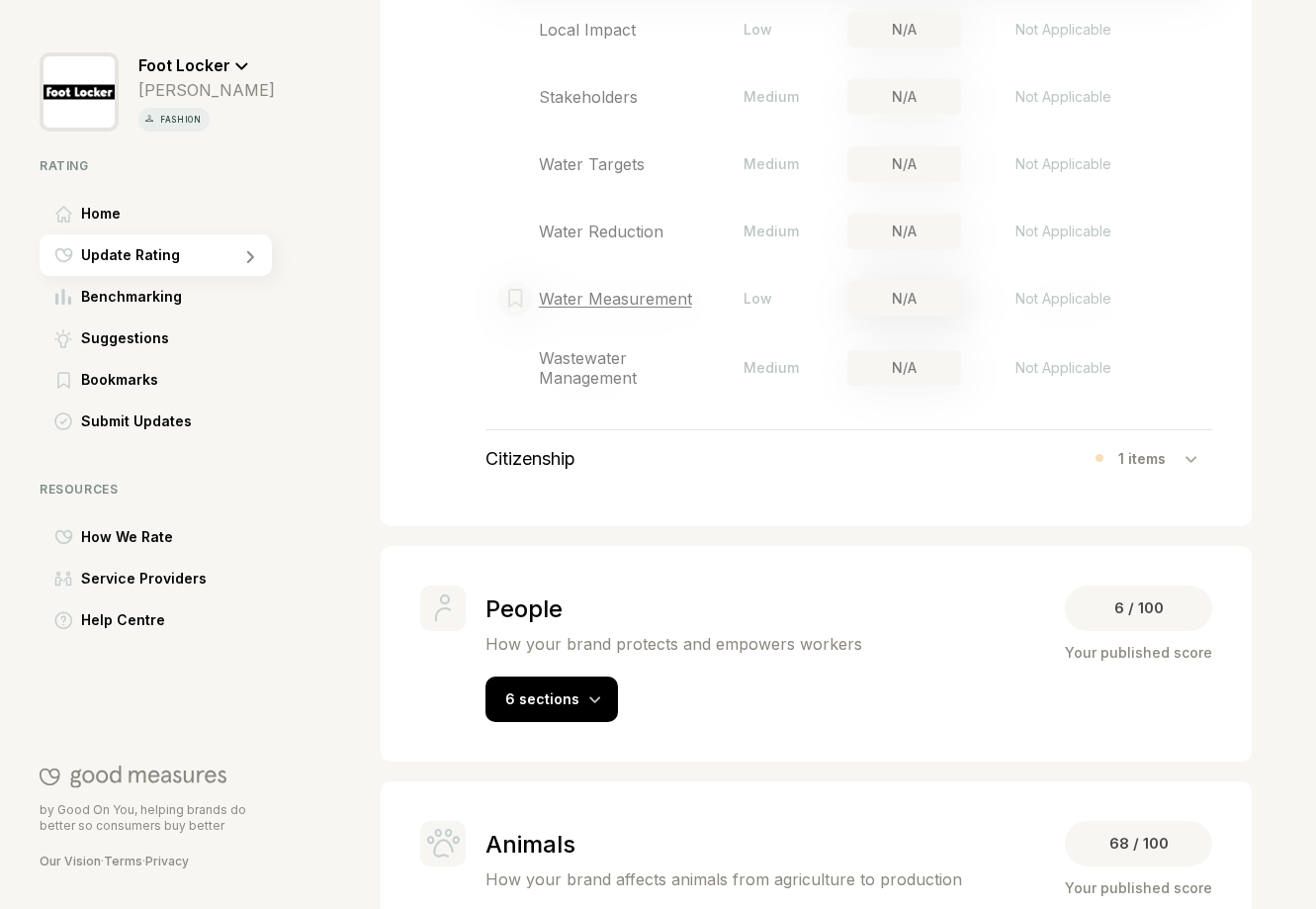scroll, scrollTop: 1050, scrollLeft: 0, axis: vertical 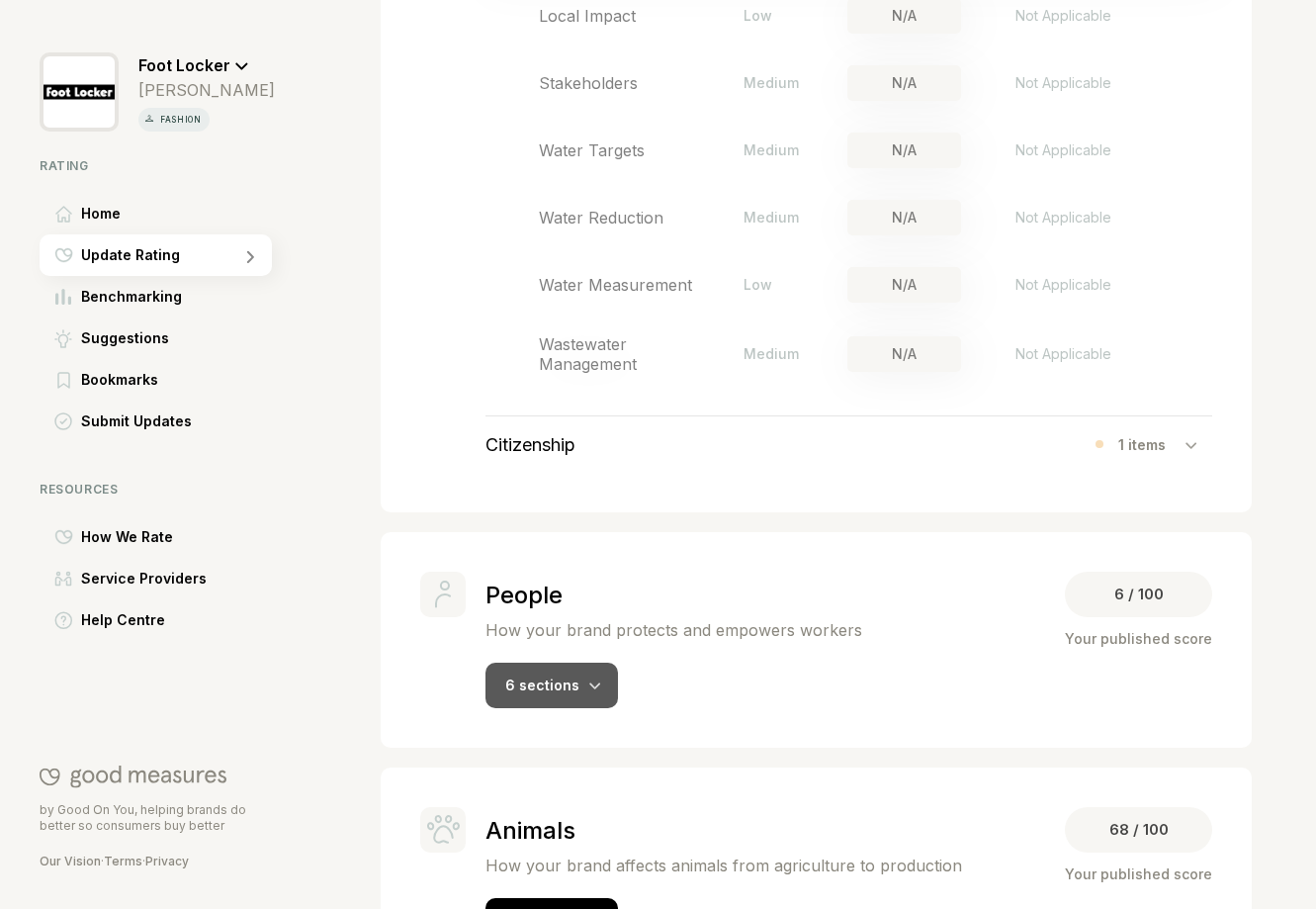 click at bounding box center (595, 684) 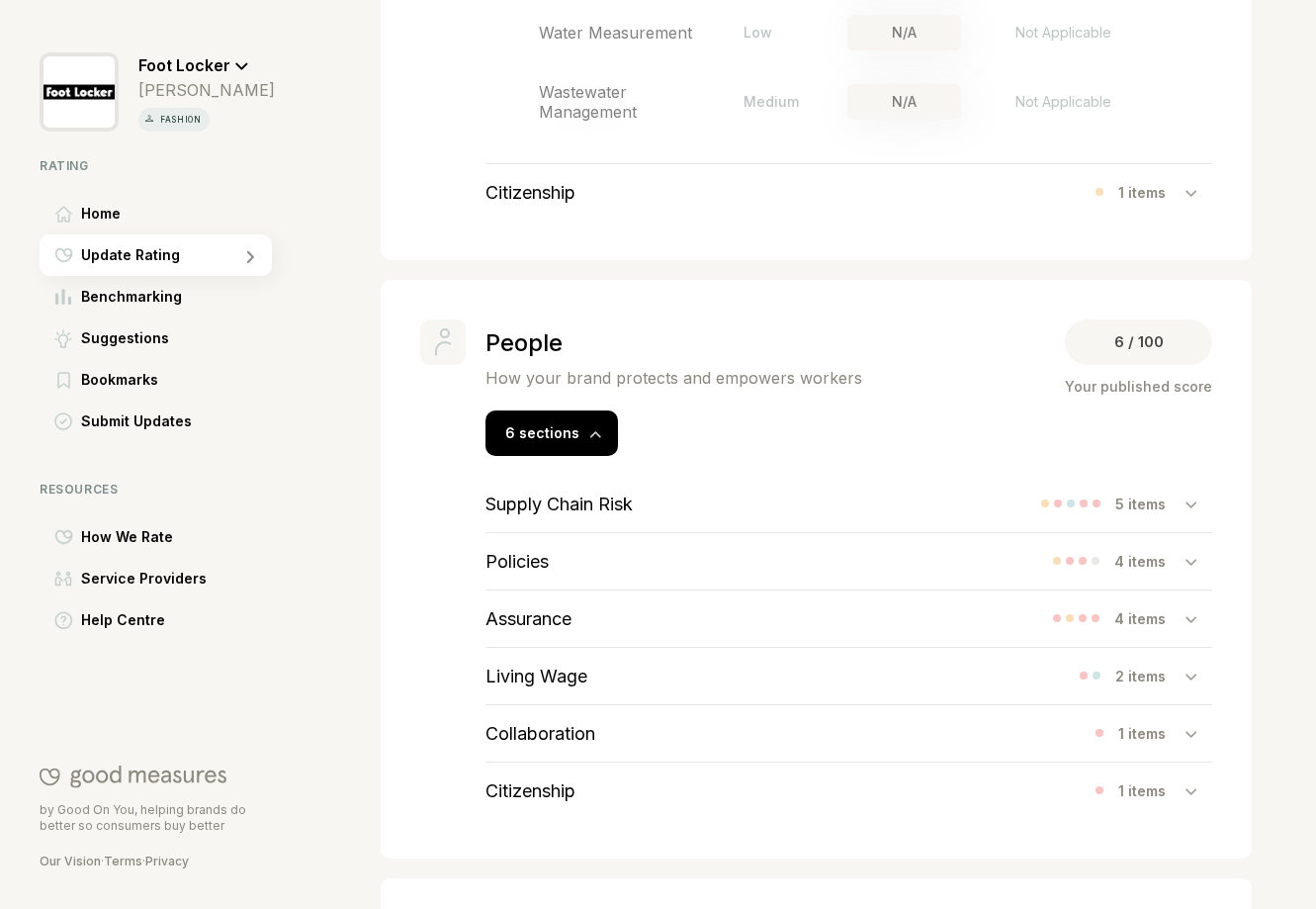 scroll, scrollTop: 1515, scrollLeft: 0, axis: vertical 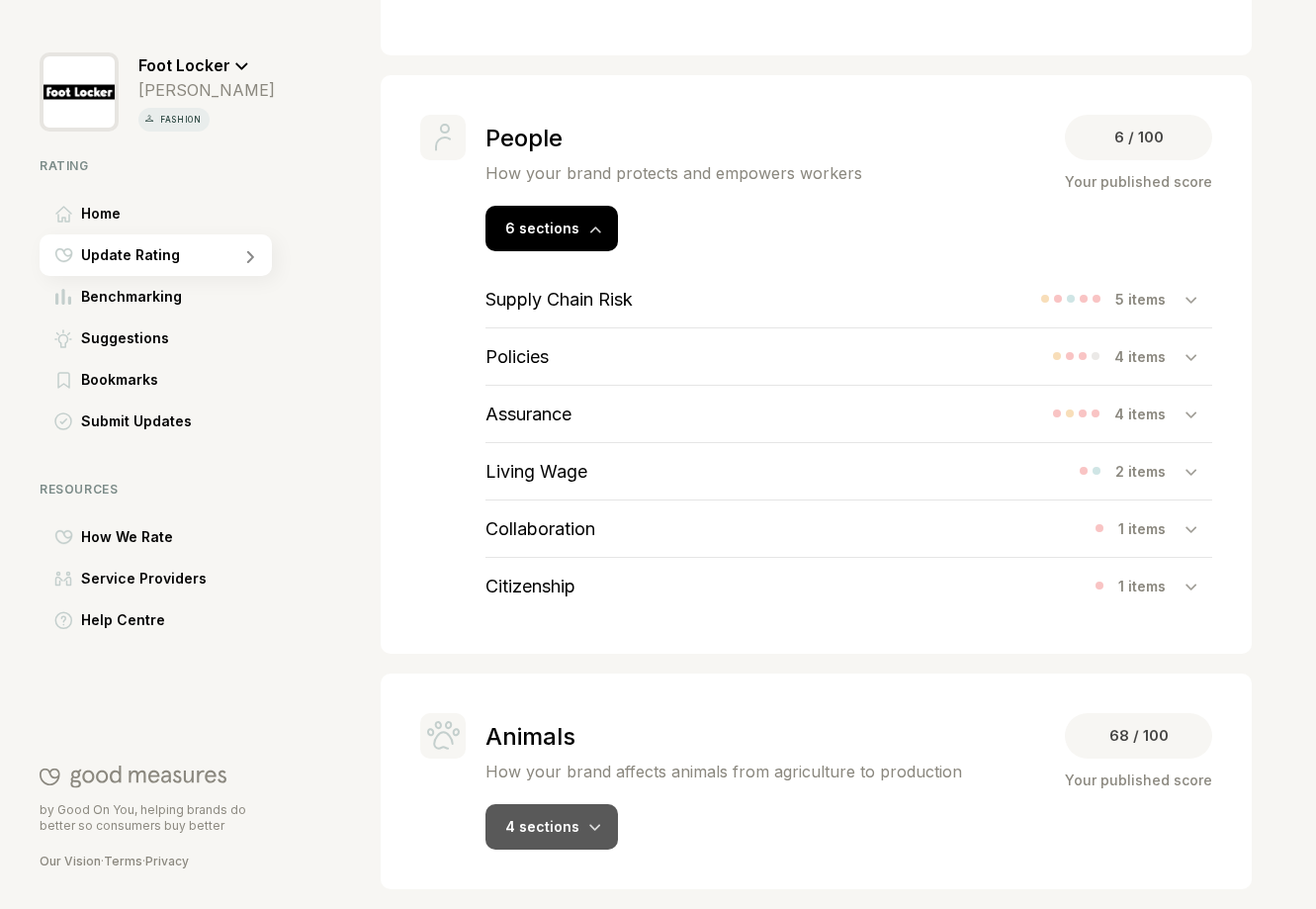 click on "4 sections" at bounding box center (542, 826) 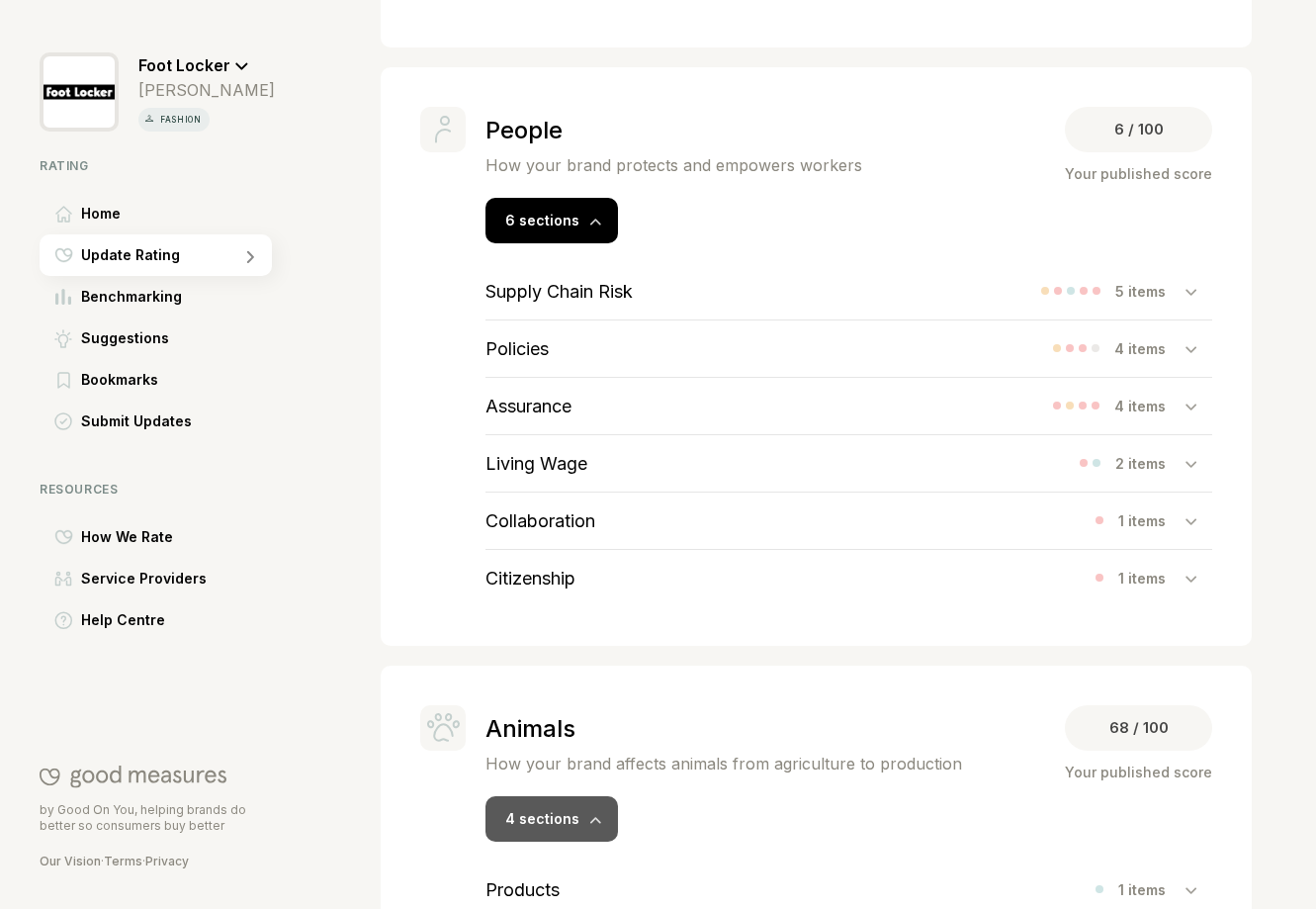 scroll, scrollTop: 1768, scrollLeft: 0, axis: vertical 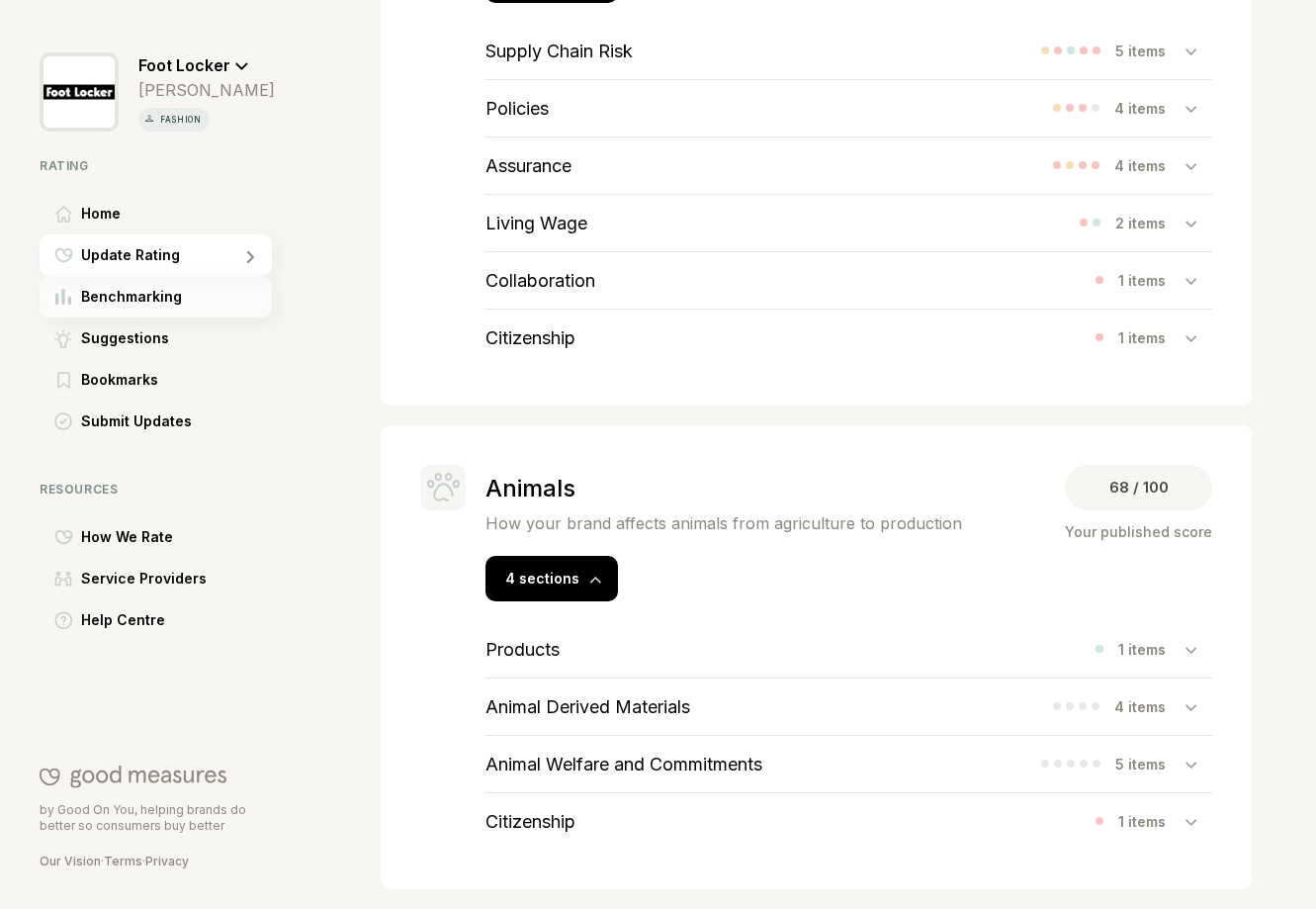 click on "Benchmarking" at bounding box center (132, 297) 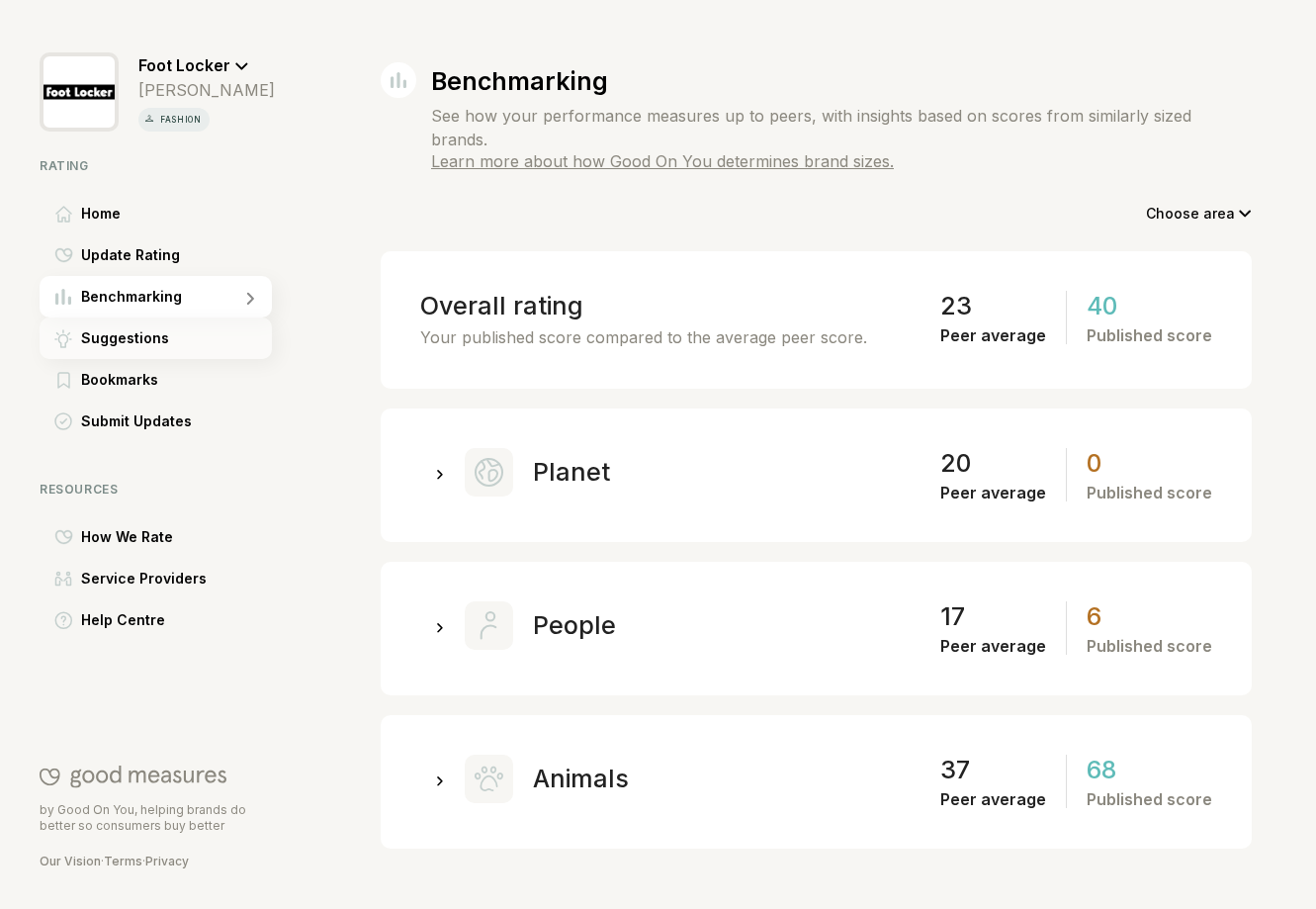 click on "Suggestions" at bounding box center (125, 338) 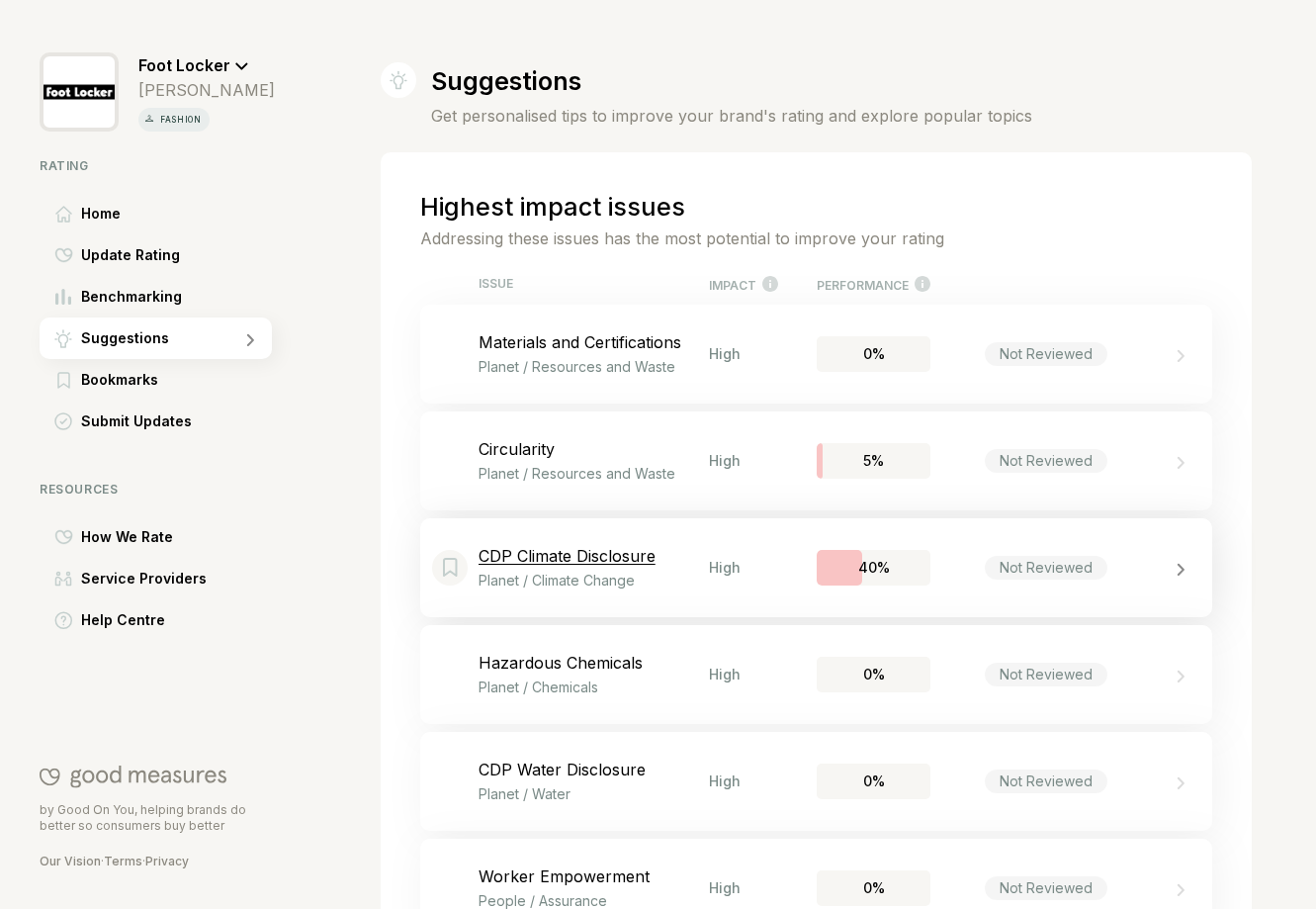 click on "Not Reviewed" at bounding box center [1046, 568] 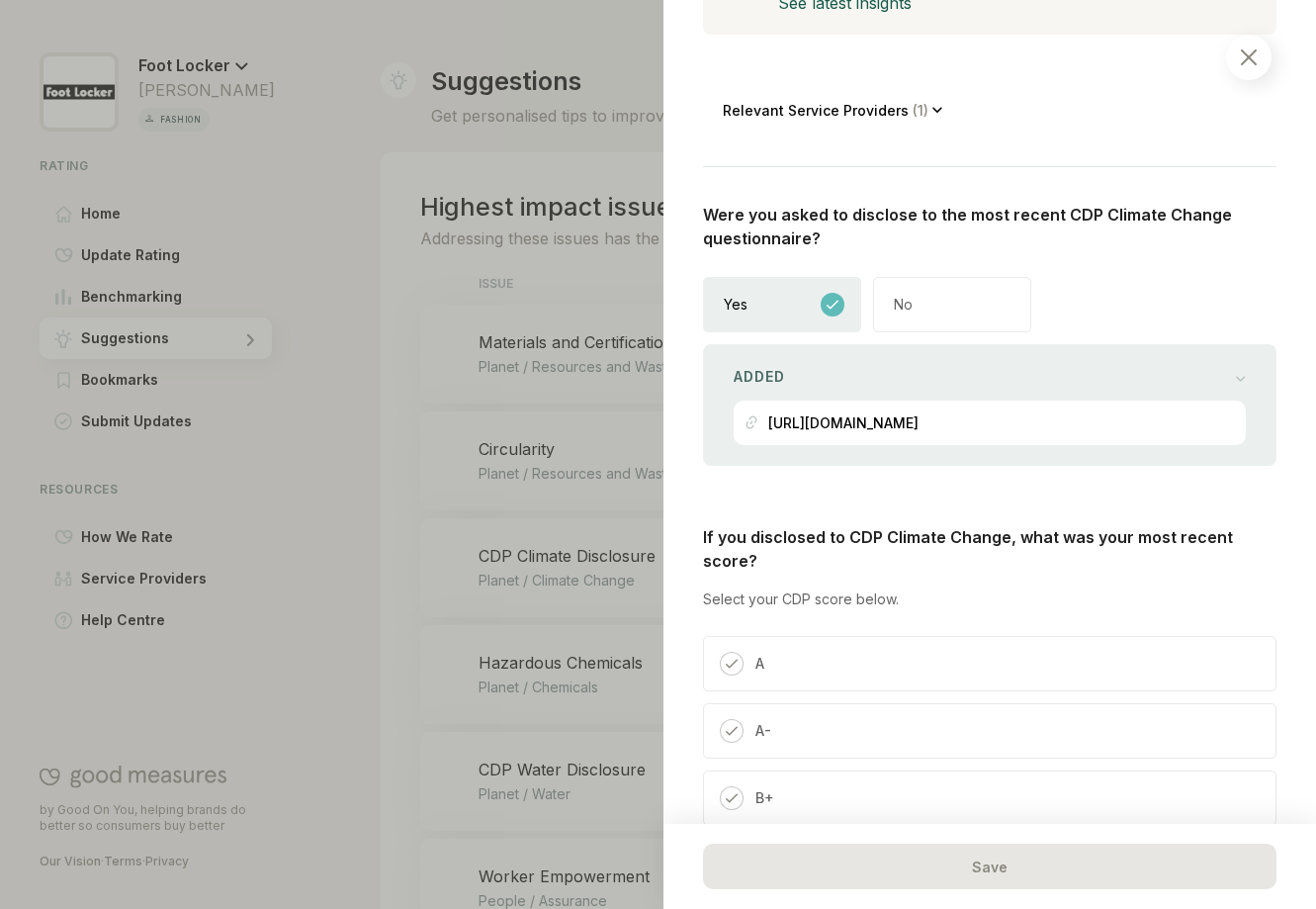 scroll, scrollTop: 552, scrollLeft: 0, axis: vertical 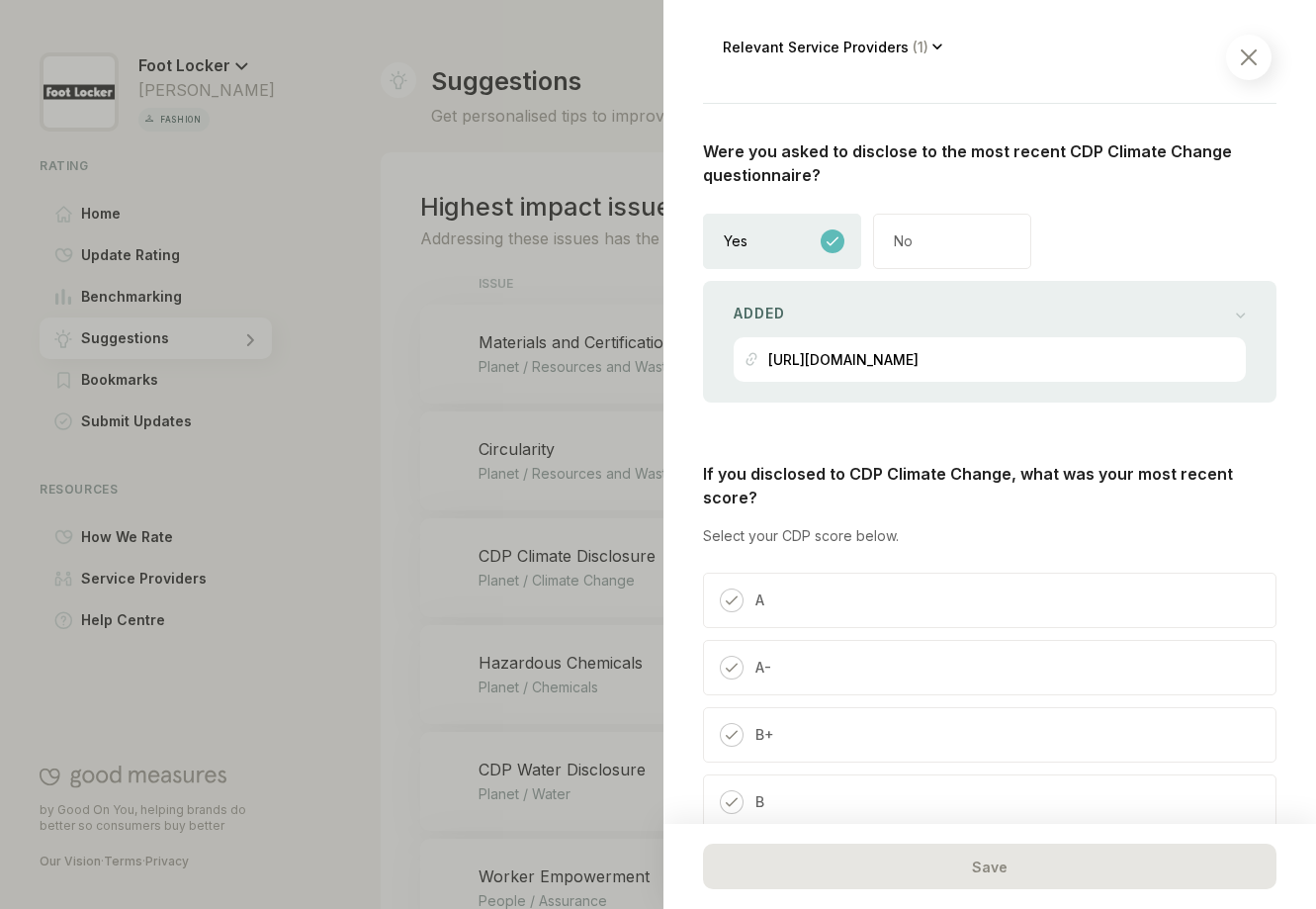 click on "A" at bounding box center [990, 600] 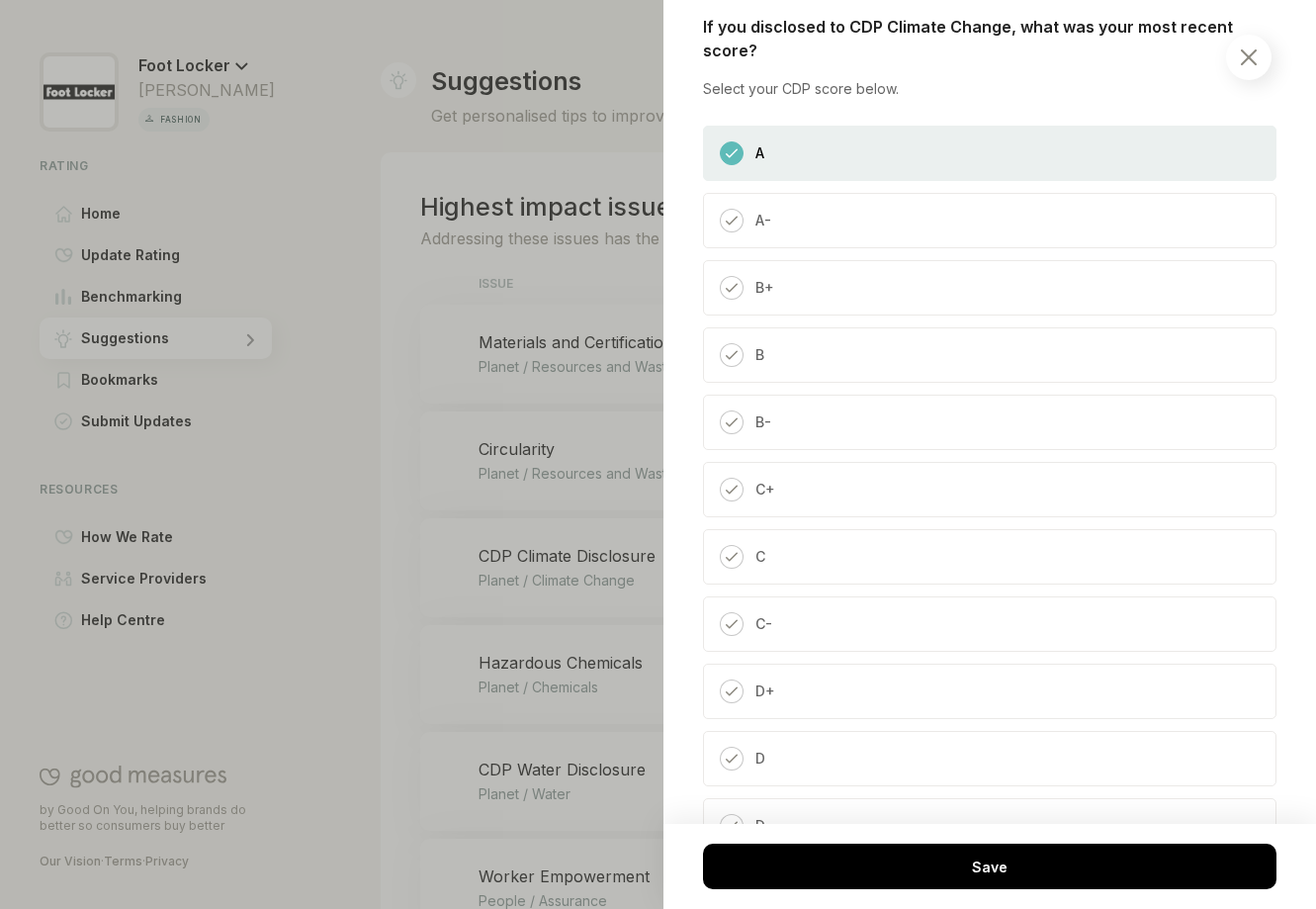 scroll, scrollTop: 1367, scrollLeft: 0, axis: vertical 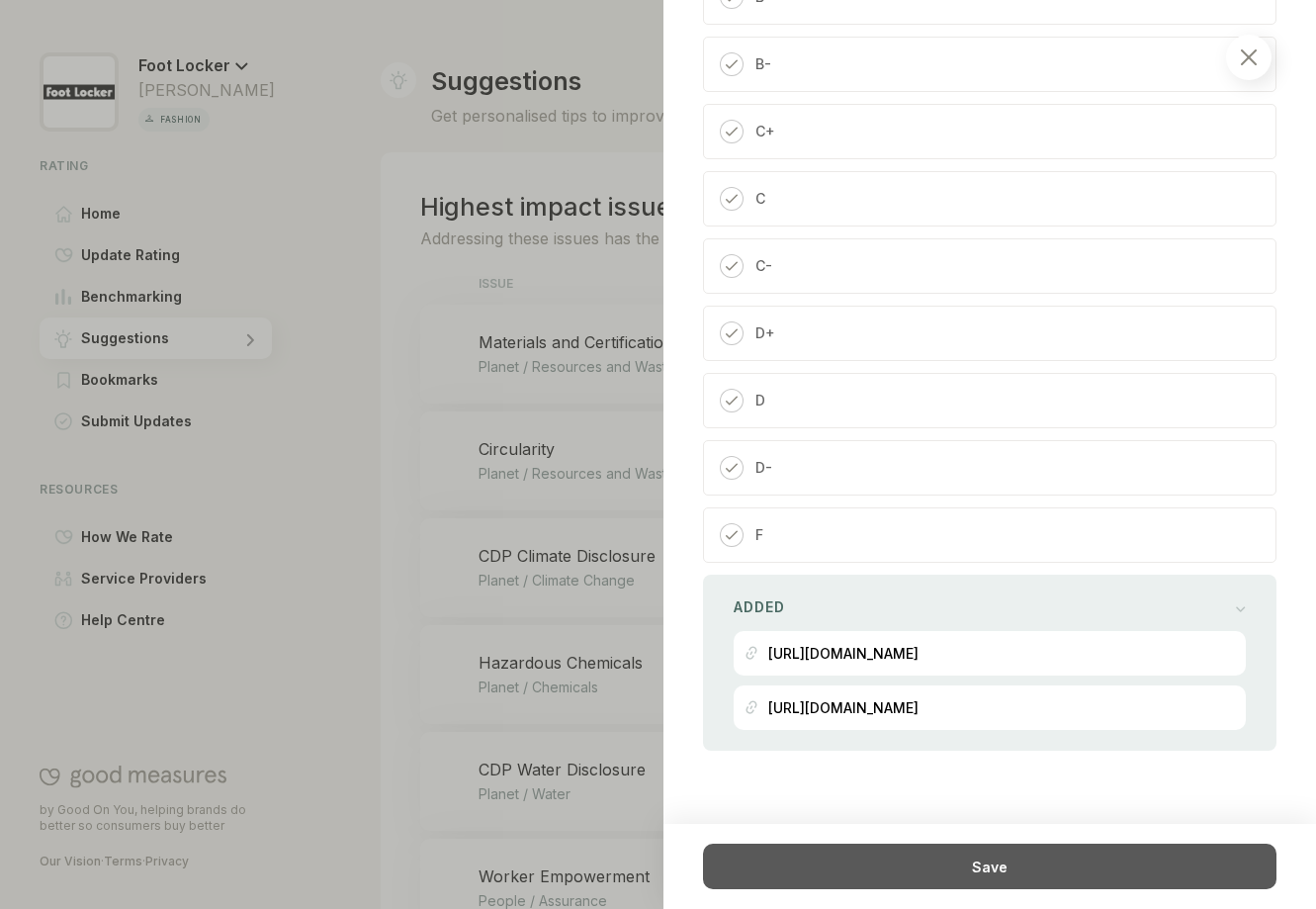 click on "Save" at bounding box center [990, 866] 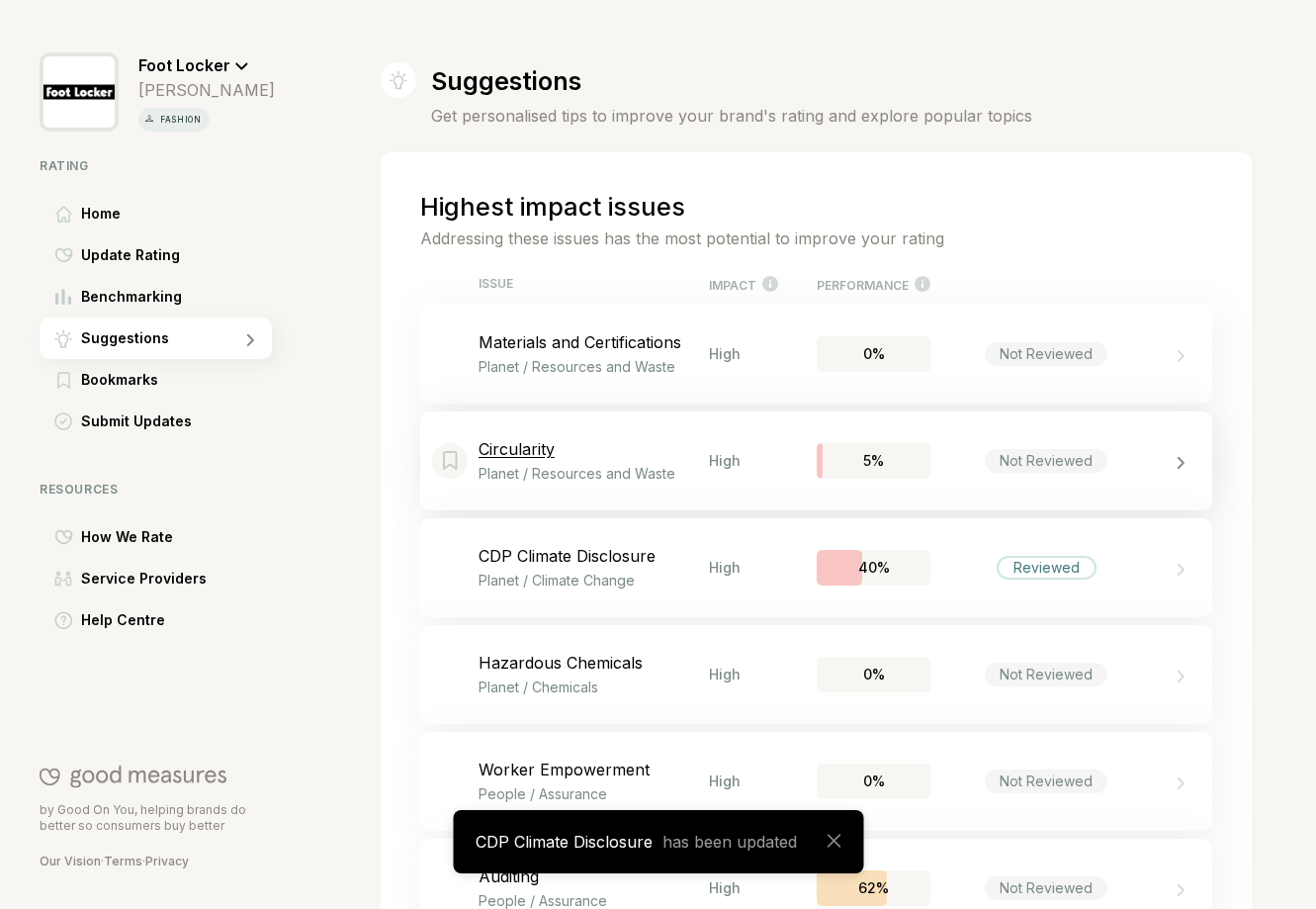 click on "Not Reviewed" at bounding box center [1046, 461] 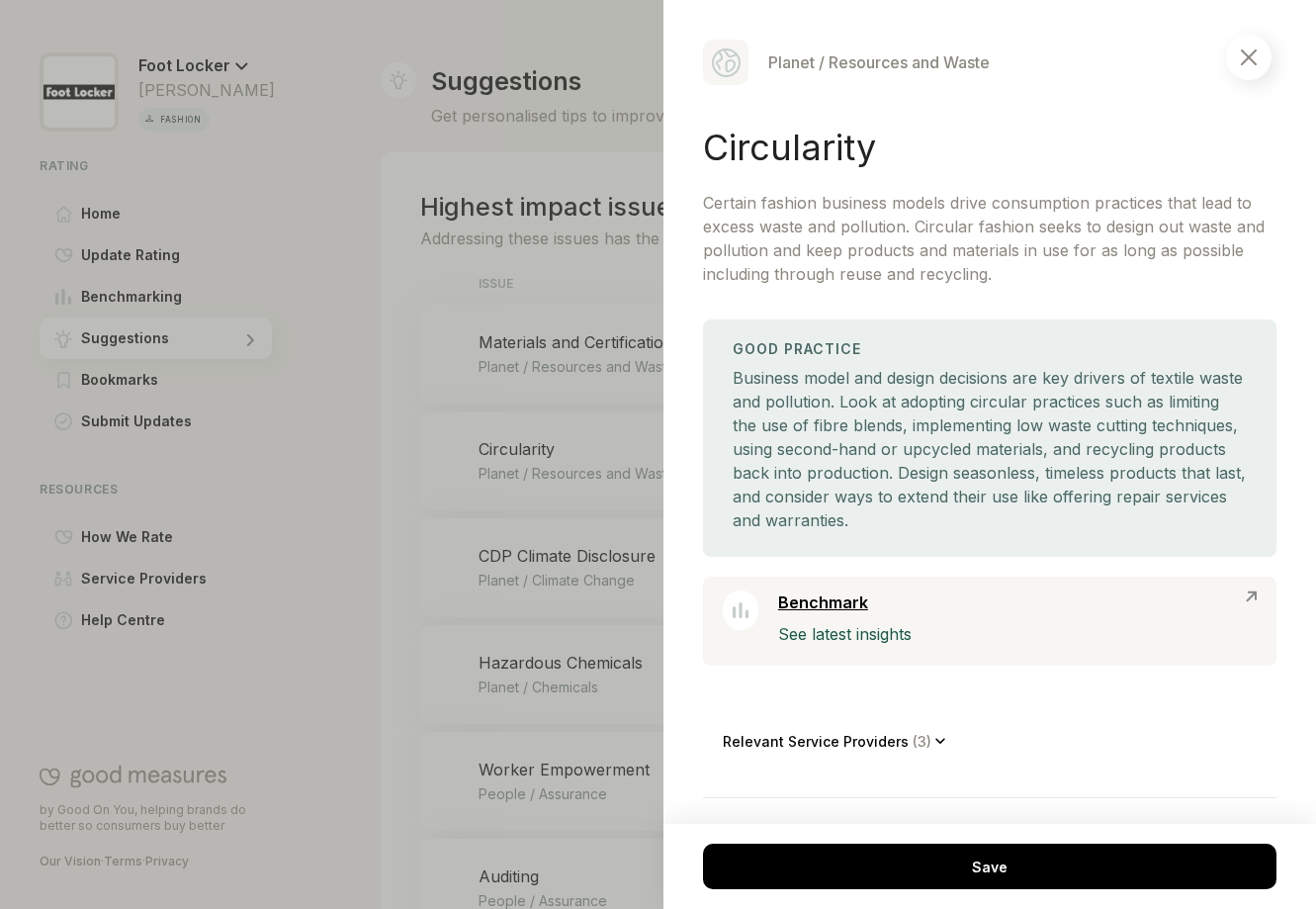 click at bounding box center (1251, 596) 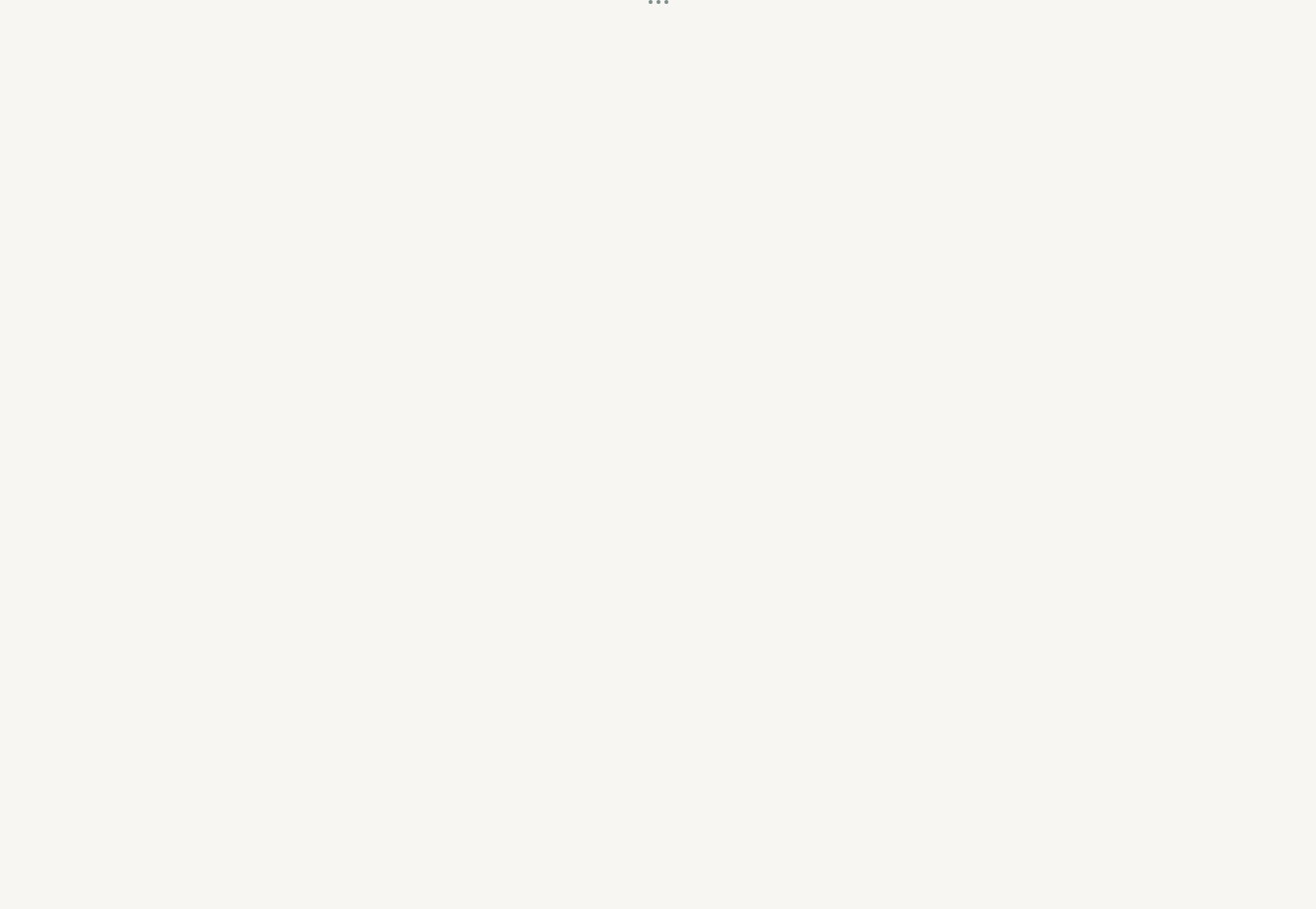 scroll, scrollTop: 0, scrollLeft: 0, axis: both 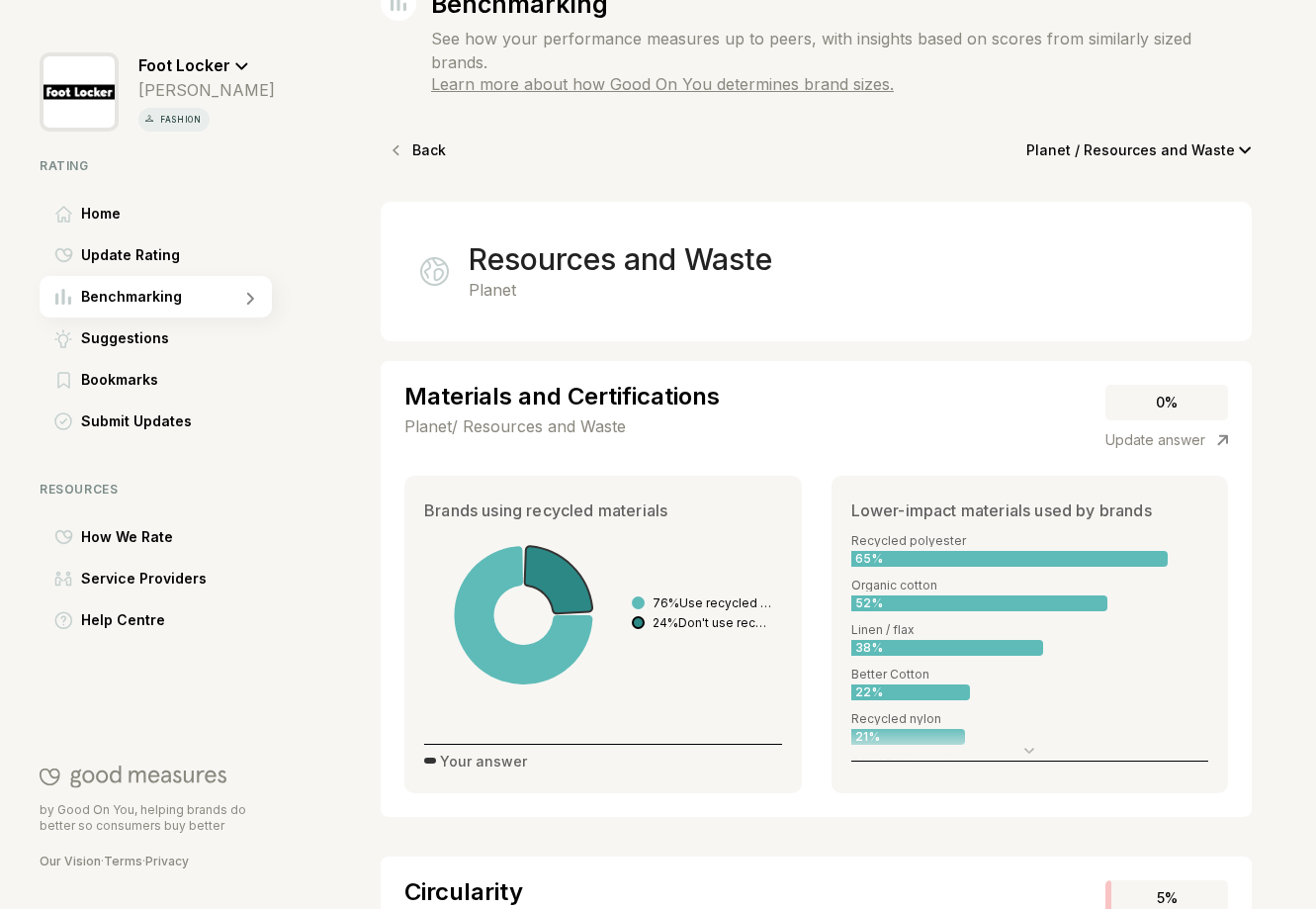 click on "52 %" at bounding box center [980, 603] 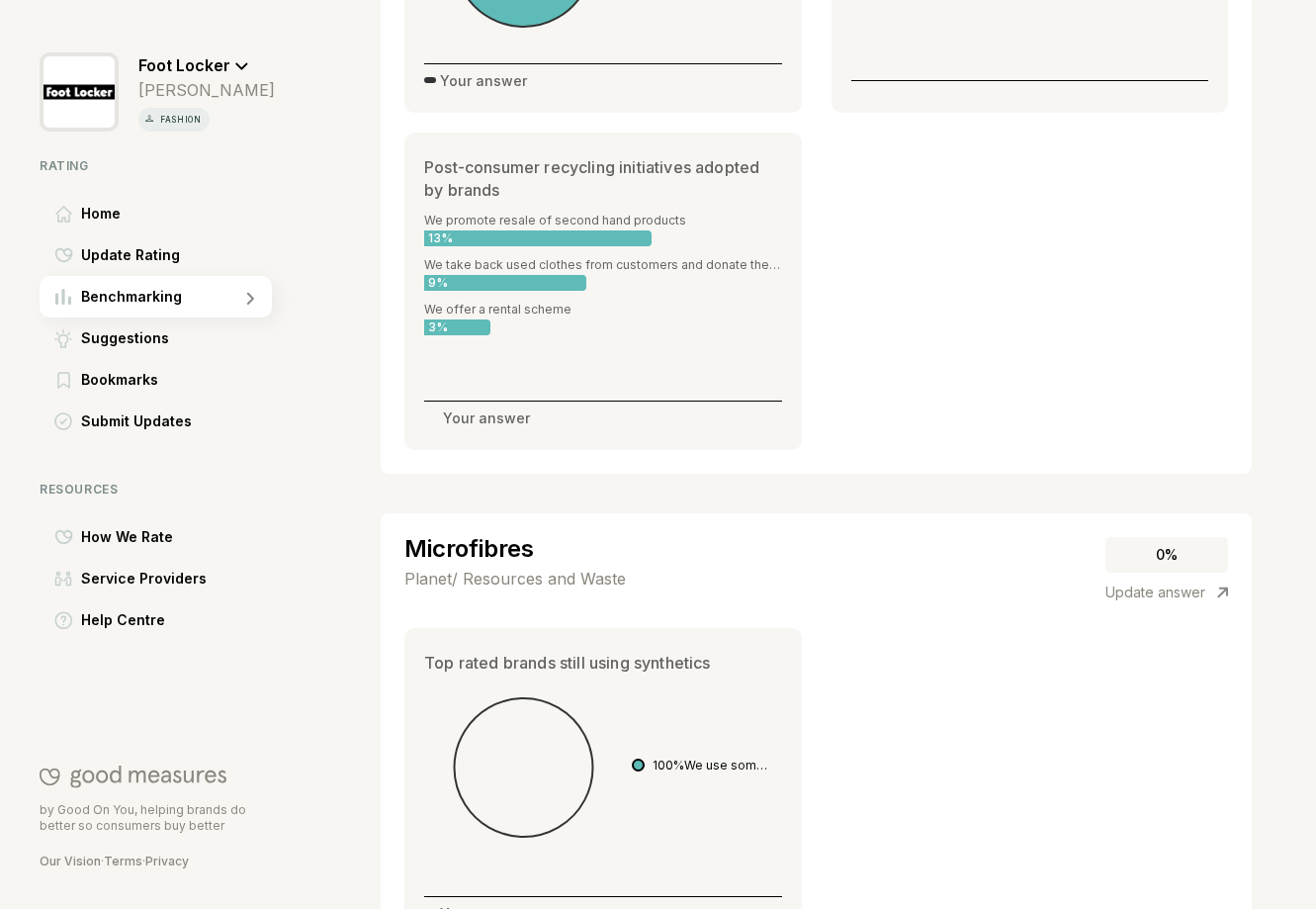 scroll, scrollTop: 1390, scrollLeft: 0, axis: vertical 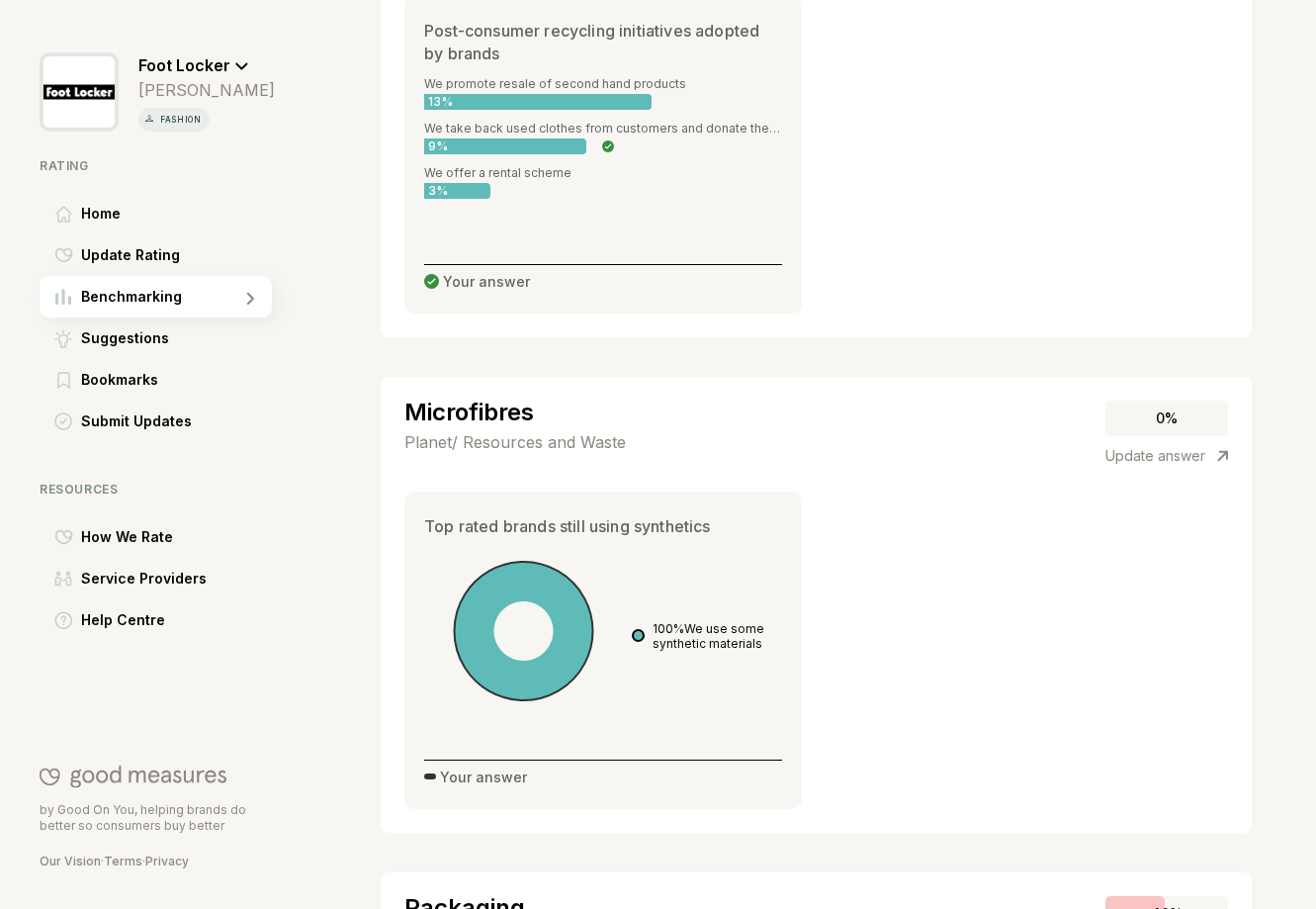 click on "100 %  We use some synthetic materials" at bounding box center (712, 636) 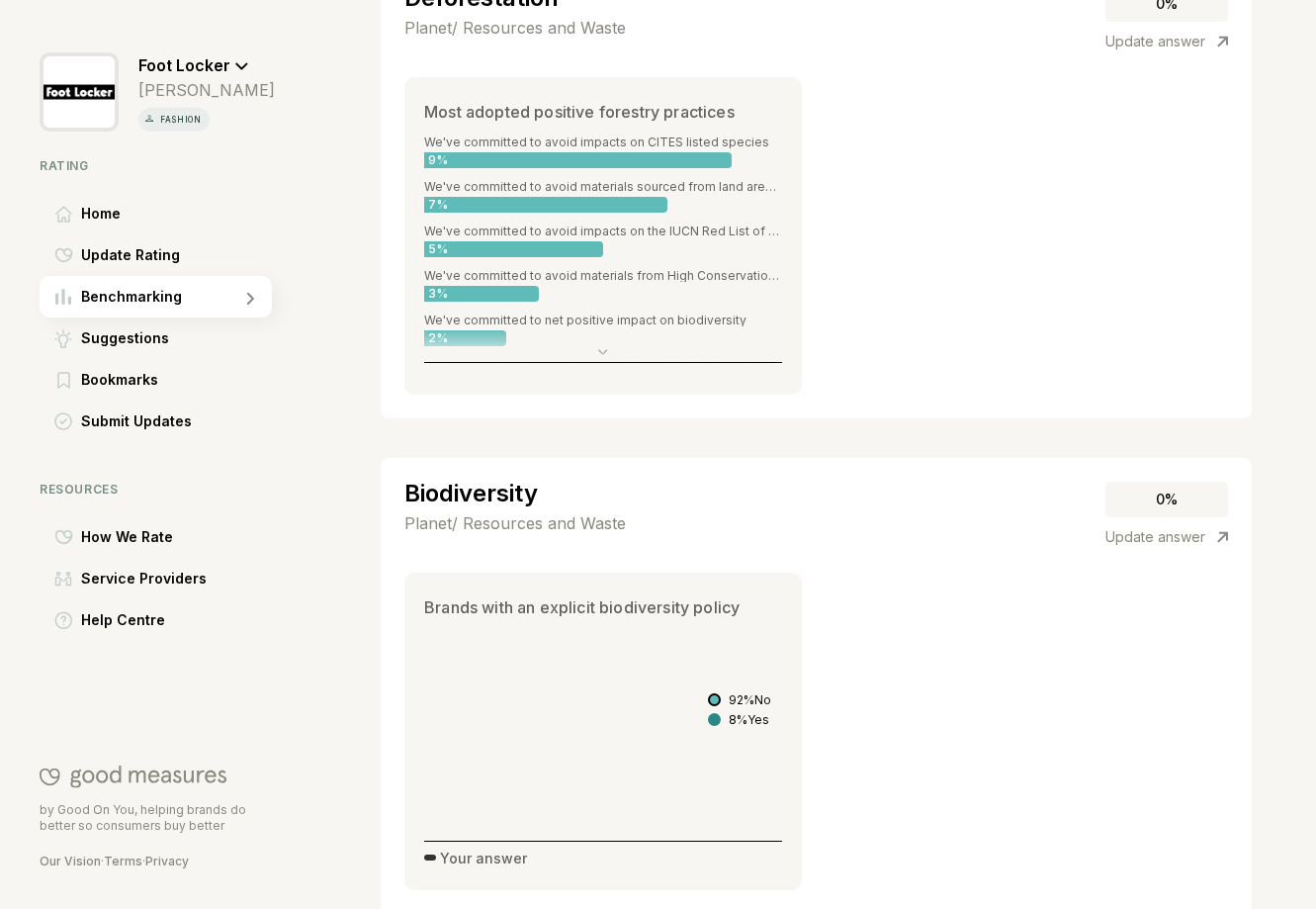scroll, scrollTop: 3291, scrollLeft: 0, axis: vertical 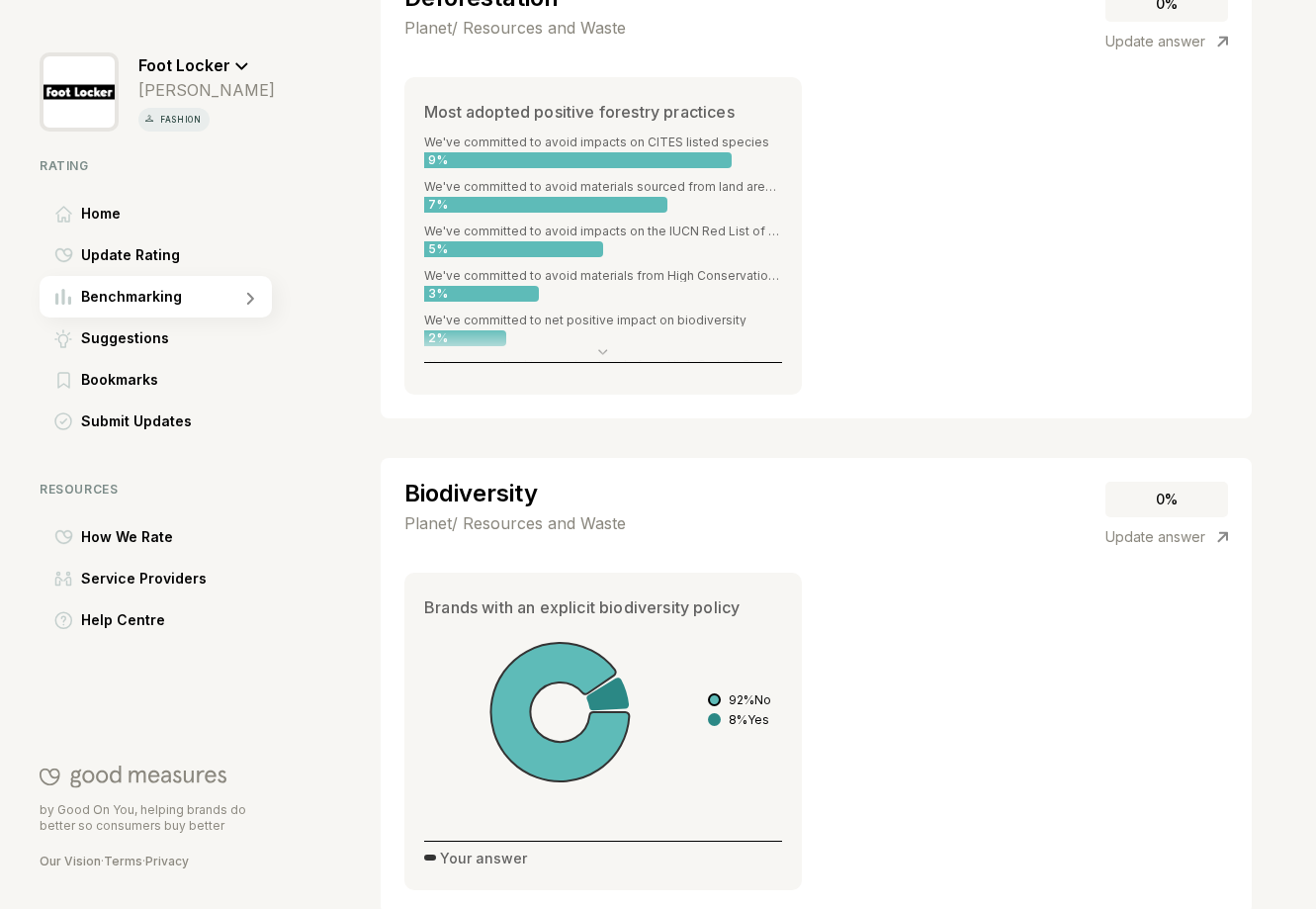 click at bounding box center [79, 92] 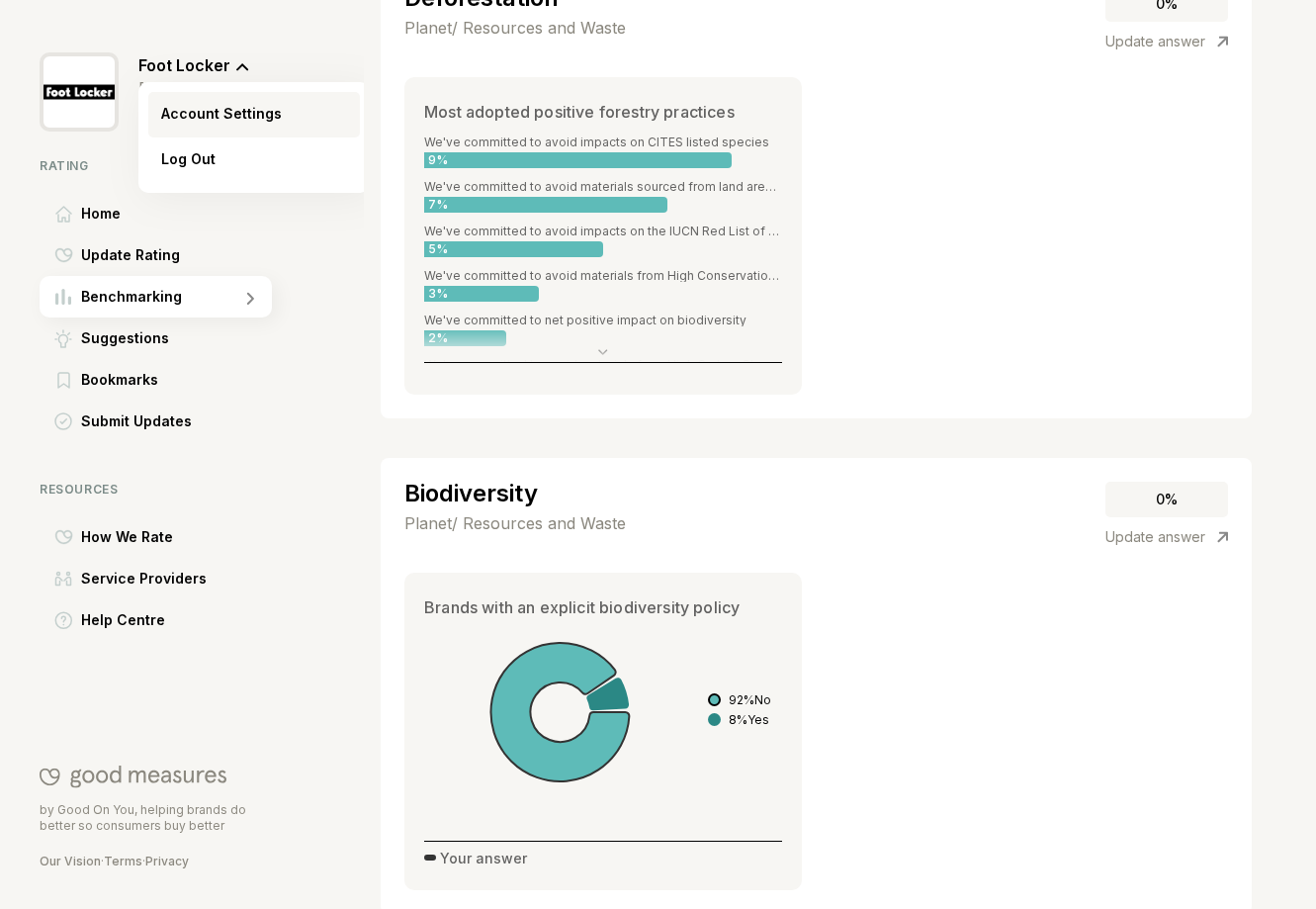 click on "Account Settings" at bounding box center [221, 114] 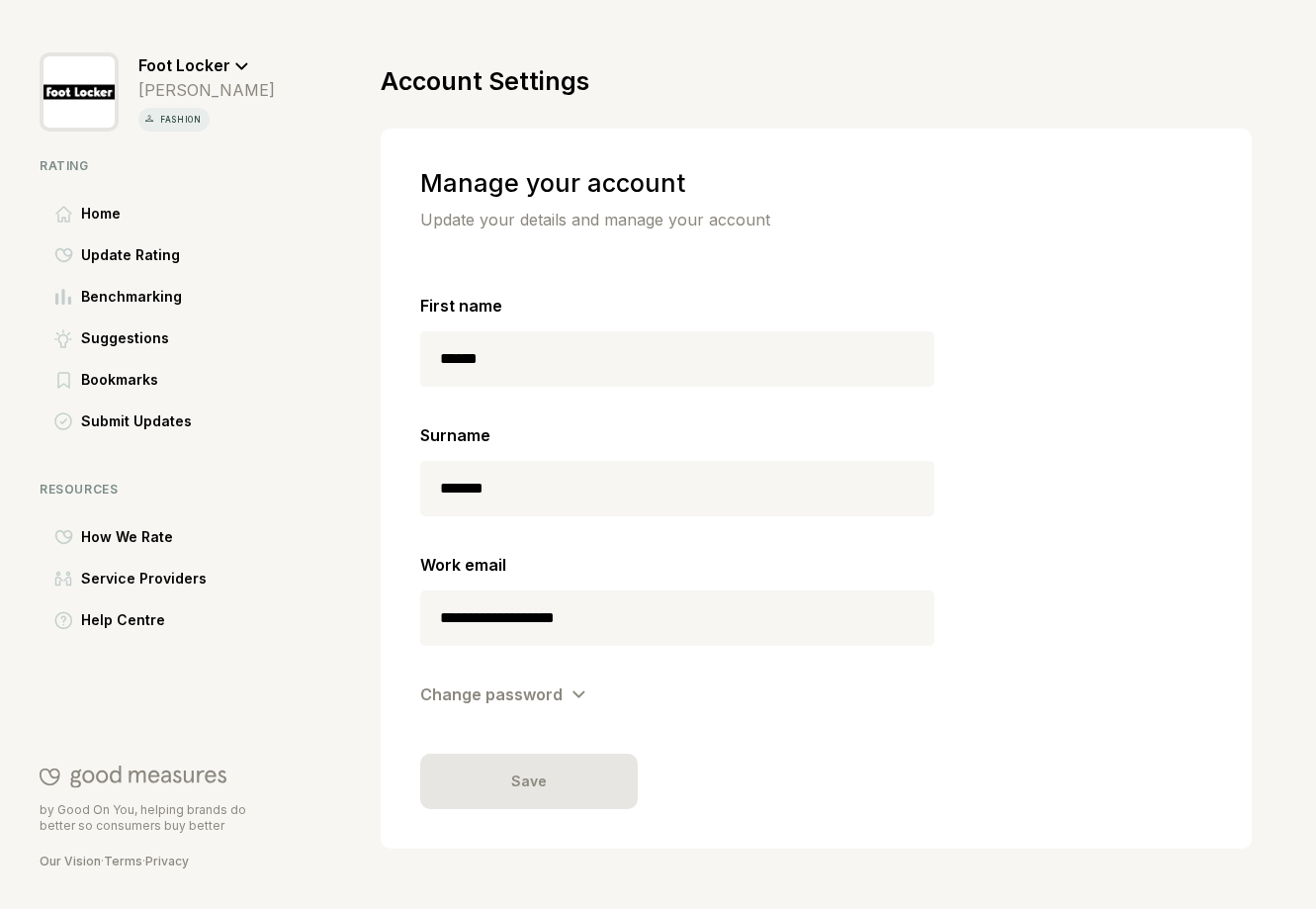 click on "Foot Locker" at bounding box center [184, 65] 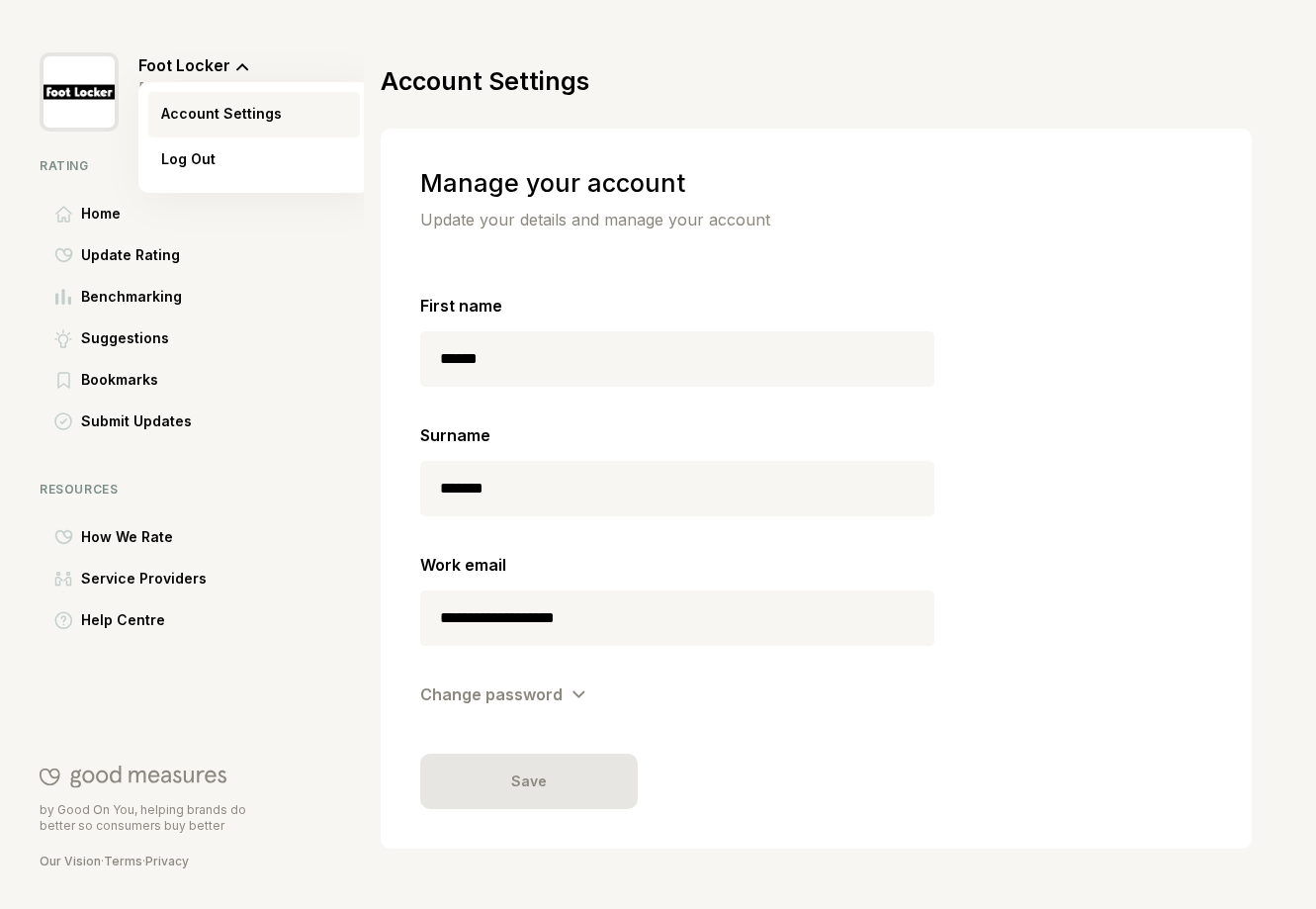click on "Account Settings" at bounding box center [221, 114] 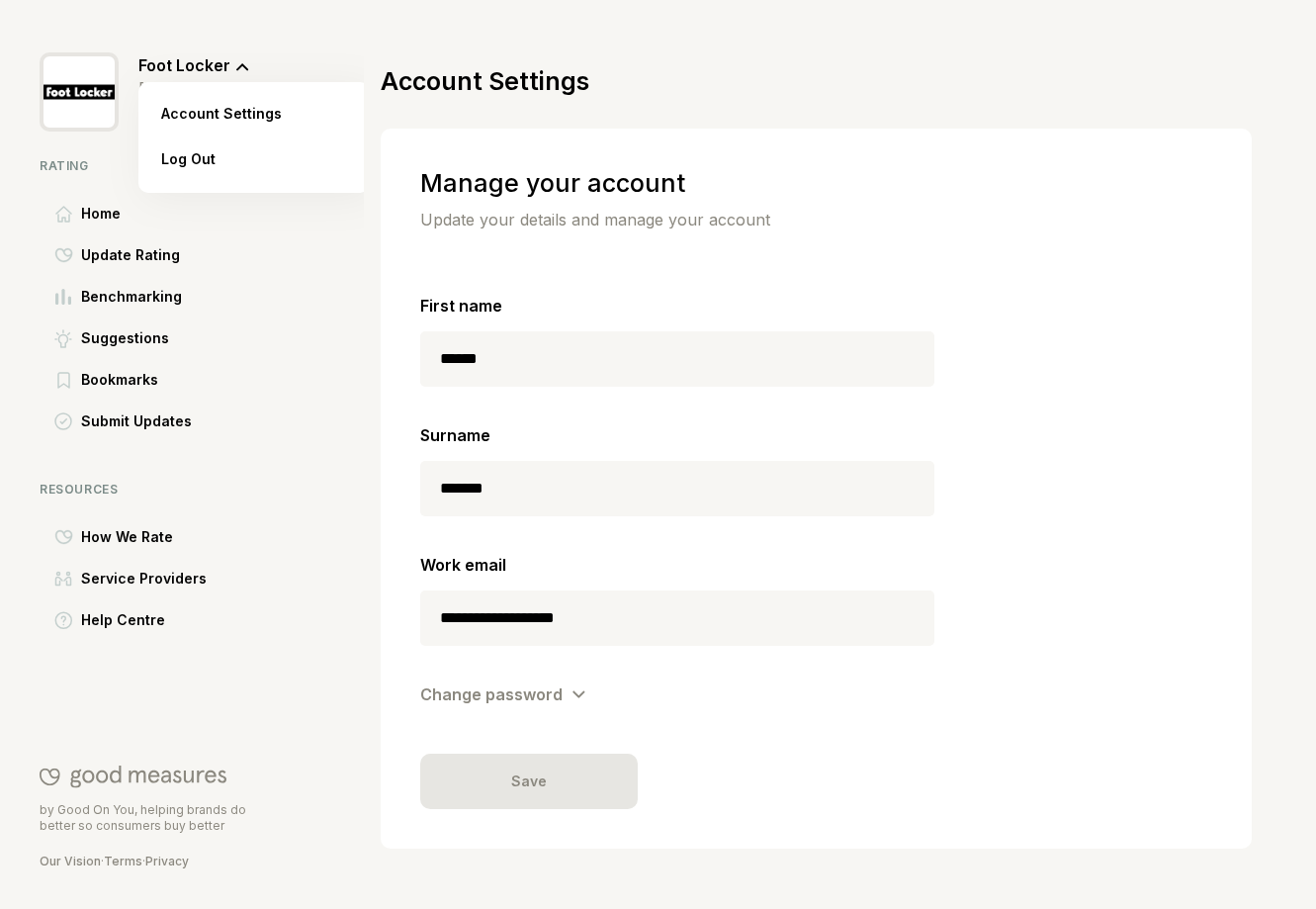 click at bounding box center [79, 92] 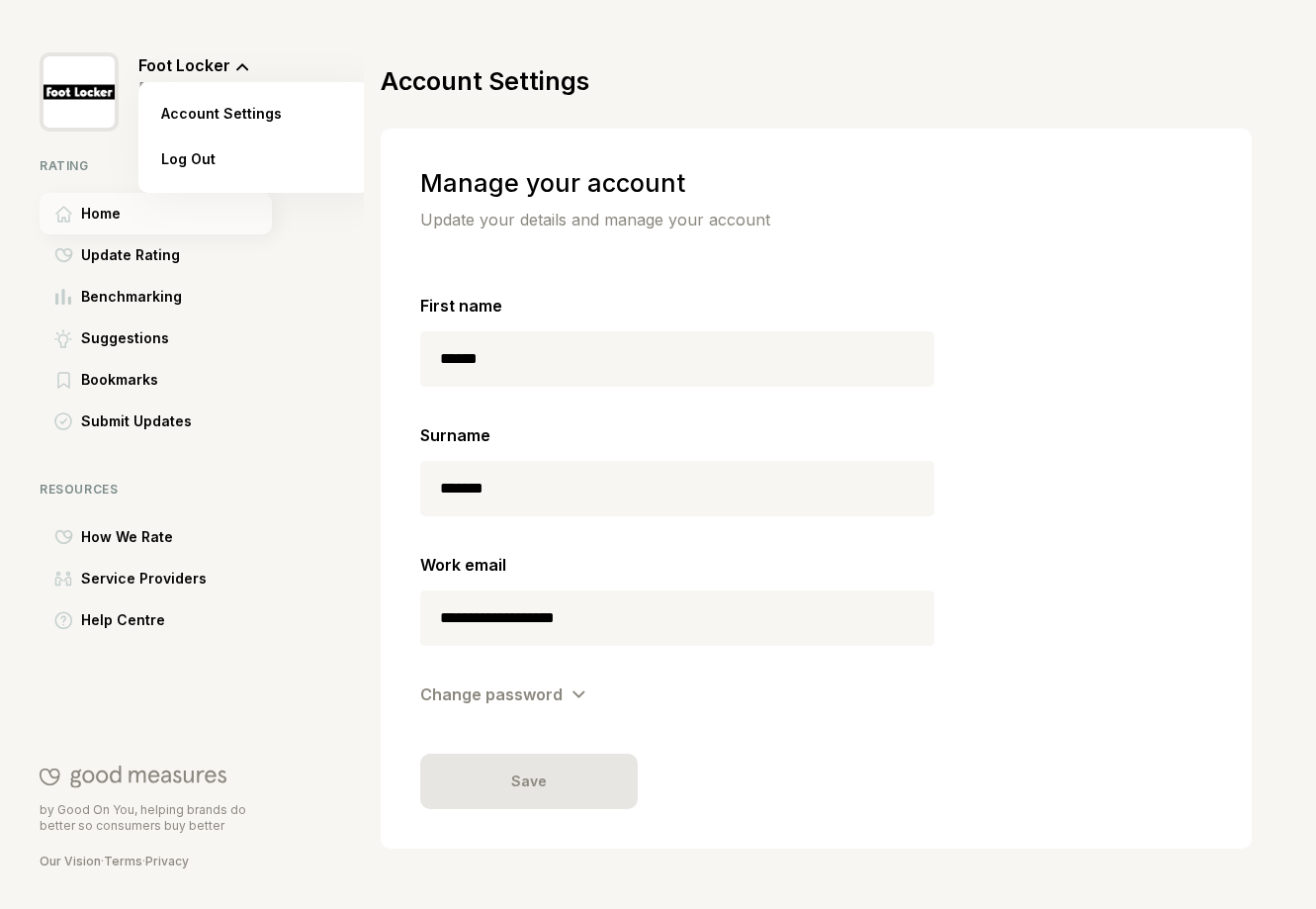 click on "Home" at bounding box center [101, 214] 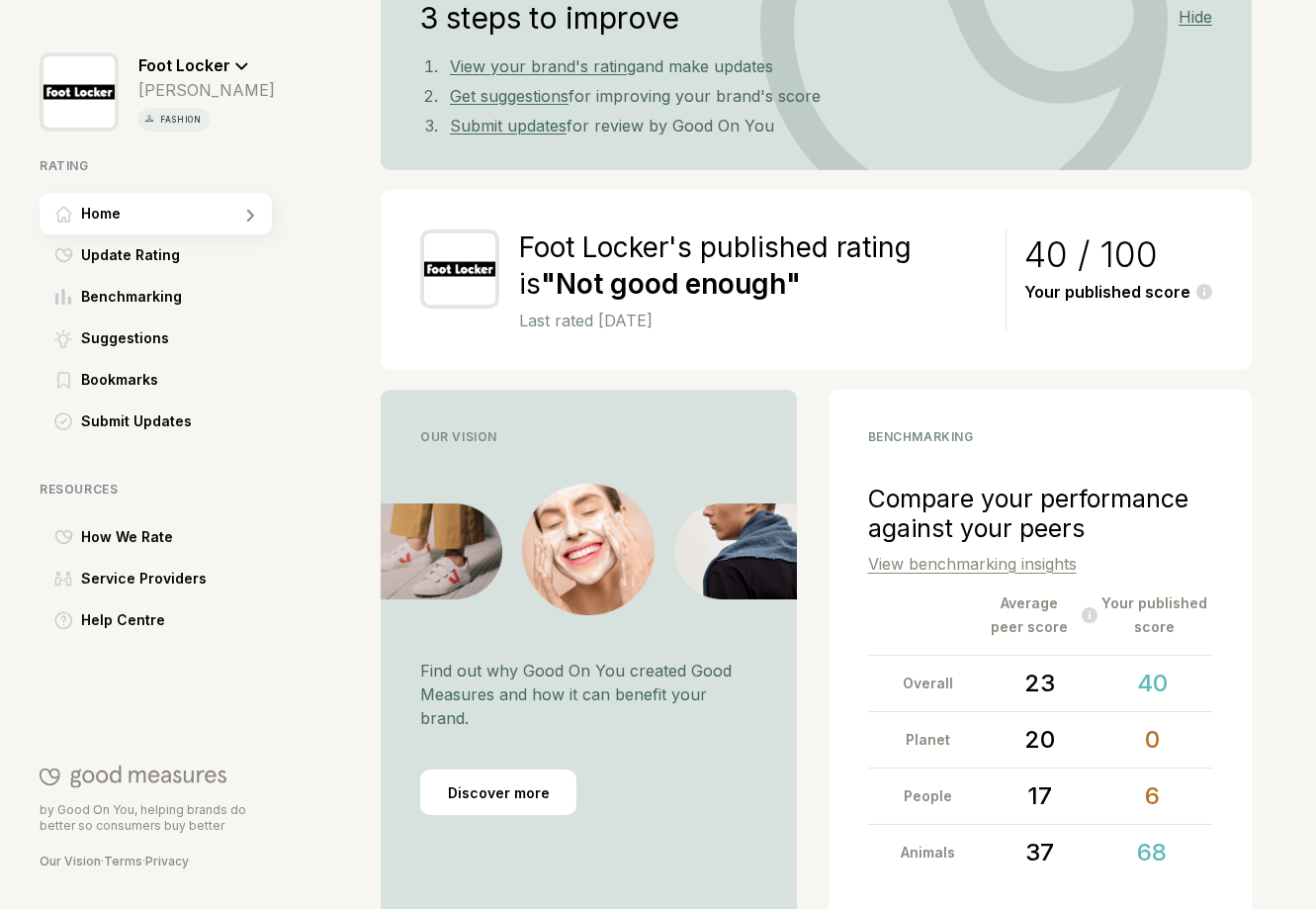 scroll, scrollTop: 261, scrollLeft: 0, axis: vertical 